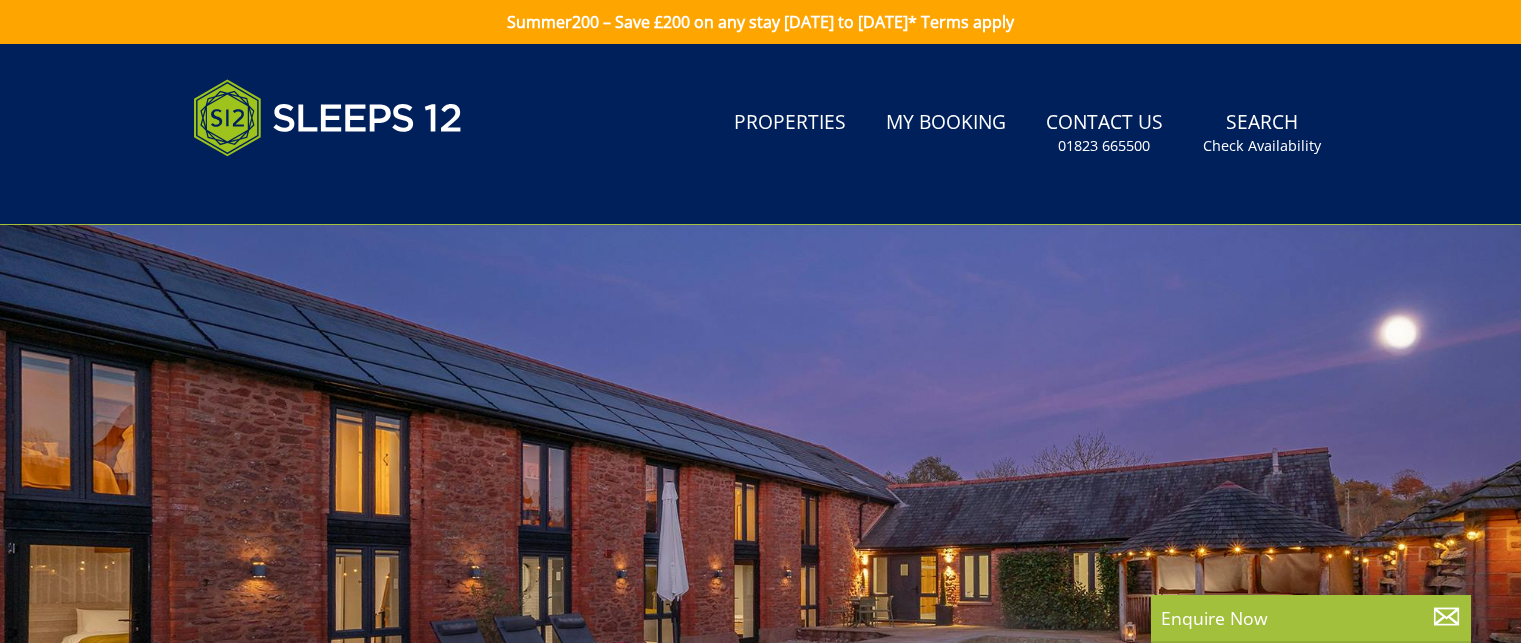 scroll, scrollTop: 0, scrollLeft: 0, axis: both 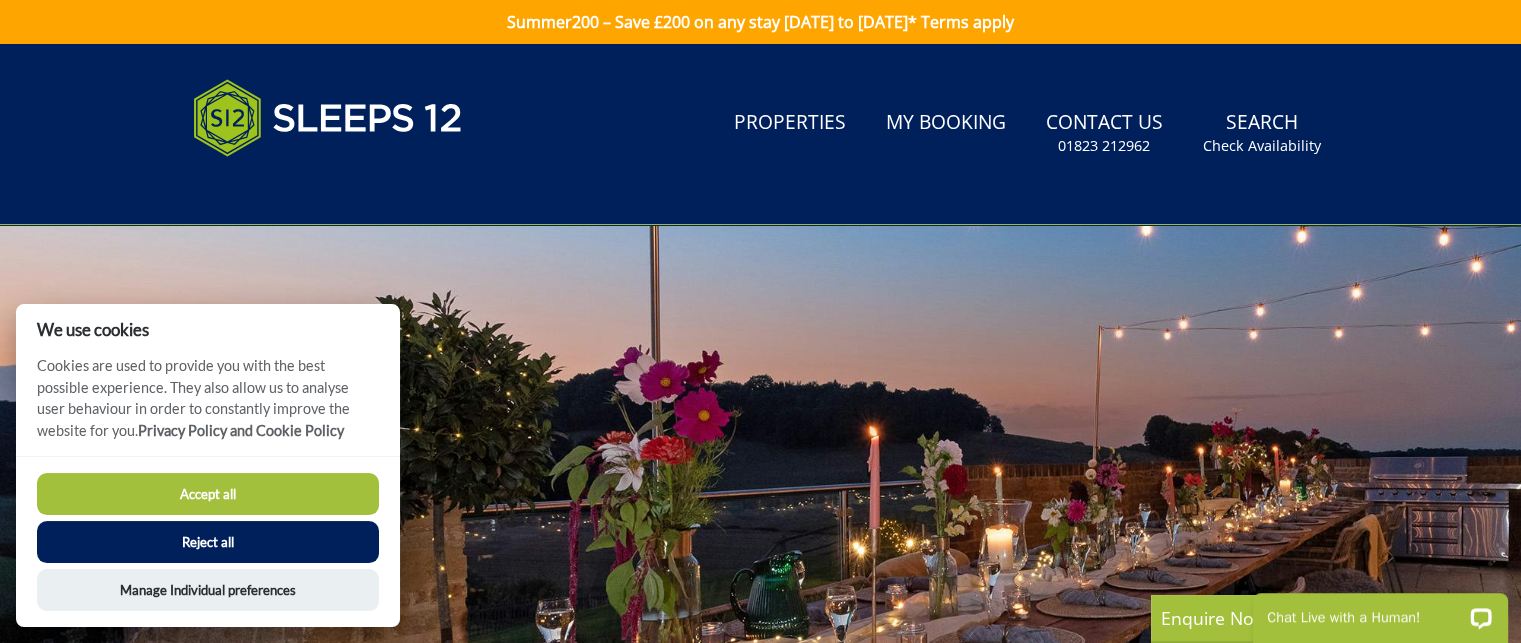 click on "Accept all Reject all Manage Individual preferences" at bounding box center (208, 541) 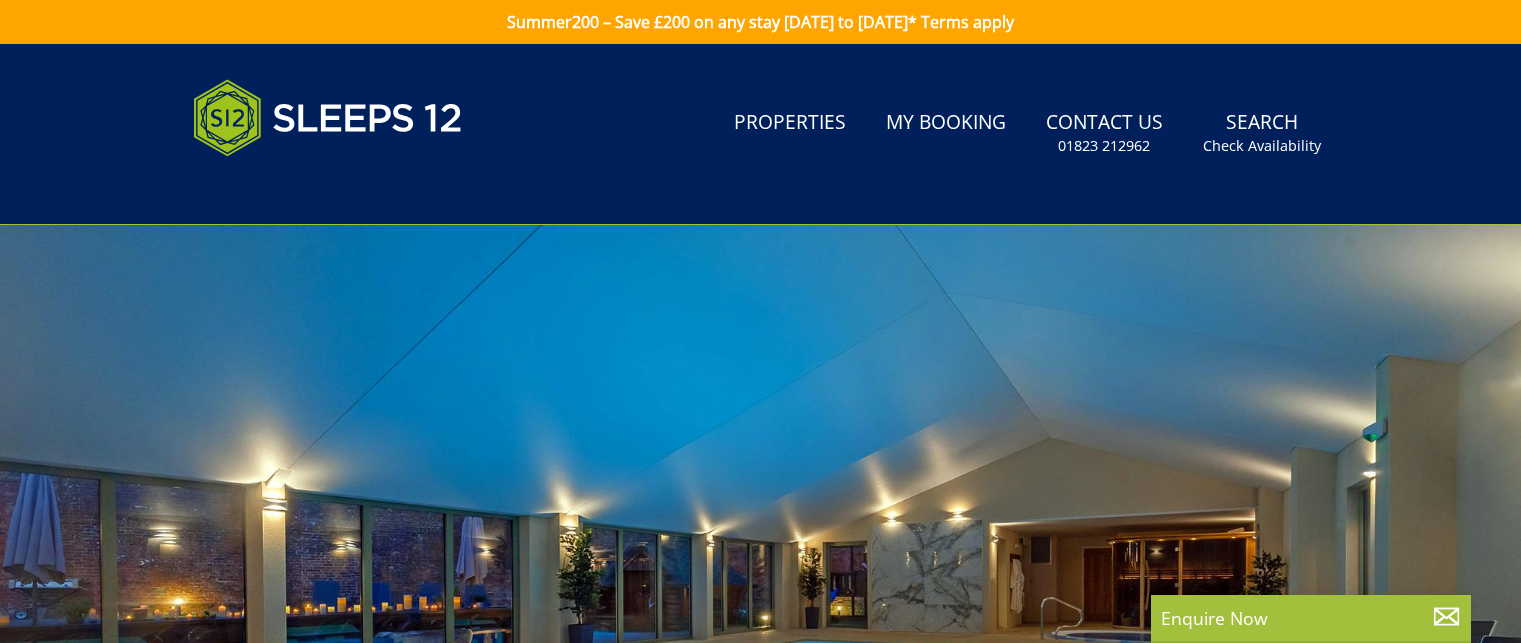 scroll, scrollTop: 44, scrollLeft: 0, axis: vertical 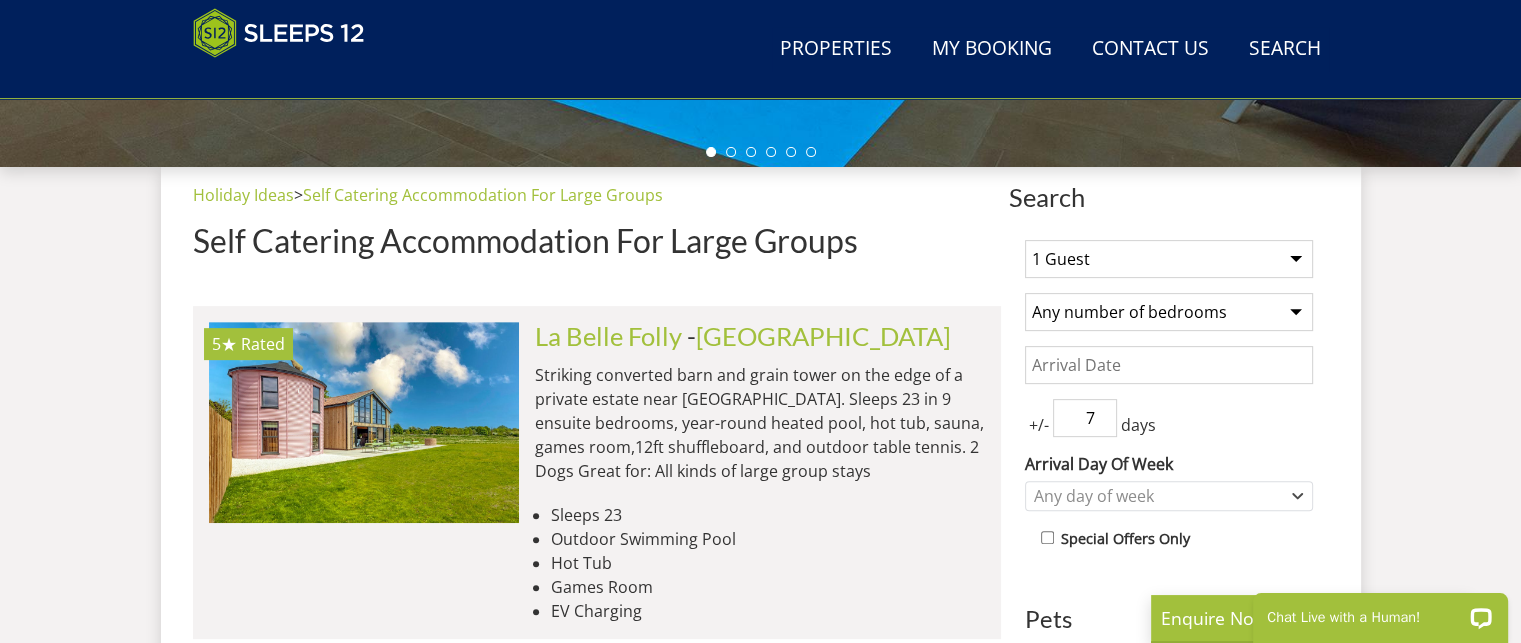 click on "1 Guest
2 Guests
3 Guests
4 Guests
5 Guests
6 Guests
7 Guests
8 Guests
9 Guests
10 Guests
11 Guests
12 Guests
13 Guests
14 Guests
15 Guests
16 Guests
17 Guests
18 Guests
19 Guests
20 Guests
21 Guests
22 Guests
23 Guests
24 Guests
25 Guests
26 Guests
27 Guests
28 Guests
29 Guests
30 Guests
31 Guests
32 Guests
33 Guests
34 Guests
35 Guests
36 Guests
37 Guests
38 Guests
39 Guests
40 Guests
41 Guests
42 Guests
43 Guests
44 Guests
45 Guests
46 Guests
47 Guests
48 Guests
49 Guests
50 Guests
51 Guests
52 Guests
53 Guests
54 Guests
55 Guests
56 Guests
57 Guests
58 Guests
59 Guests
60 Guests
61 Guests
62 Guests
63 Guests
64 Guests
65 Guests
66 Guests
67 Guests
68 Guests
69 Guests
70 Guests
71 Guests
72 Guests
73 Guests
74 Guests
75 Guests
76 Guests
77 Guests
78 Guests
79 Guests
80 Guests
81 Guests
82 Guests
83 Guests
84 Guests
85 Guests
86 Guests" at bounding box center (1169, 259) 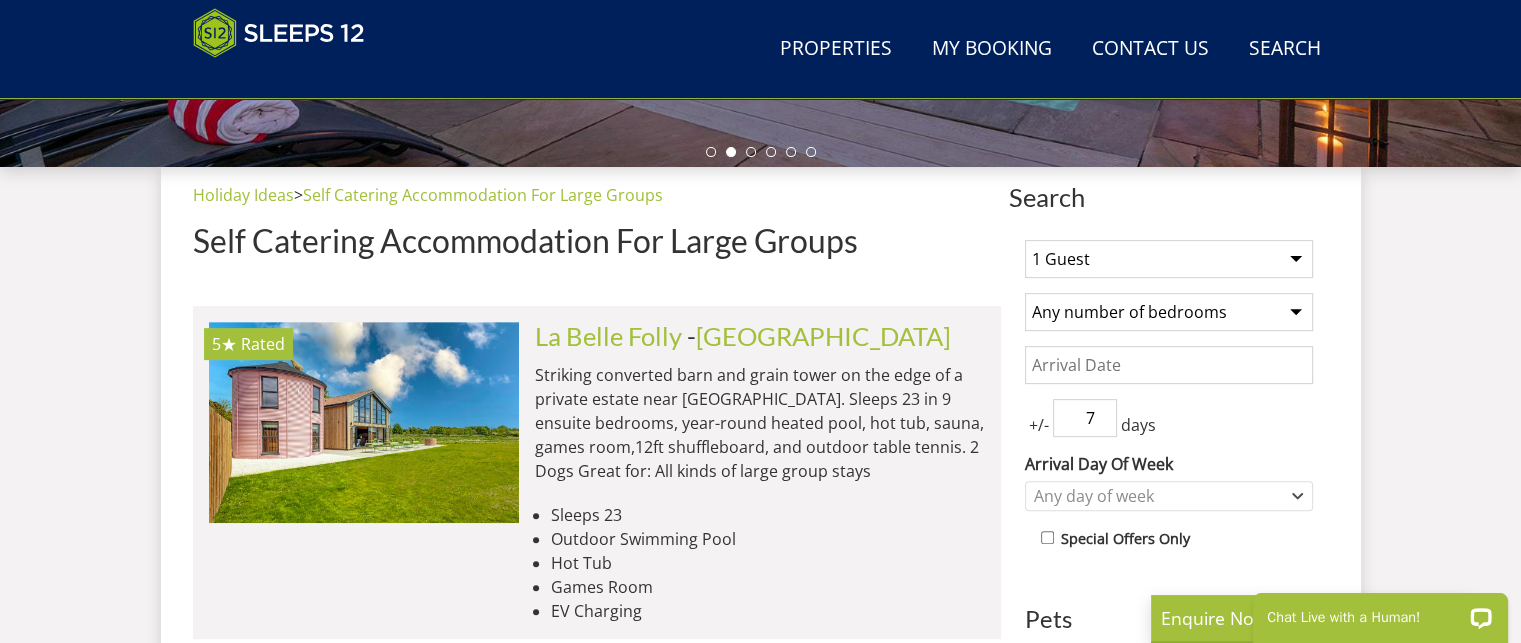select on "15" 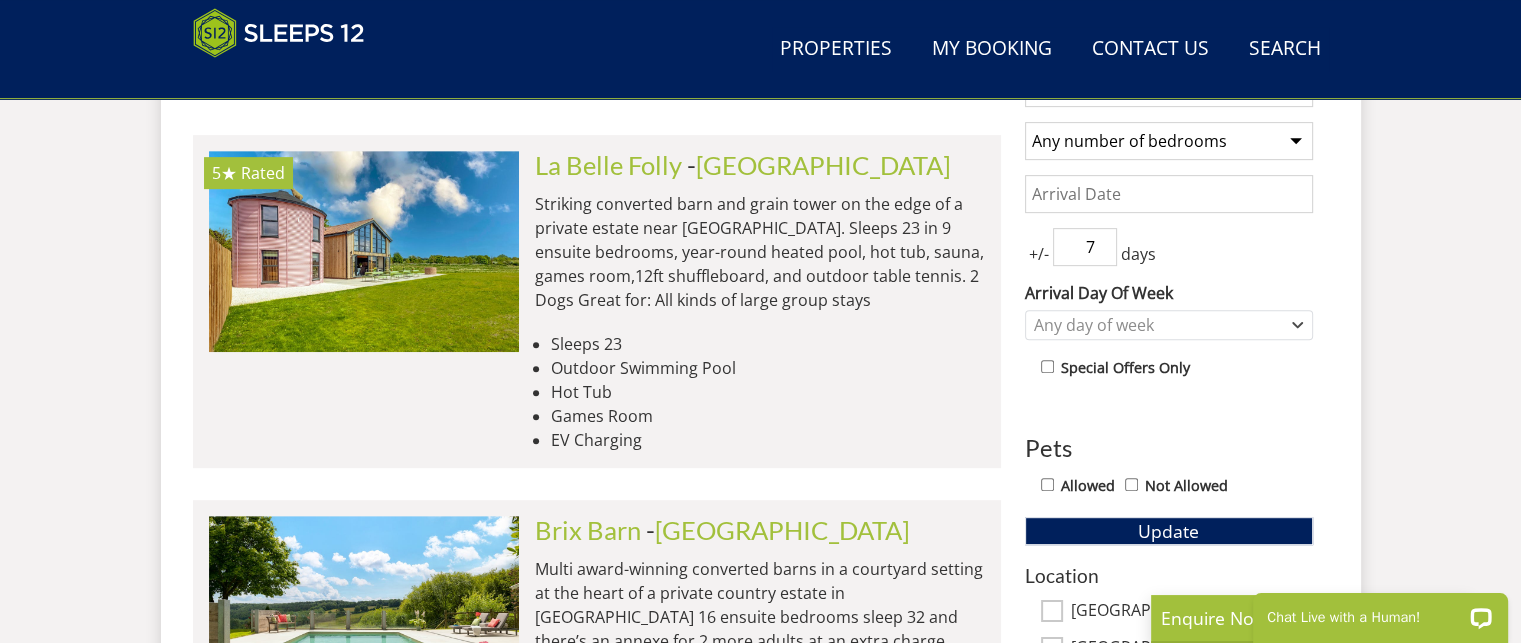 scroll, scrollTop: 848, scrollLeft: 0, axis: vertical 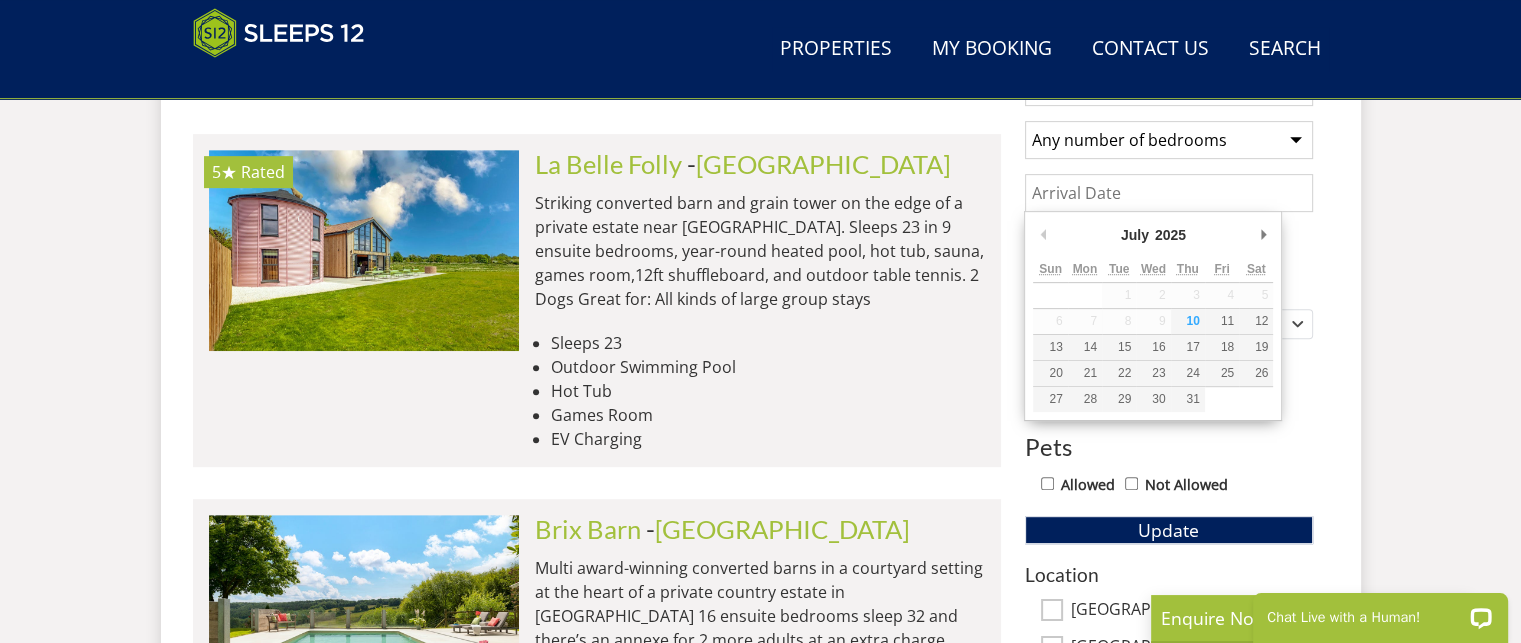 click on "Date" at bounding box center (1169, 193) 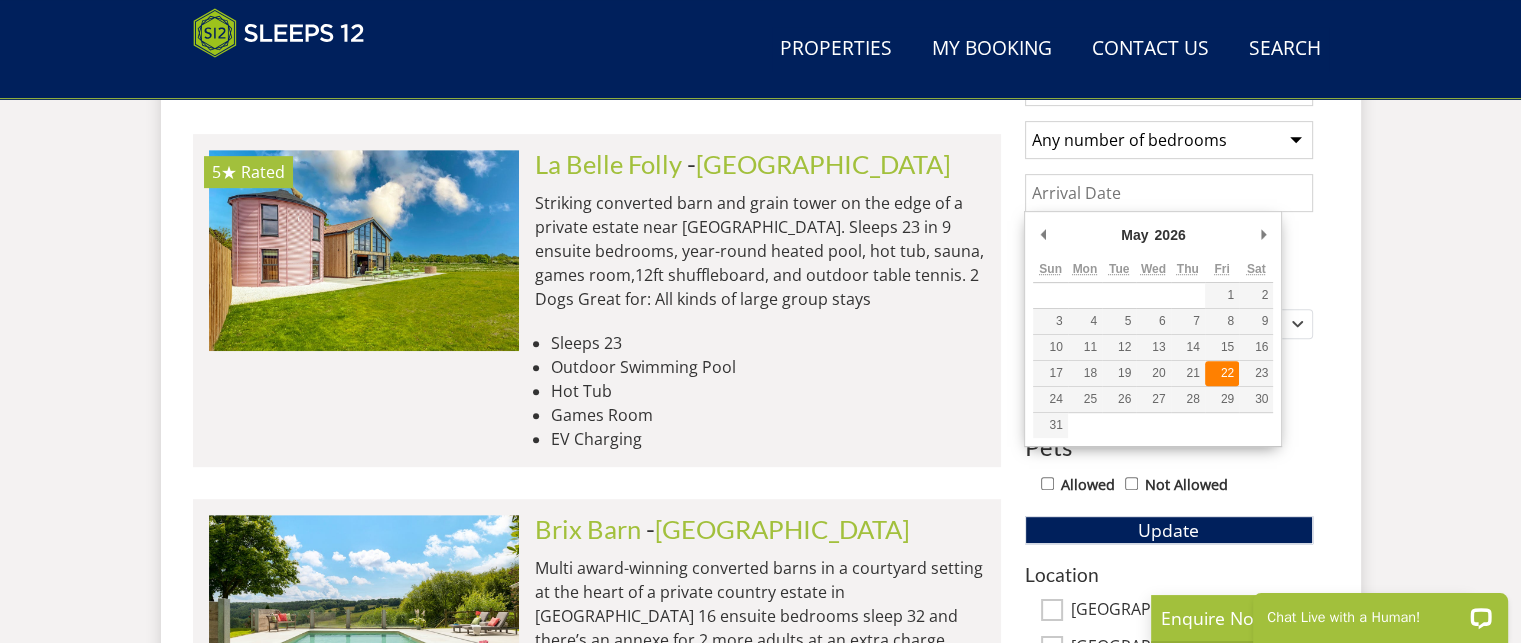 type on "22/05/2026" 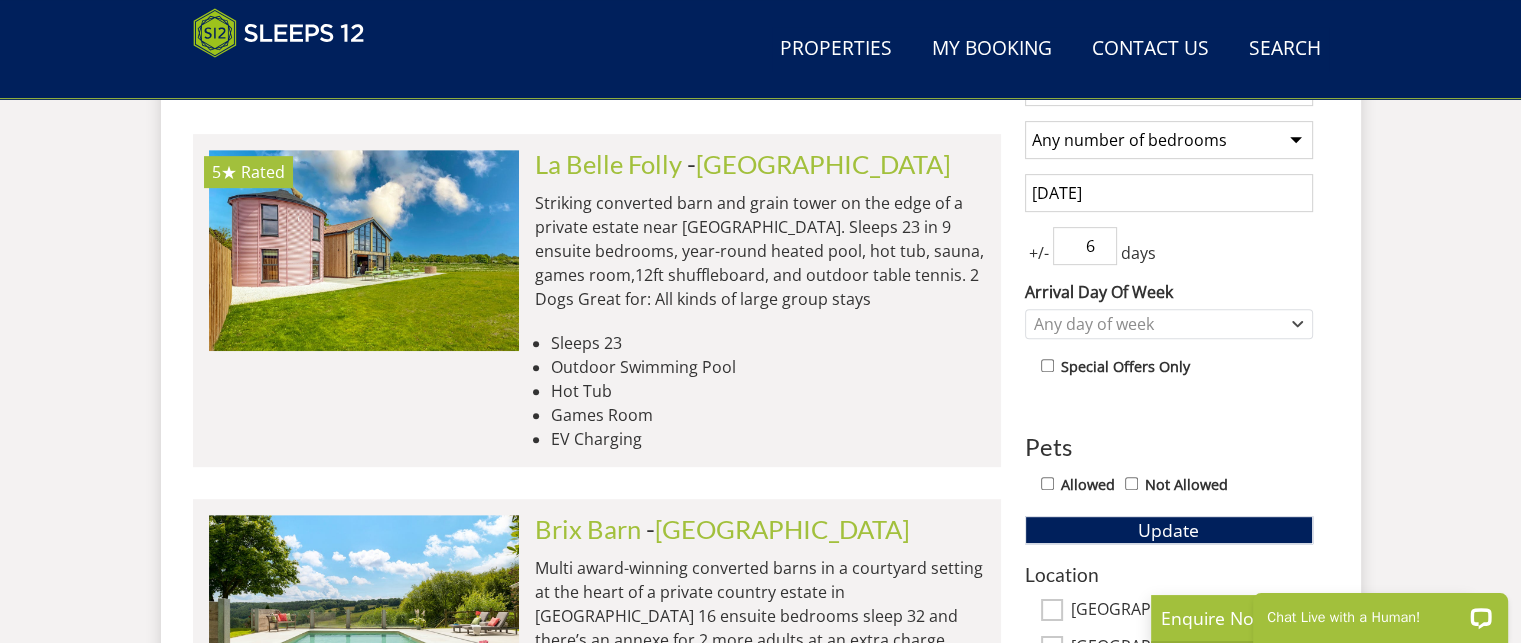 click on "6" at bounding box center [1085, 246] 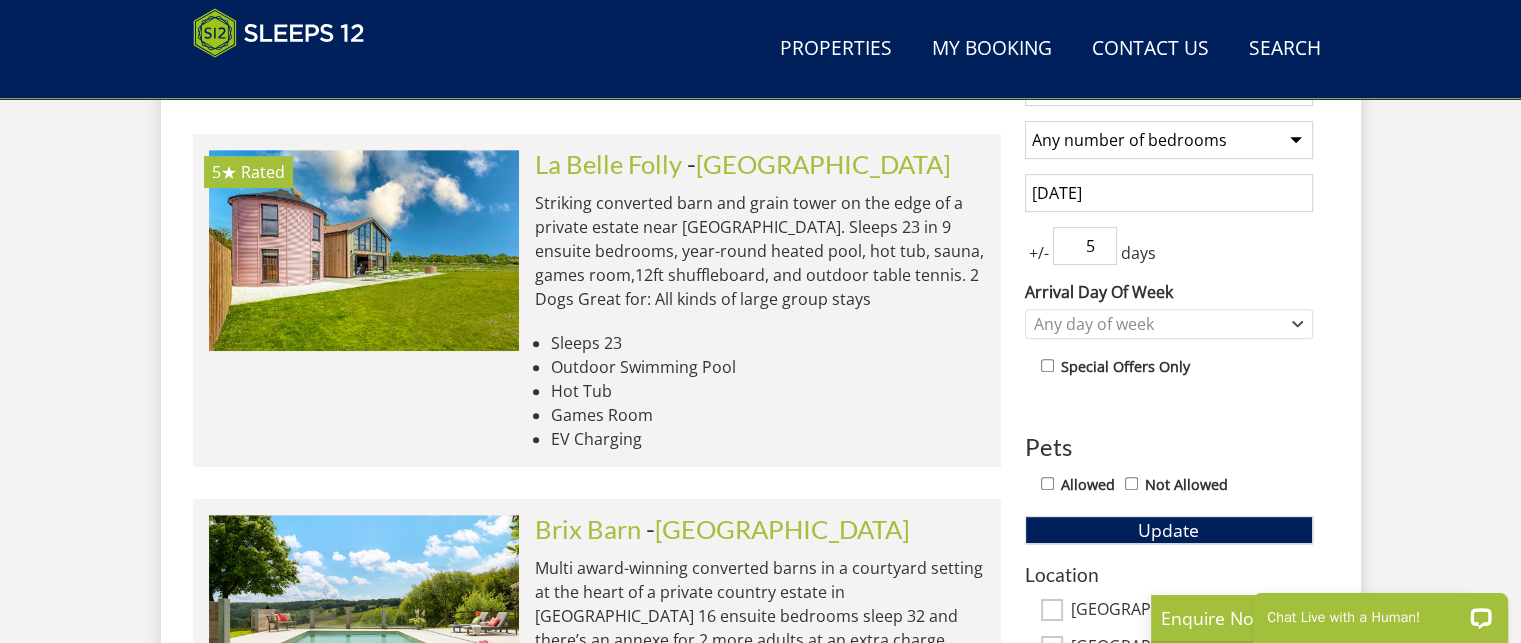 click on "5" at bounding box center [1085, 246] 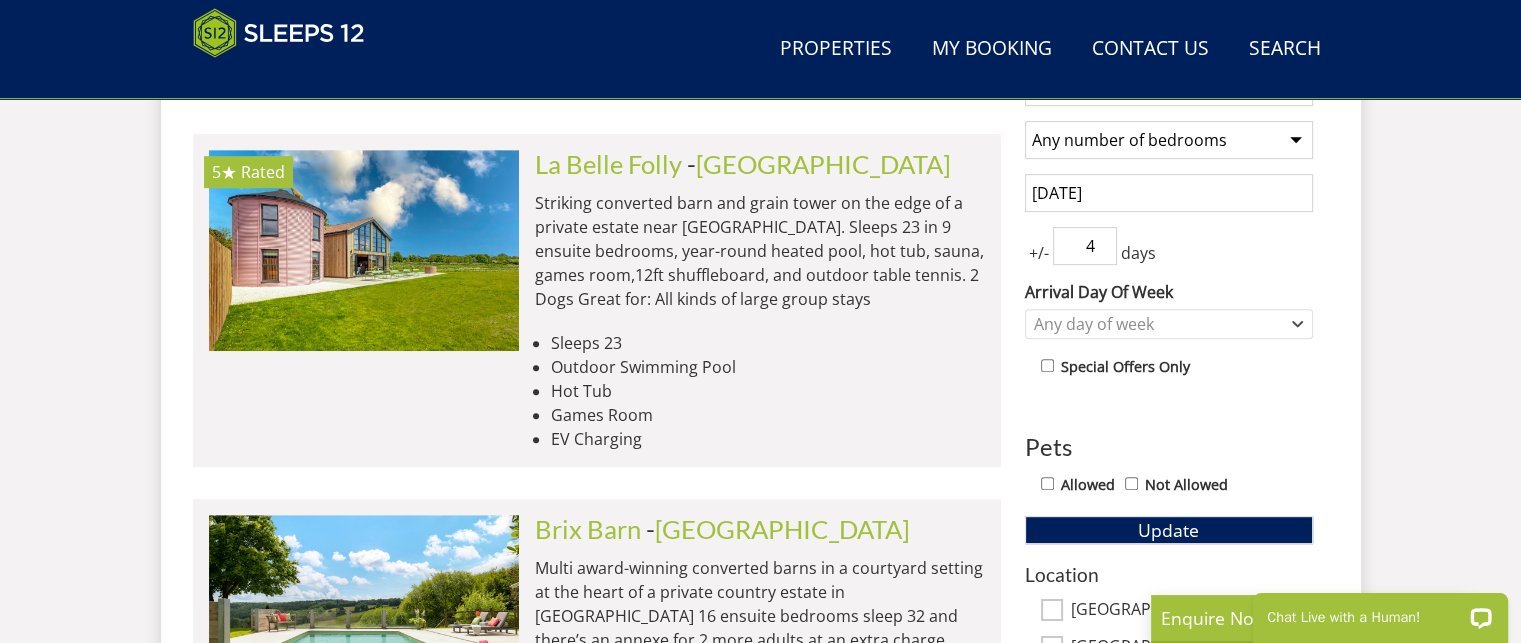 click on "4" at bounding box center (1085, 246) 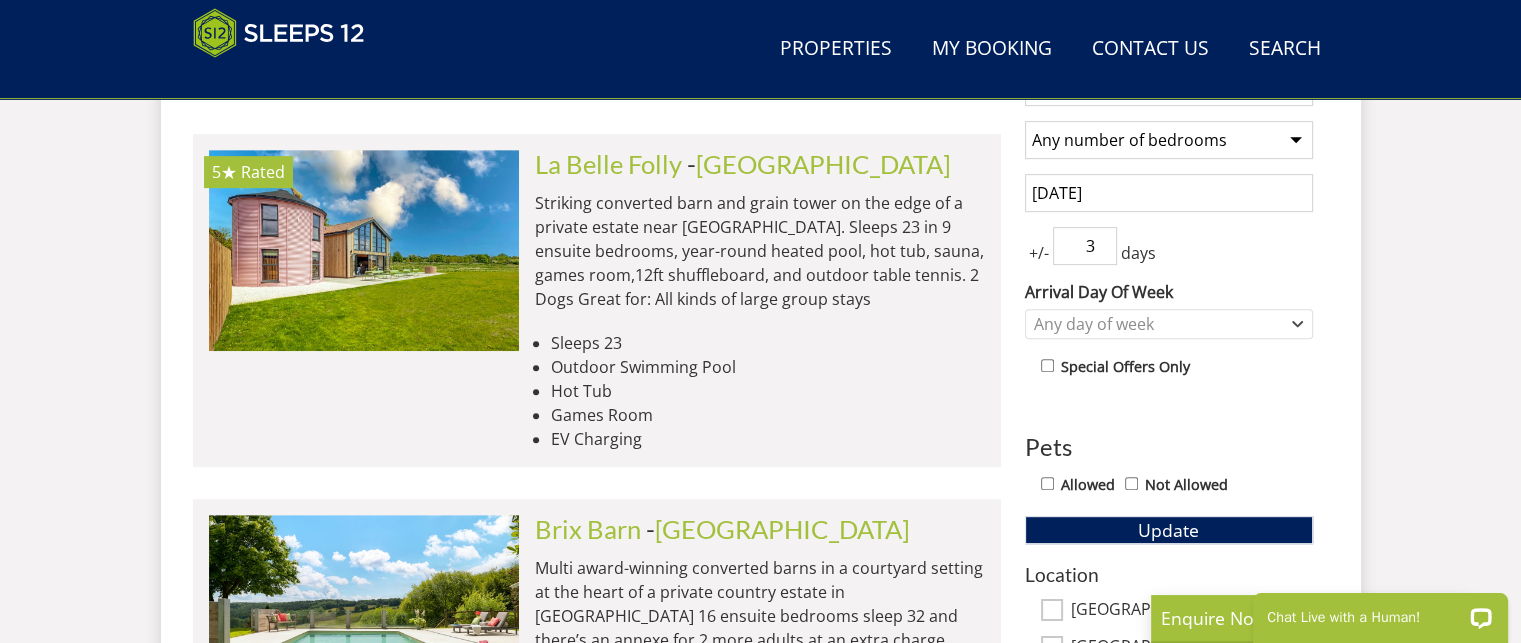 click on "3" at bounding box center [1085, 246] 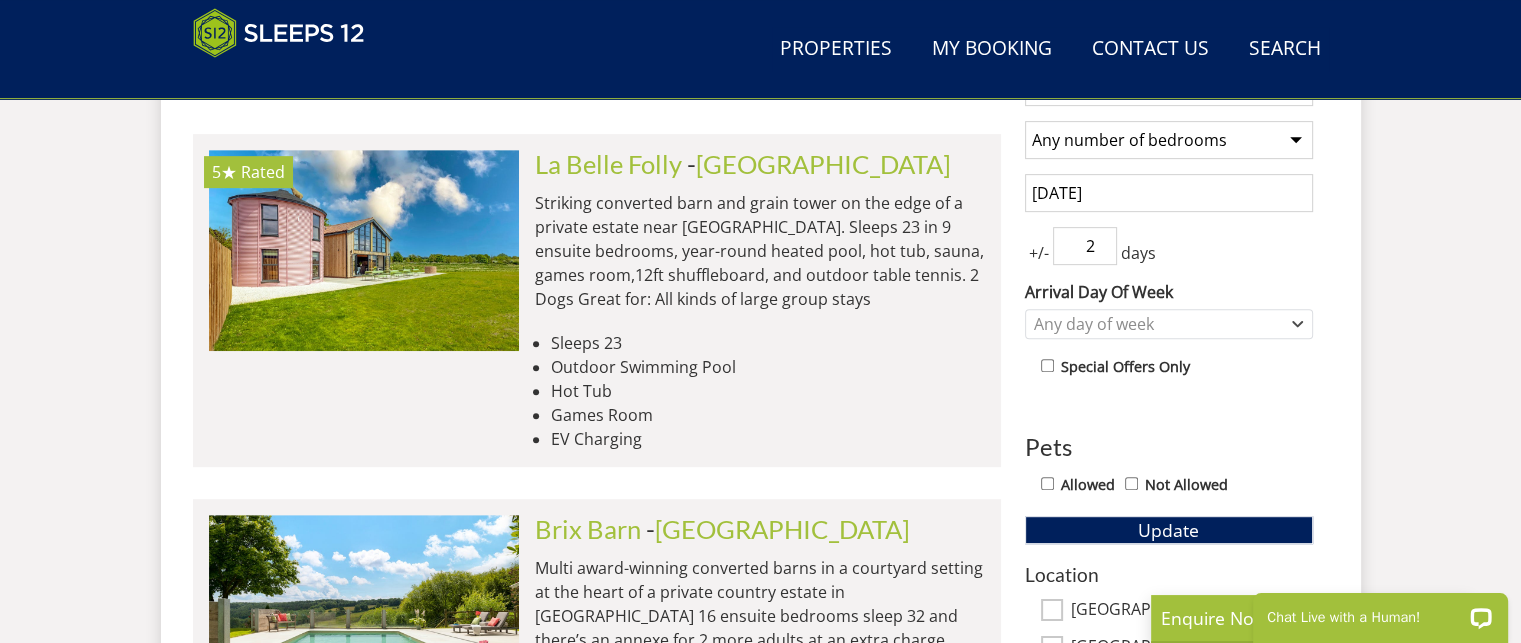 click on "2" at bounding box center (1085, 246) 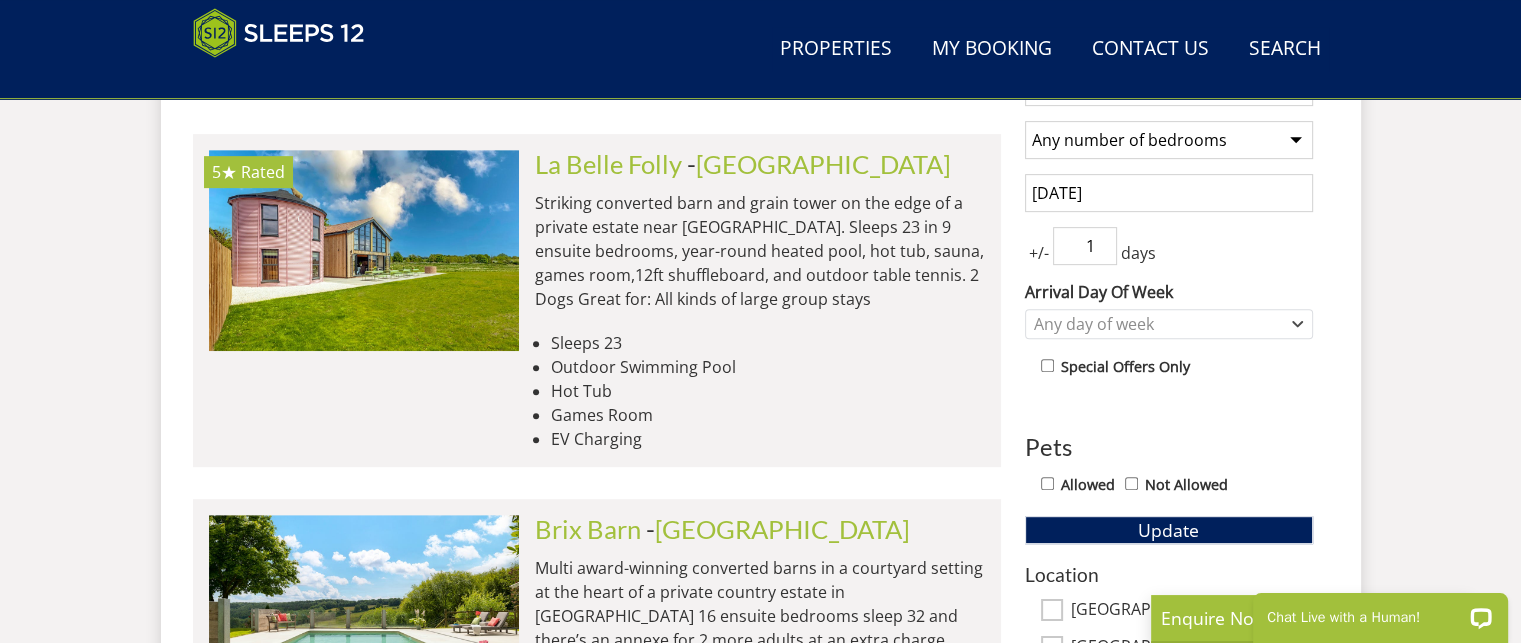 click on "1" at bounding box center [1085, 246] 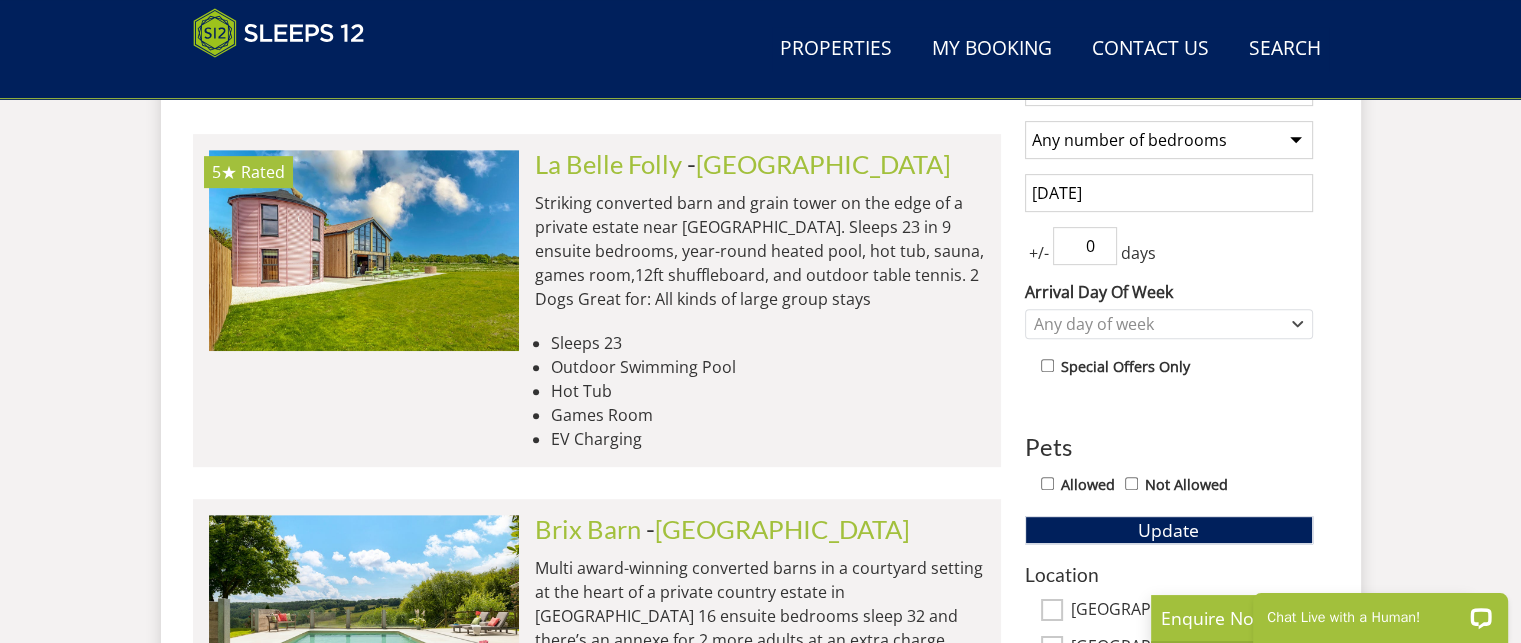 type on "0" 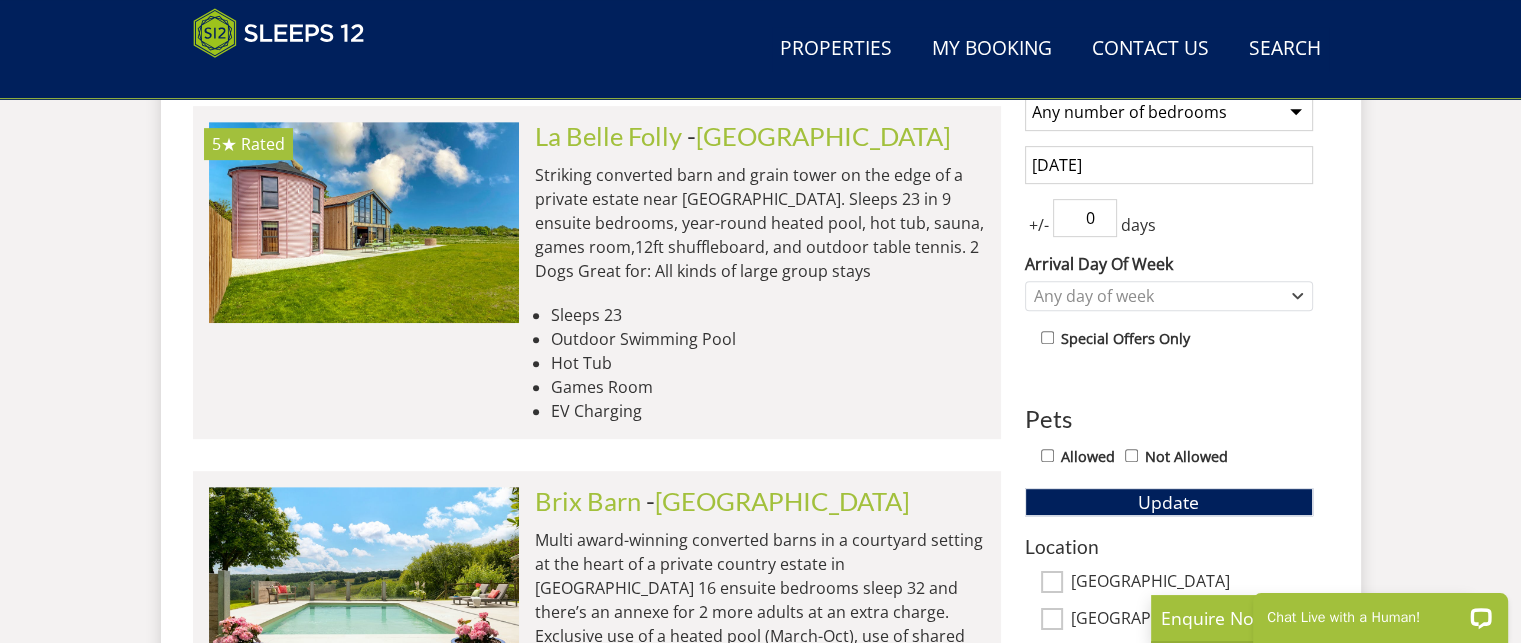 scroll, scrollTop: 880, scrollLeft: 0, axis: vertical 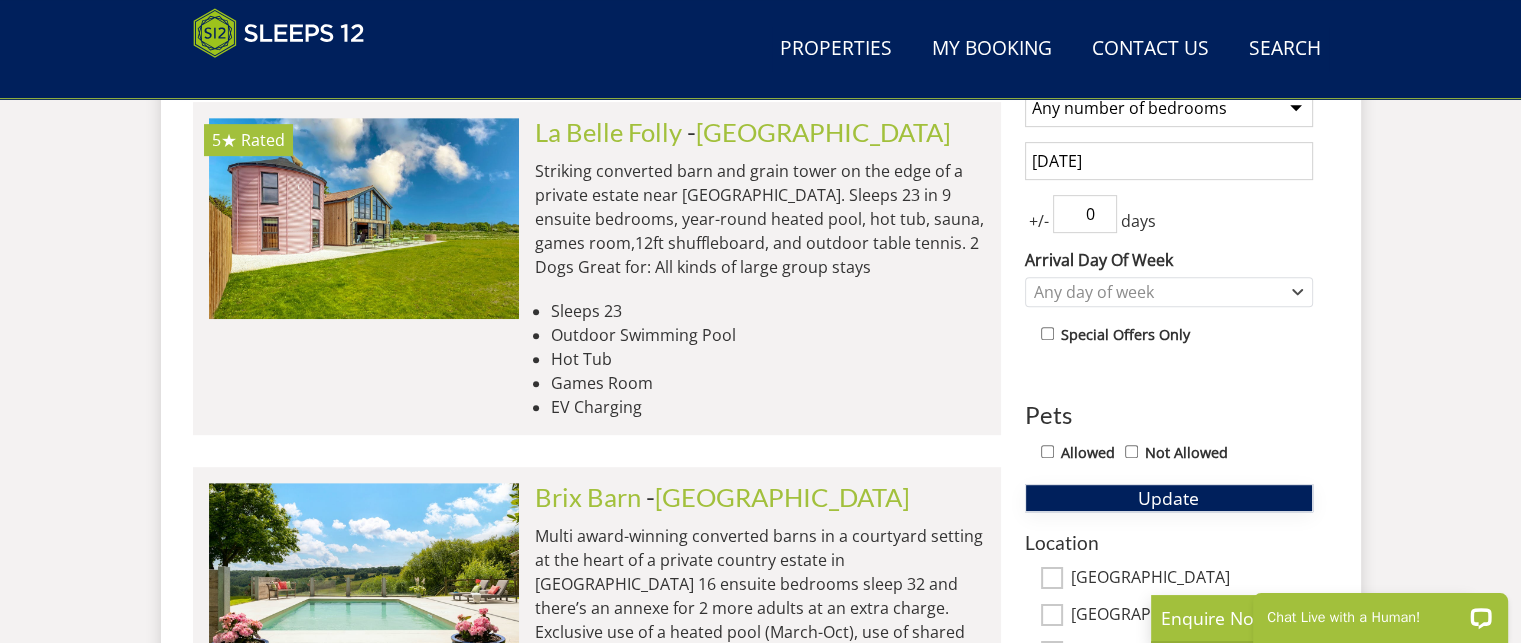 click on "Update" at bounding box center (1168, 498) 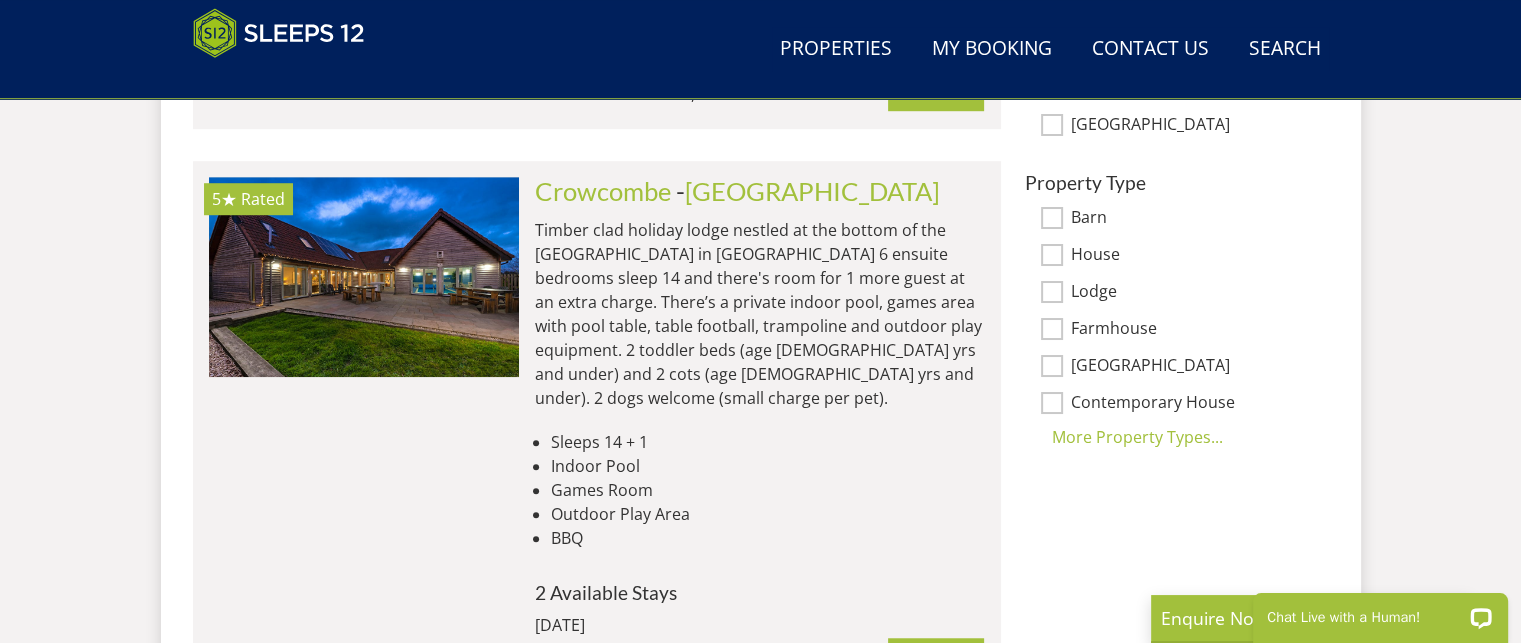 scroll, scrollTop: 1444, scrollLeft: 0, axis: vertical 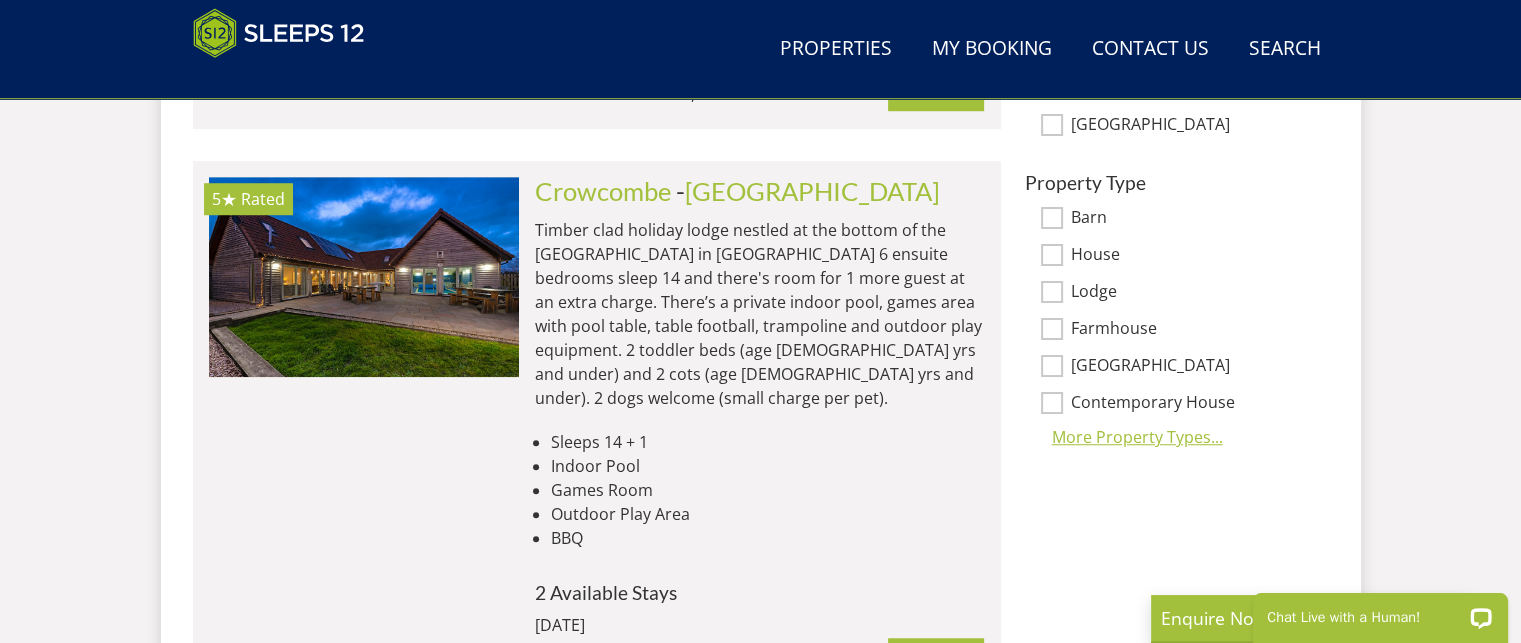 click on "More Property Types..." at bounding box center (1169, 437) 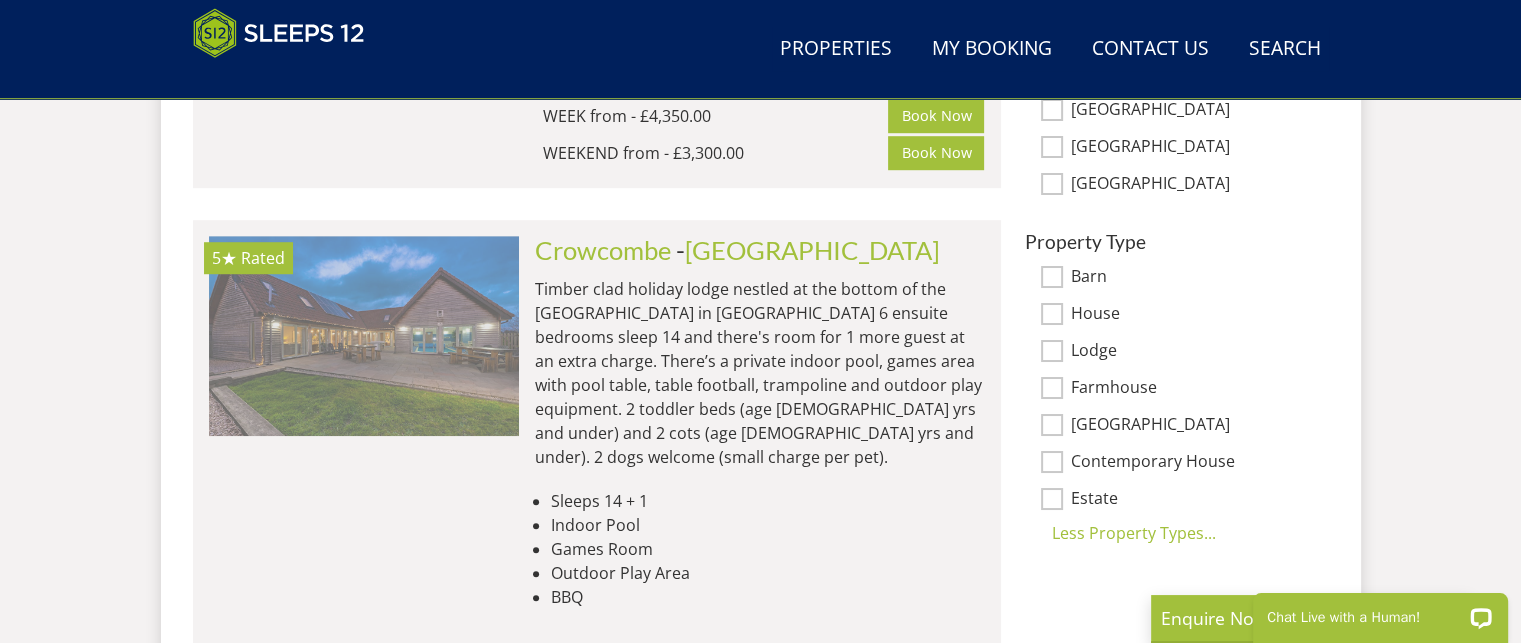 scroll, scrollTop: 1384, scrollLeft: 0, axis: vertical 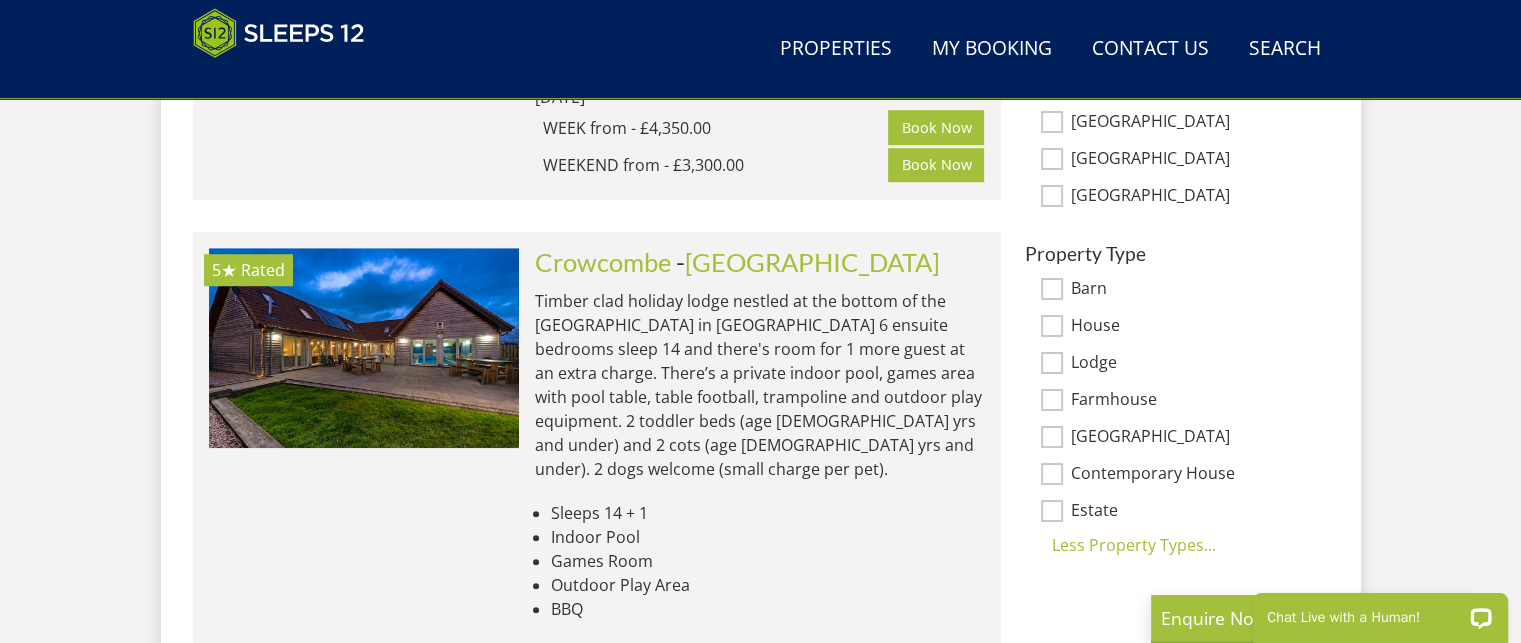 click on "Timber clad holiday lodge nestled at the bottom of the [GEOGRAPHIC_DATA] in [GEOGRAPHIC_DATA] 6 ensuite bedrooms sleep 14 and there's room for 1 more guest at an extra charge. There’s a private indoor pool, games area with pool table, table football, trampoline and outdoor play equipment. 2 toddler beds (age [DEMOGRAPHIC_DATA] yrs and under) and 2 cots (age [DEMOGRAPHIC_DATA] yrs and under).  2 dogs welcome (small charge per pet)." at bounding box center (760, 385) 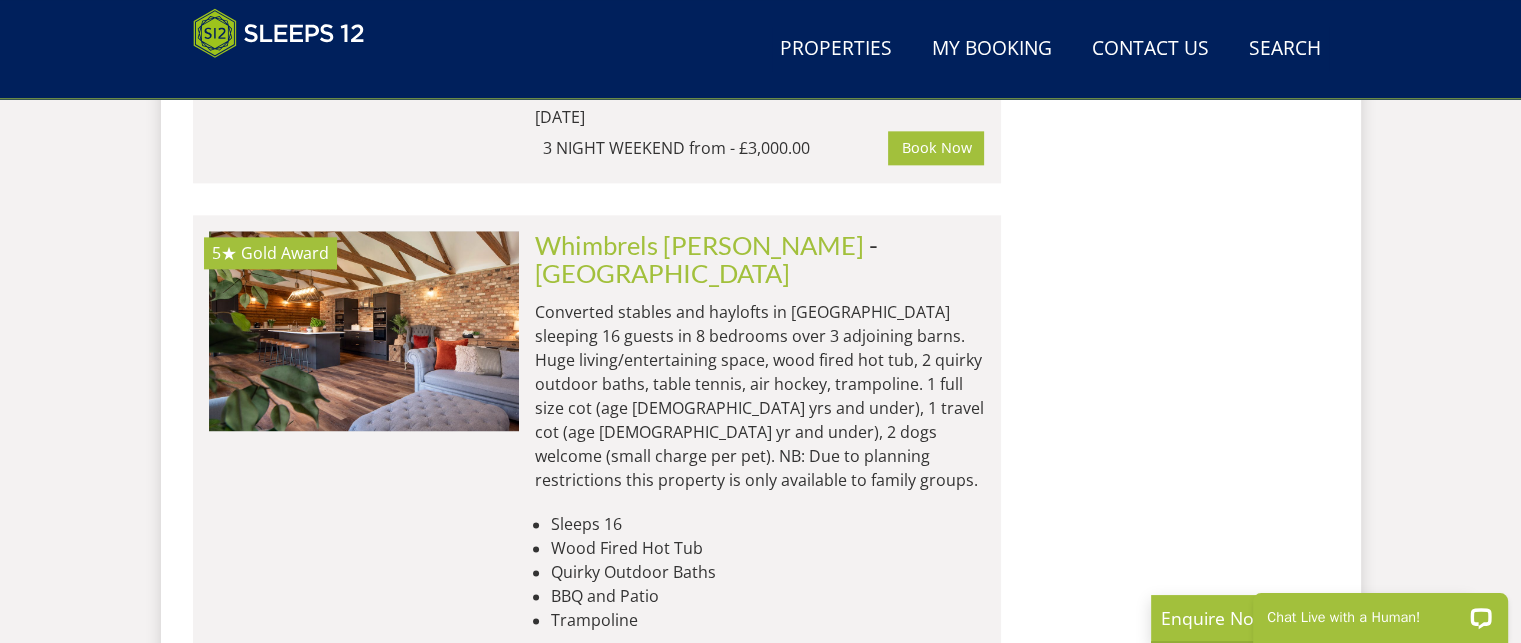 scroll, scrollTop: 2528, scrollLeft: 0, axis: vertical 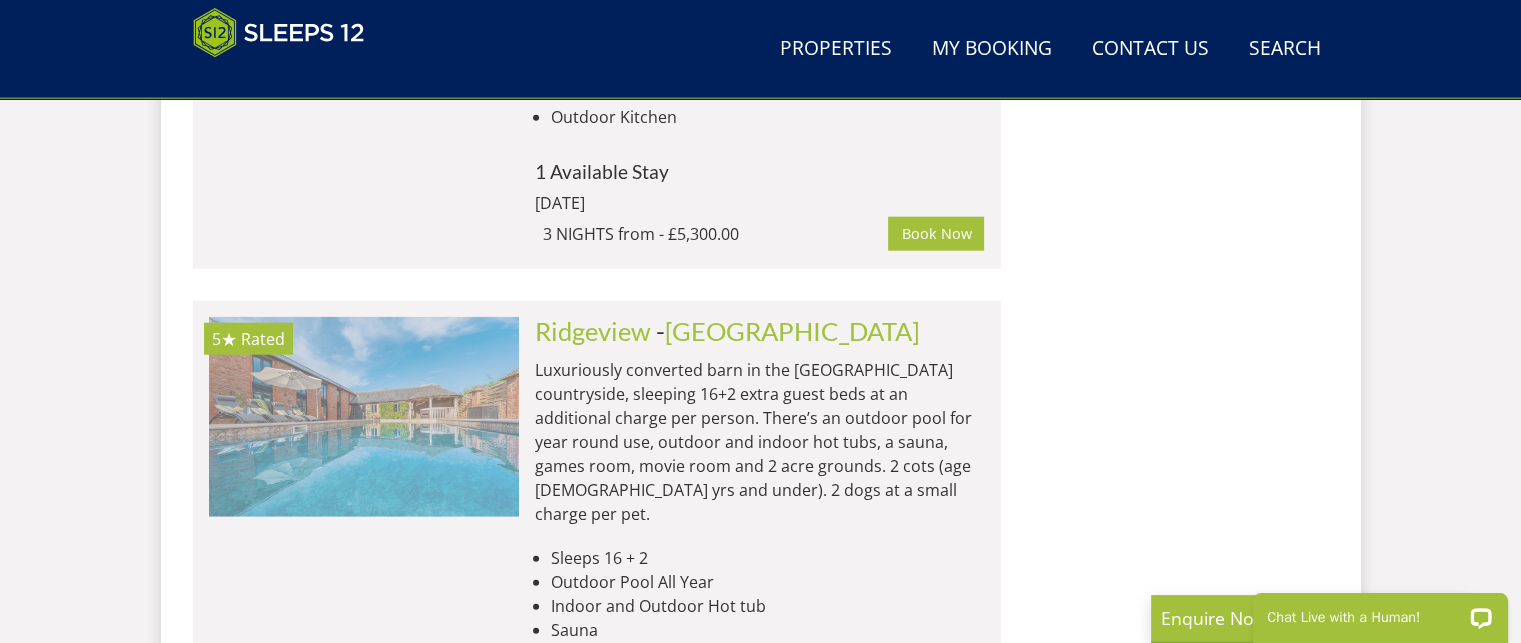 drag, startPoint x: 443, startPoint y: 208, endPoint x: 429, endPoint y: 208, distance: 14 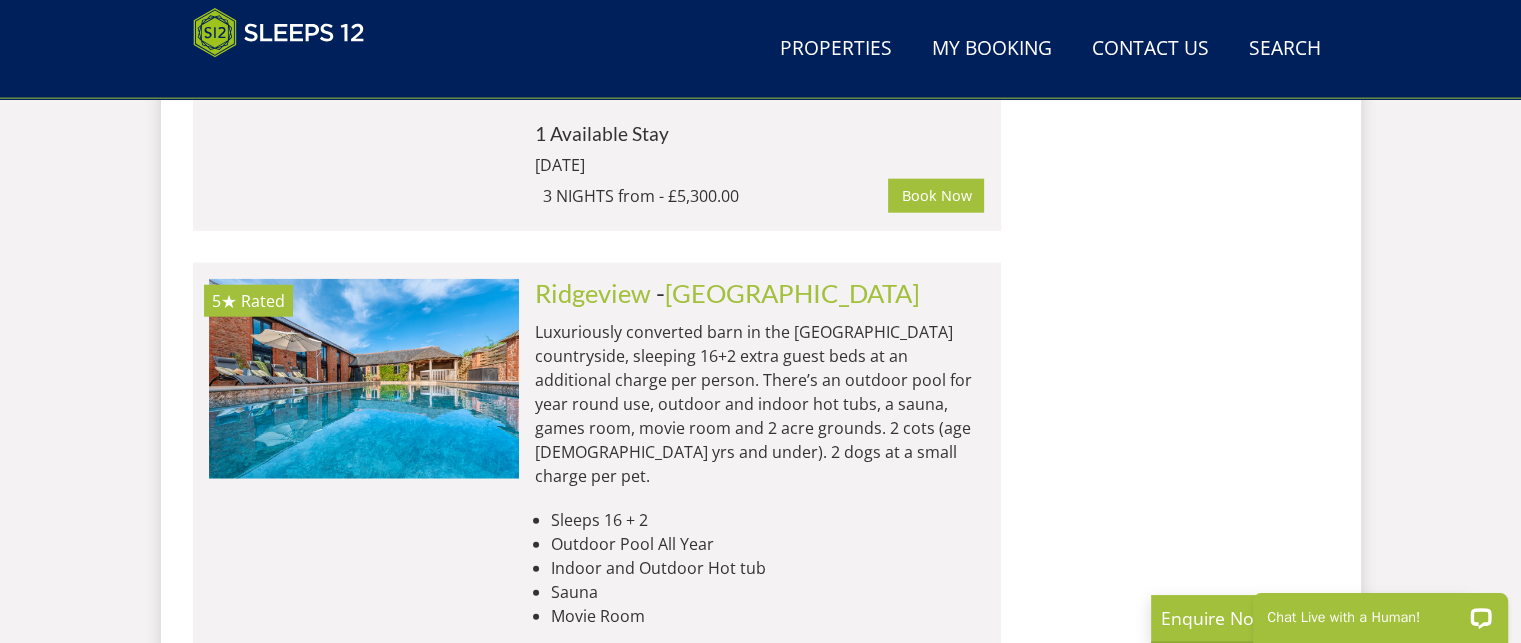 scroll, scrollTop: 4896, scrollLeft: 0, axis: vertical 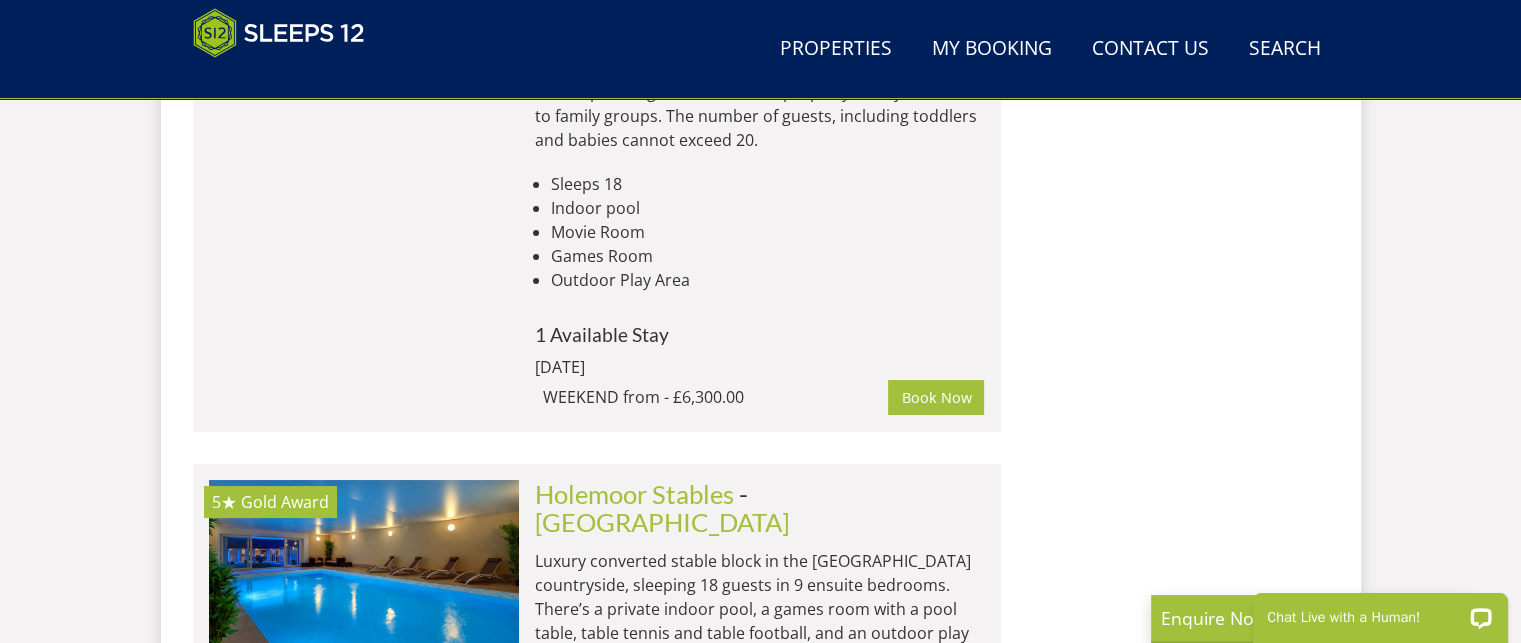 drag, startPoint x: 611, startPoint y: 170, endPoint x: 584, endPoint y: 188, distance: 32.449963 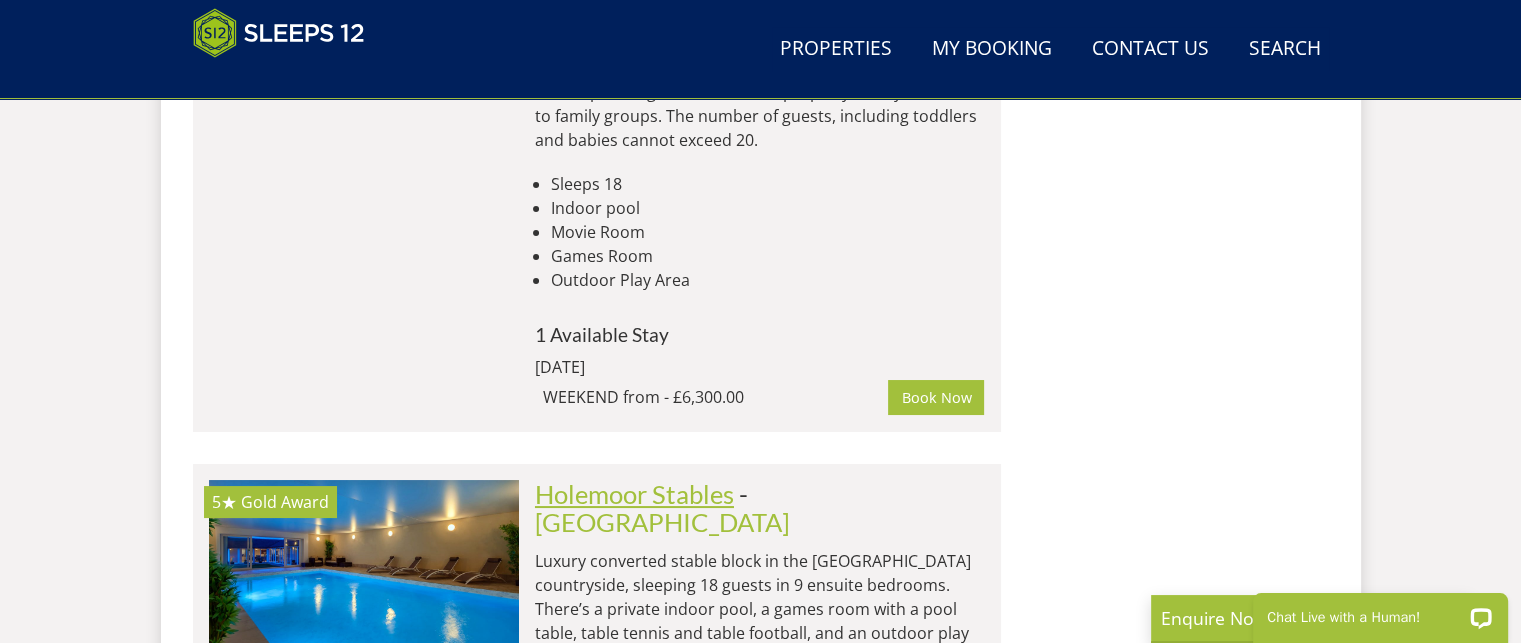 drag, startPoint x: 584, startPoint y: 188, endPoint x: 574, endPoint y: 172, distance: 18.867962 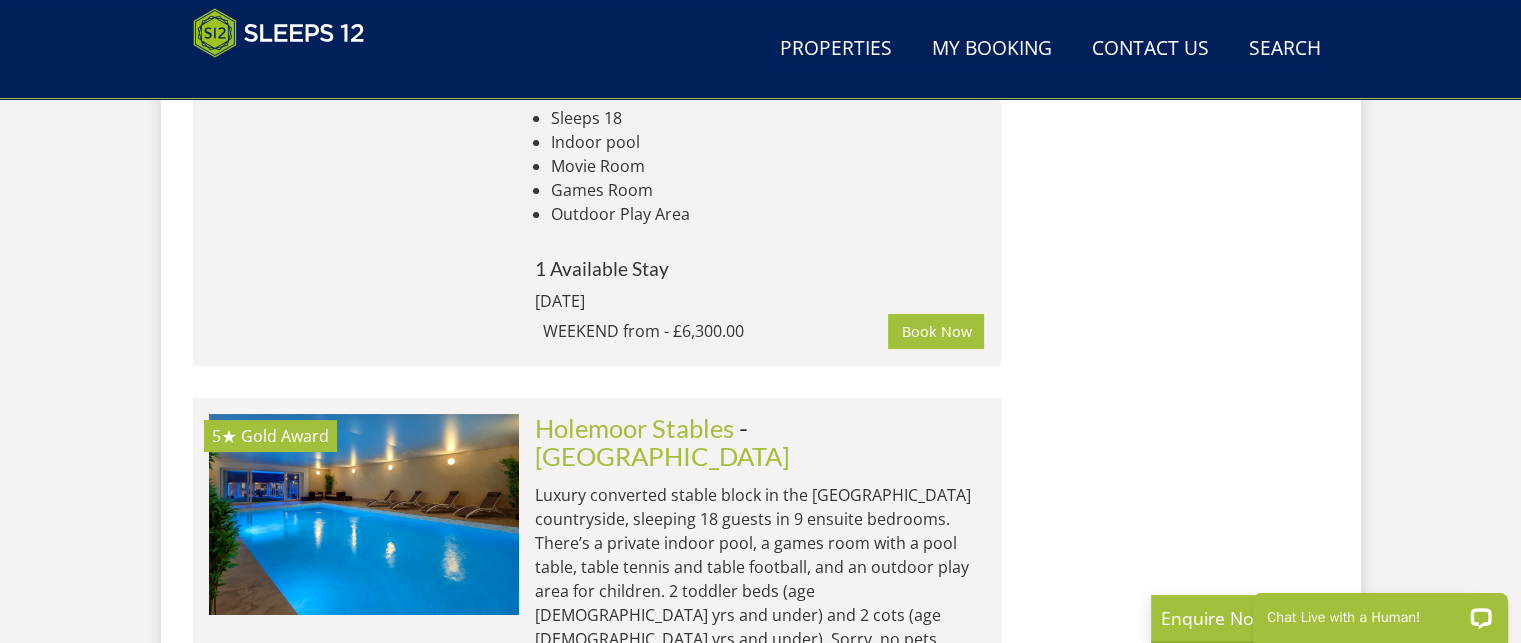 scroll, scrollTop: 7688, scrollLeft: 0, axis: vertical 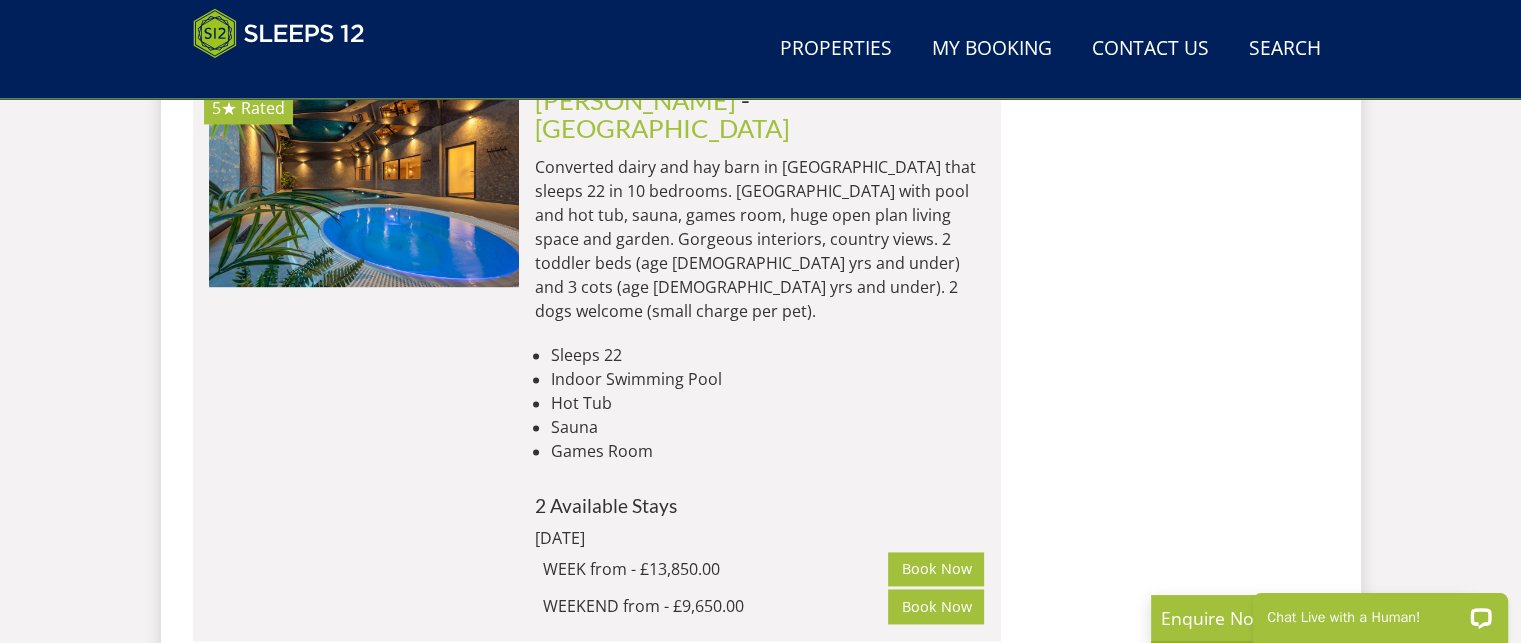 click at bounding box center [364, 789] 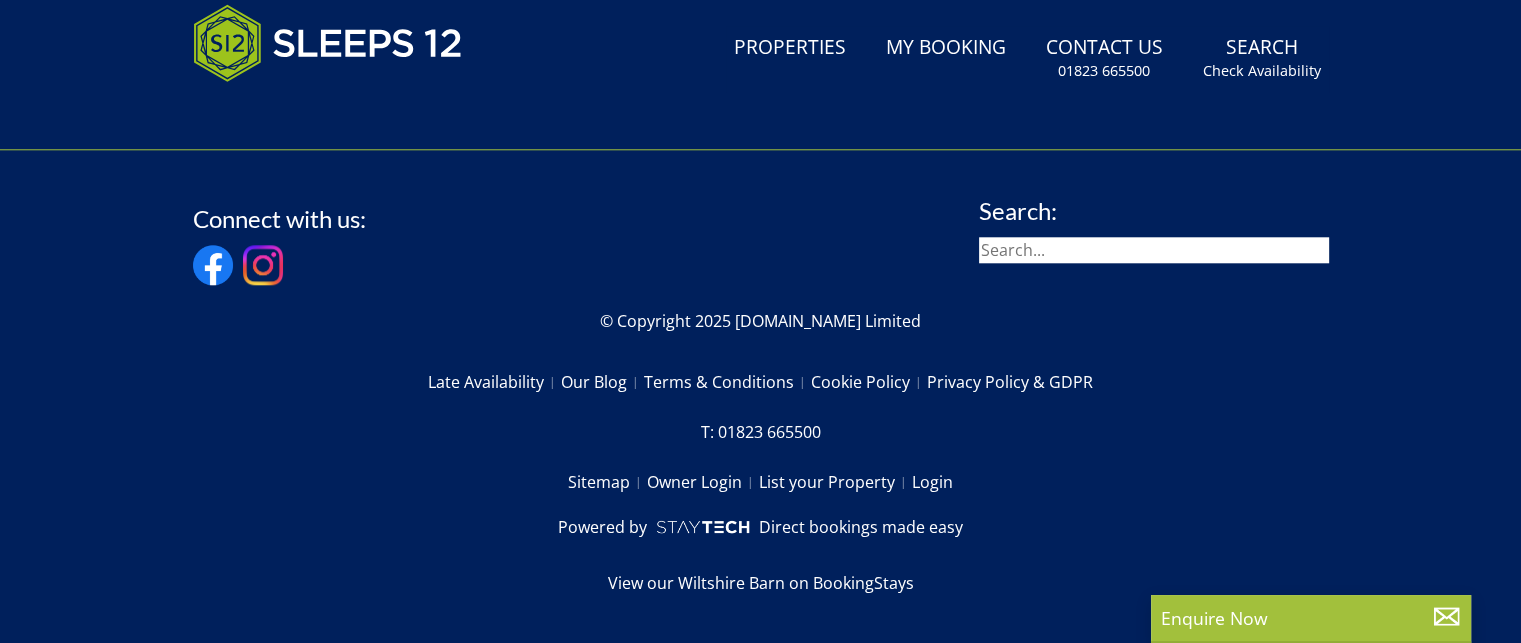 scroll, scrollTop: 0, scrollLeft: 0, axis: both 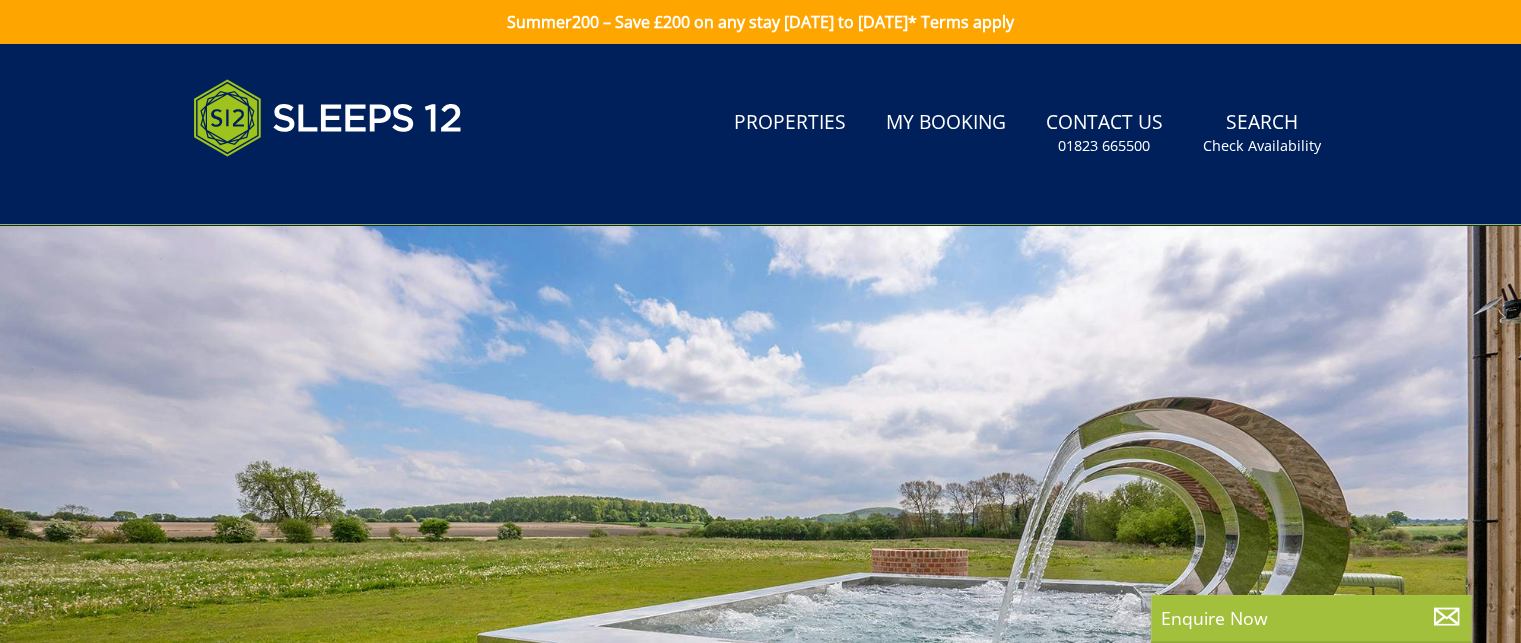 select on "15" 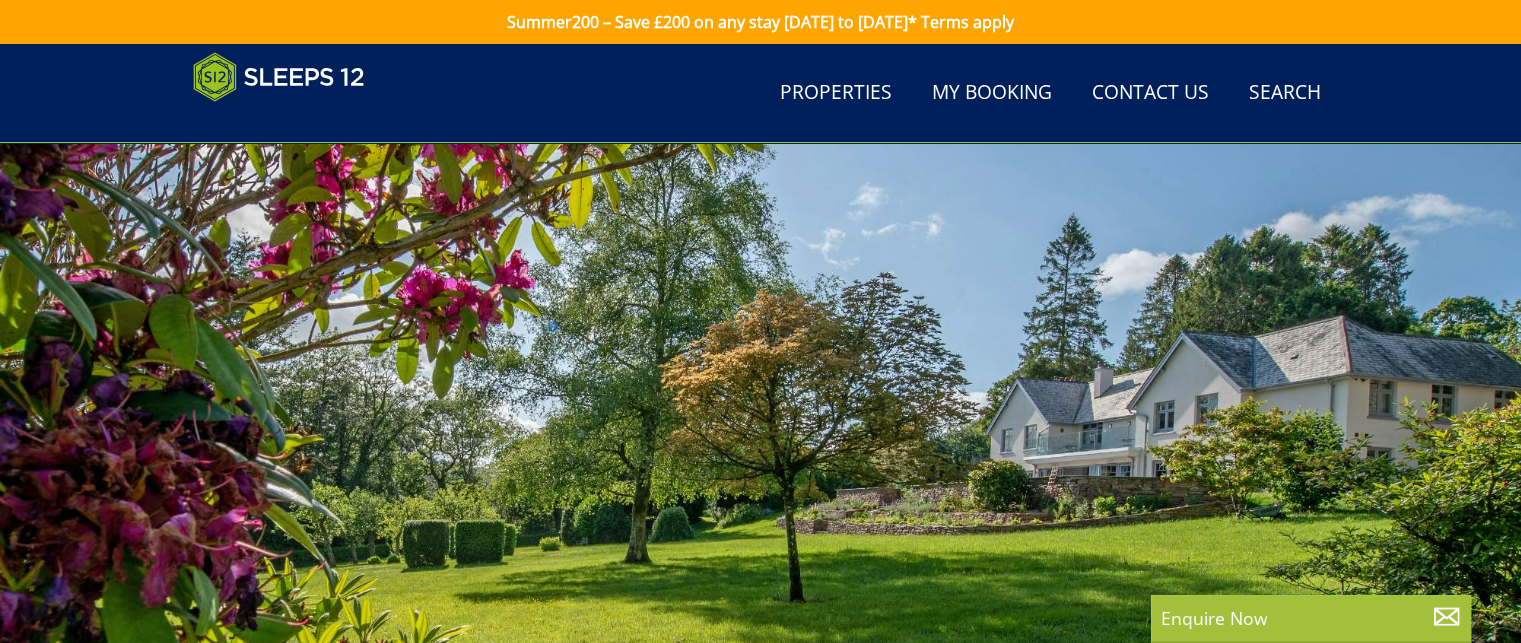 scroll, scrollTop: 10408, scrollLeft: 0, axis: vertical 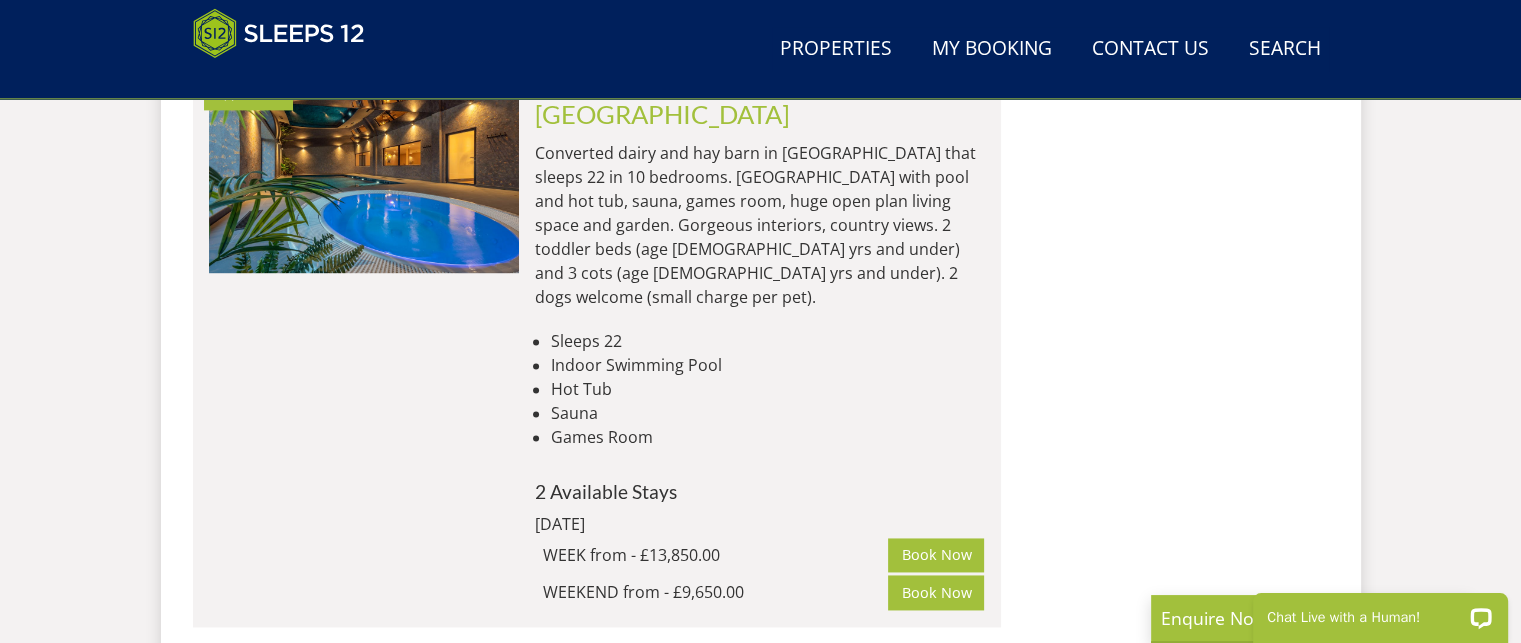 click at bounding box center [364, 775] 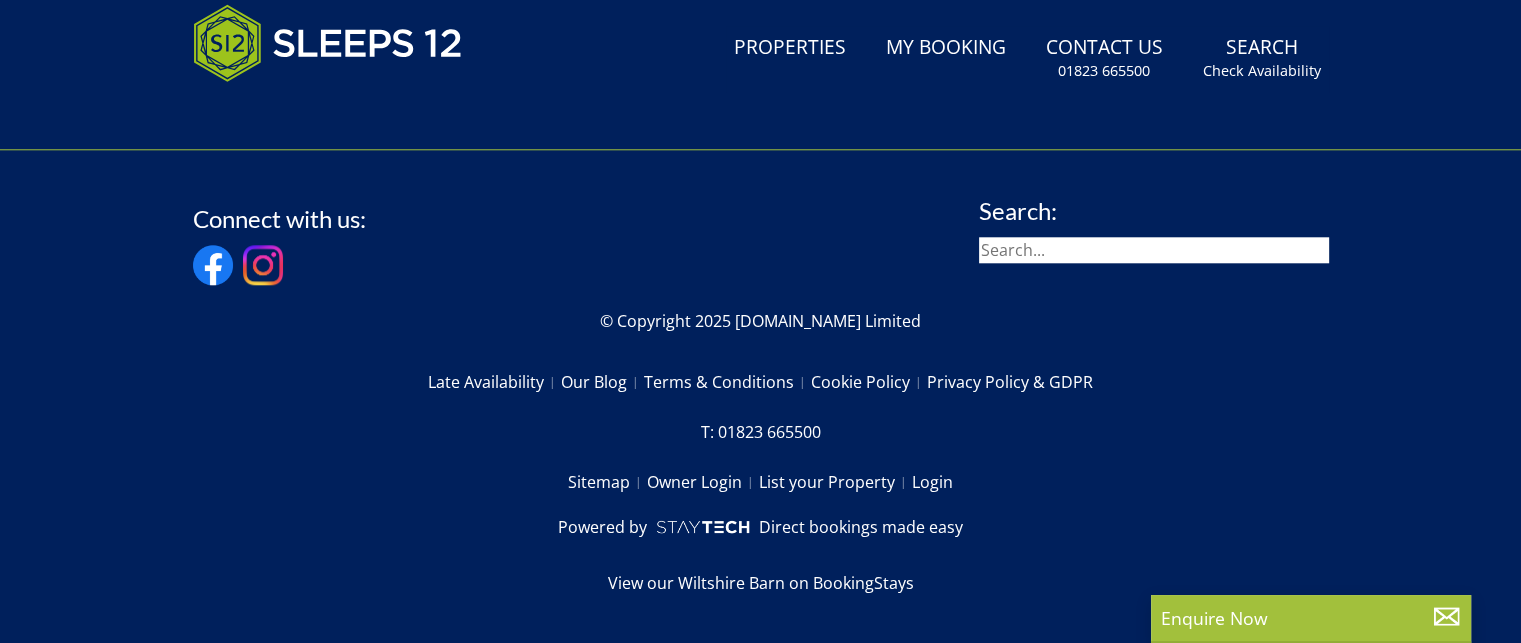 scroll, scrollTop: 0, scrollLeft: 0, axis: both 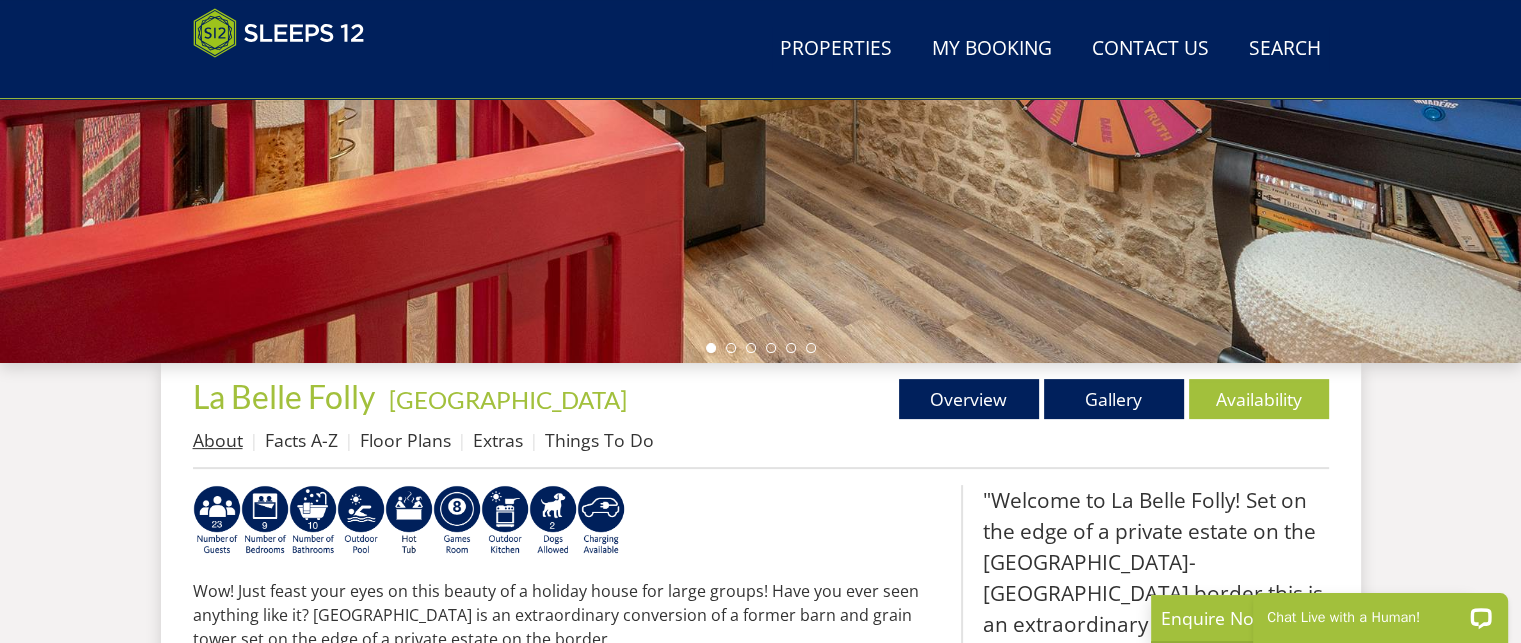 click on "About" at bounding box center (218, 440) 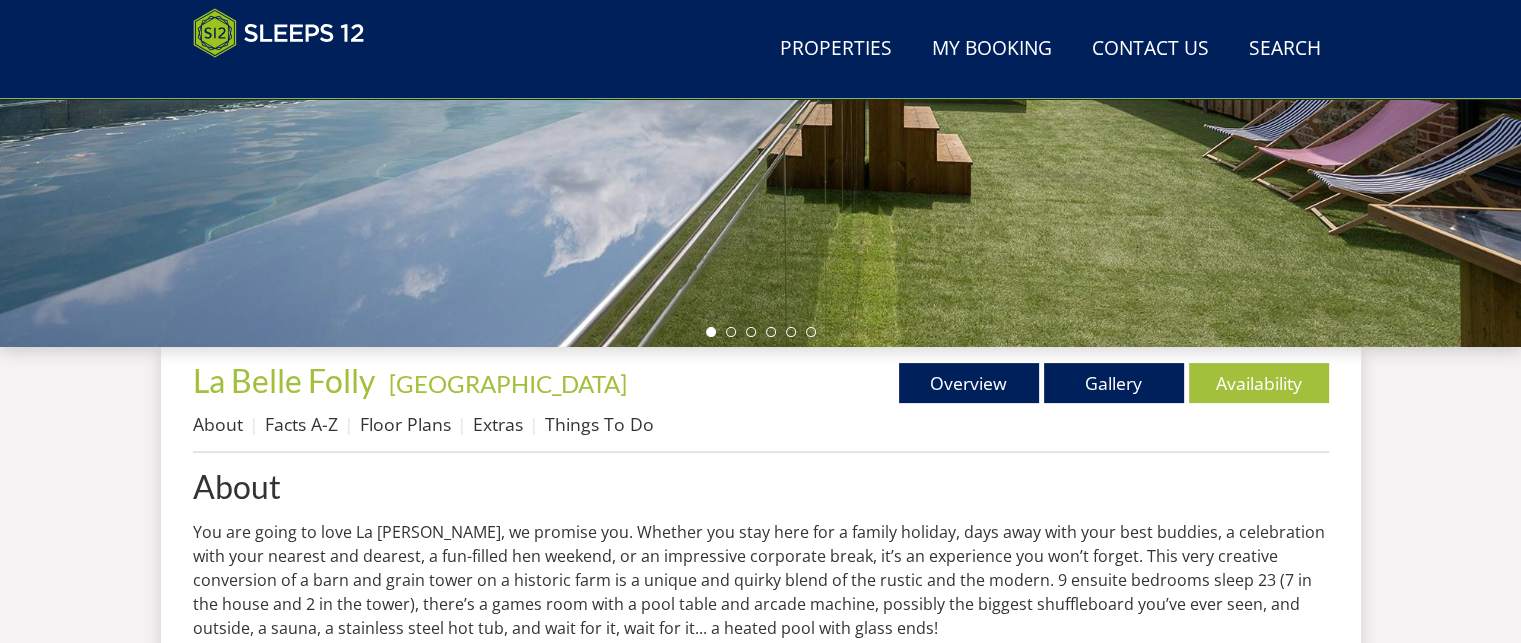 scroll, scrollTop: 279, scrollLeft: 0, axis: vertical 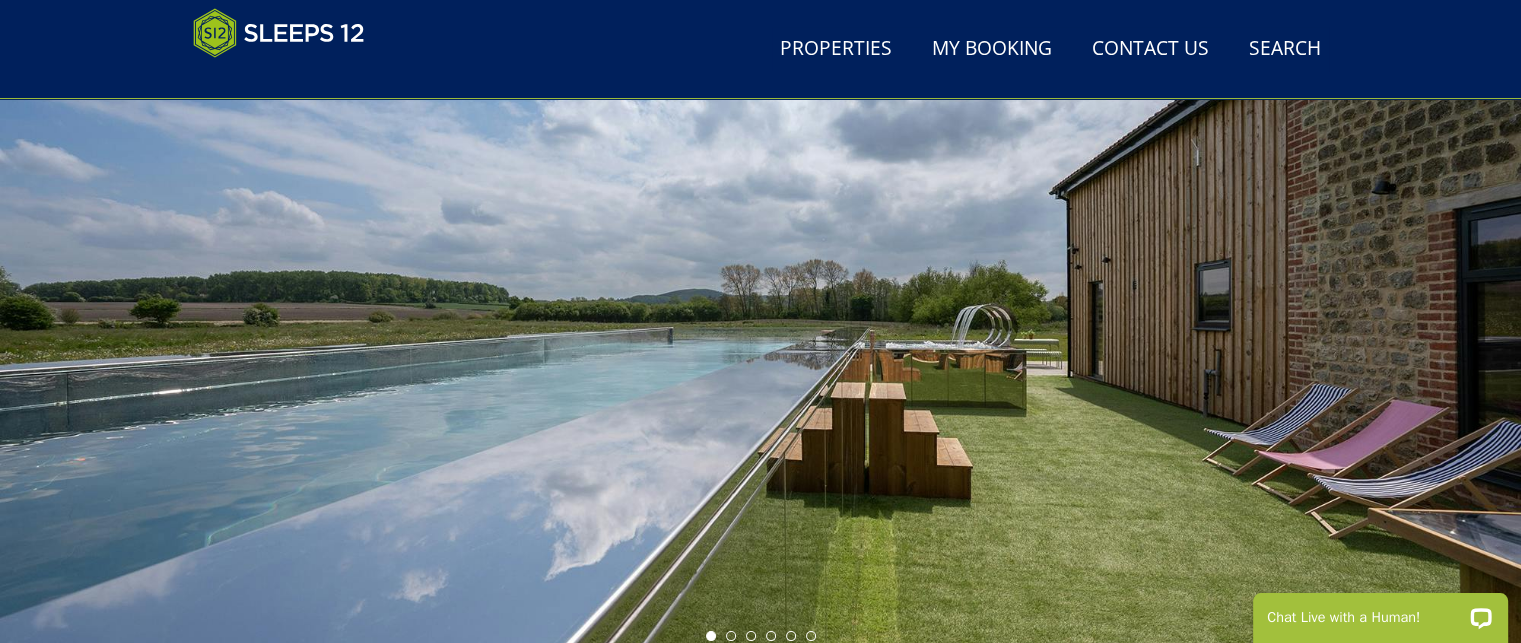 click at bounding box center (760, 301) 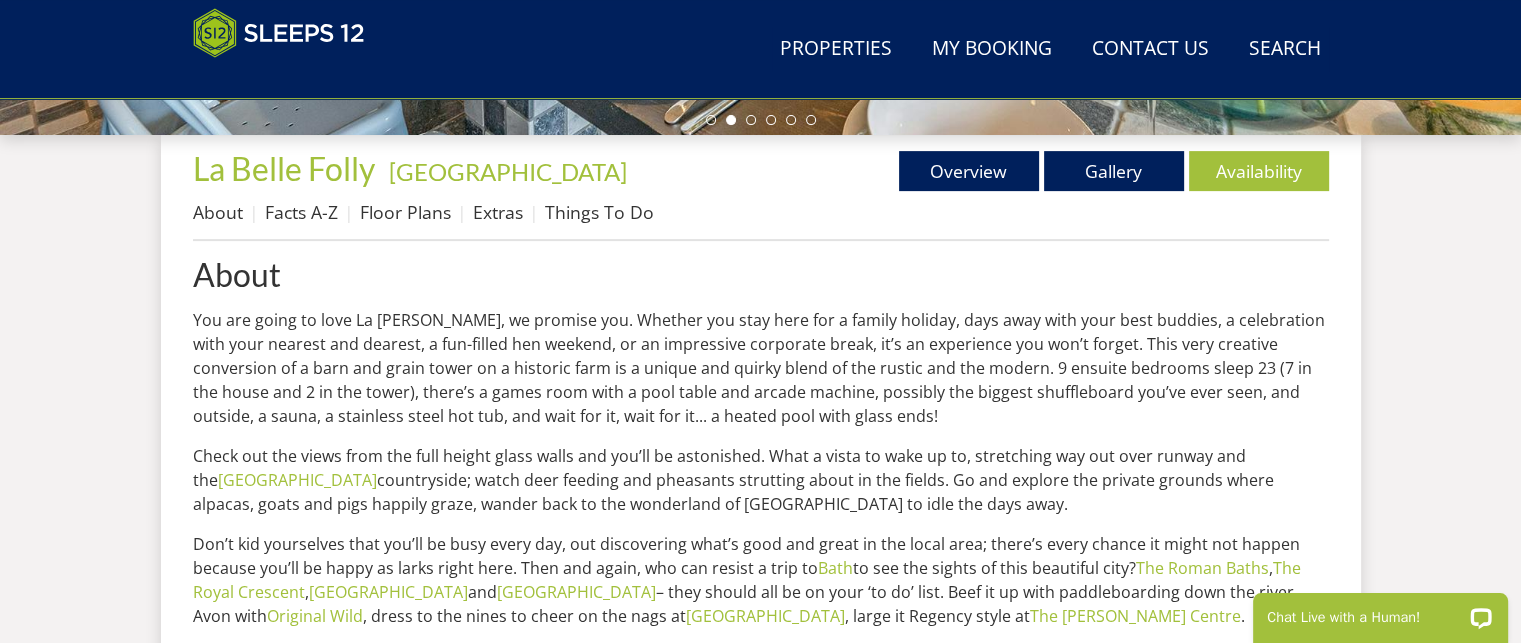 scroll, scrollTop: 708, scrollLeft: 0, axis: vertical 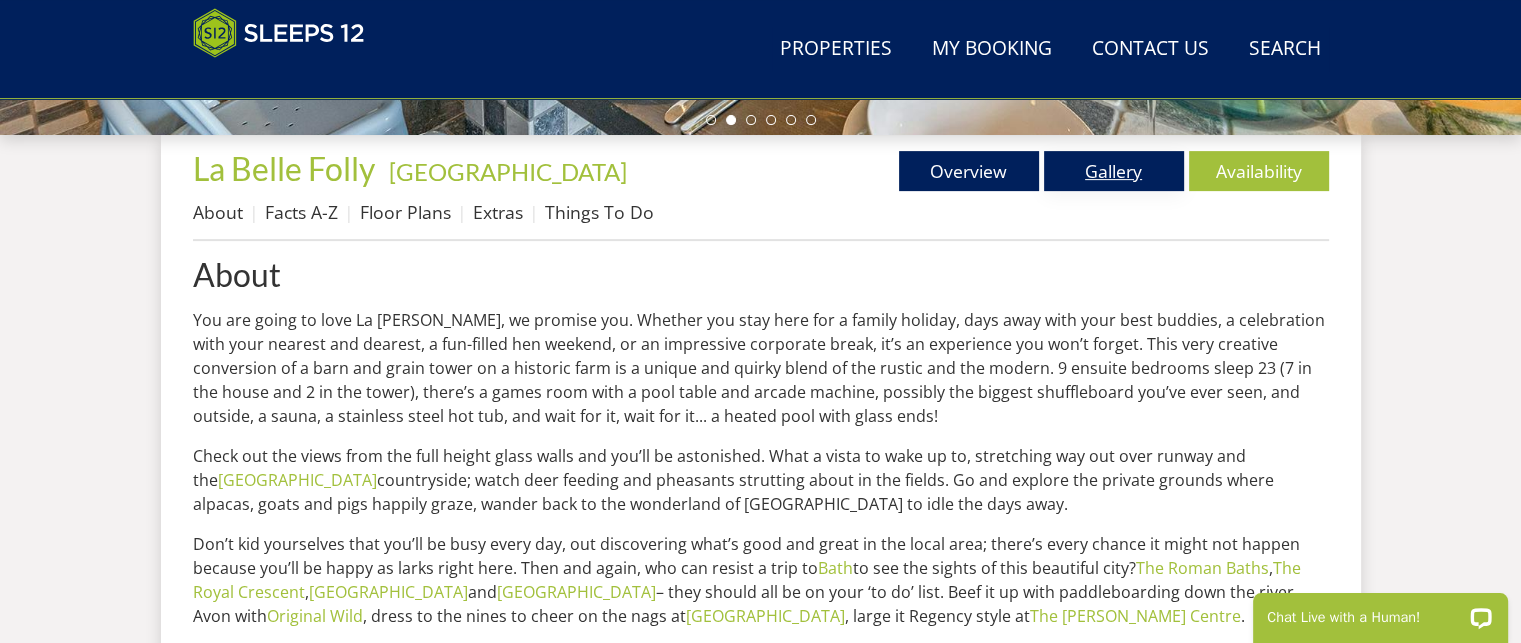 click on "Gallery" at bounding box center (1114, 171) 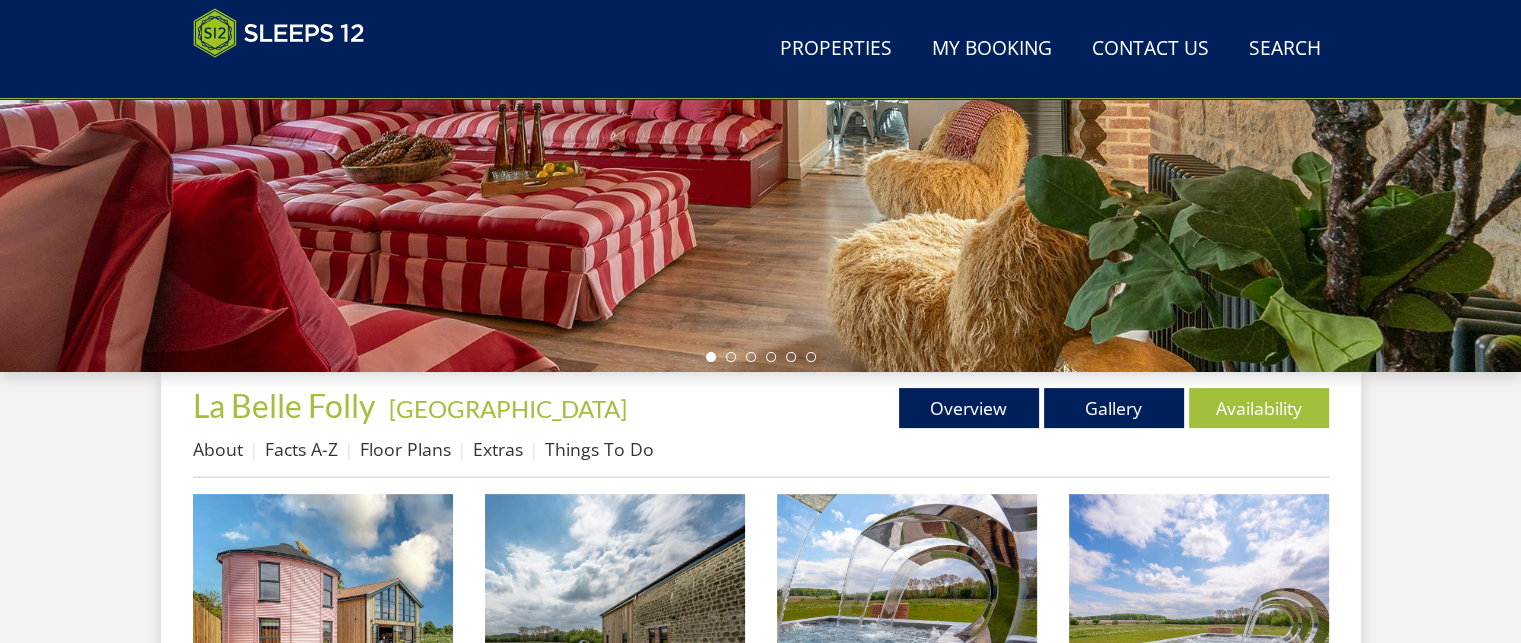 scroll, scrollTop: 472, scrollLeft: 0, axis: vertical 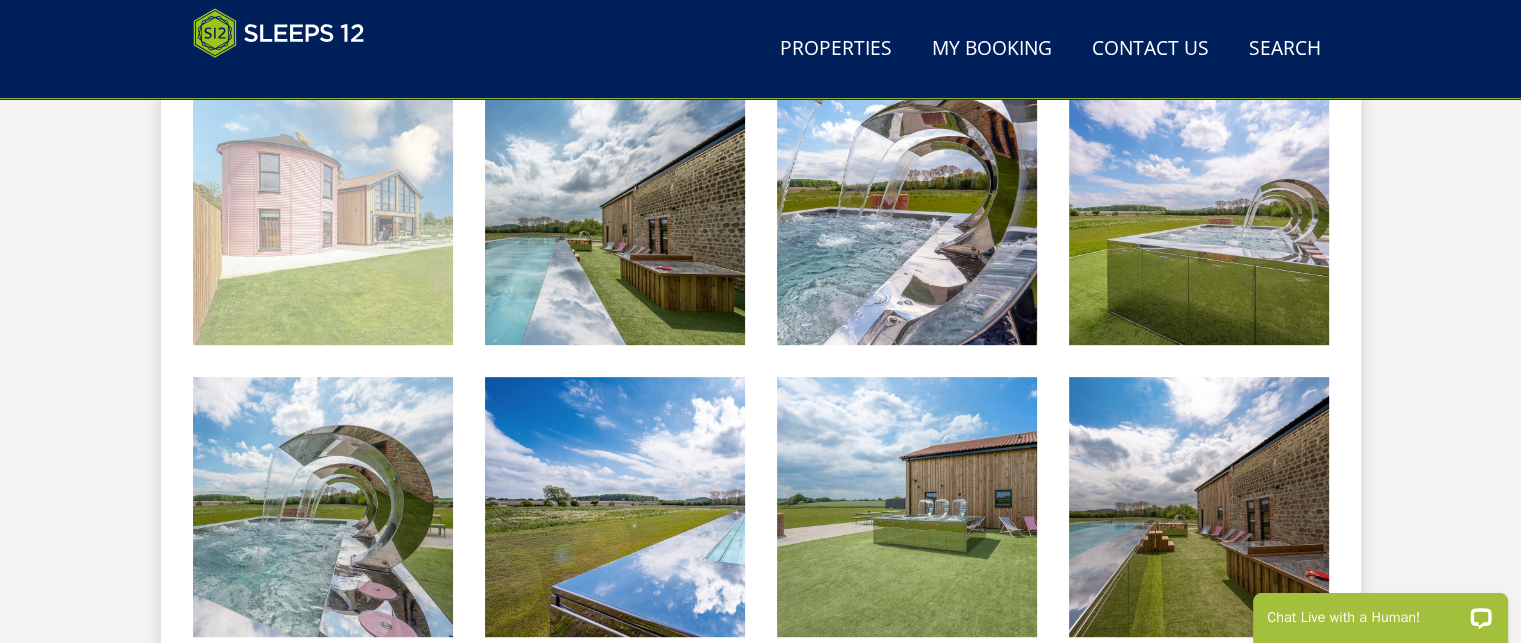 click at bounding box center (323, 215) 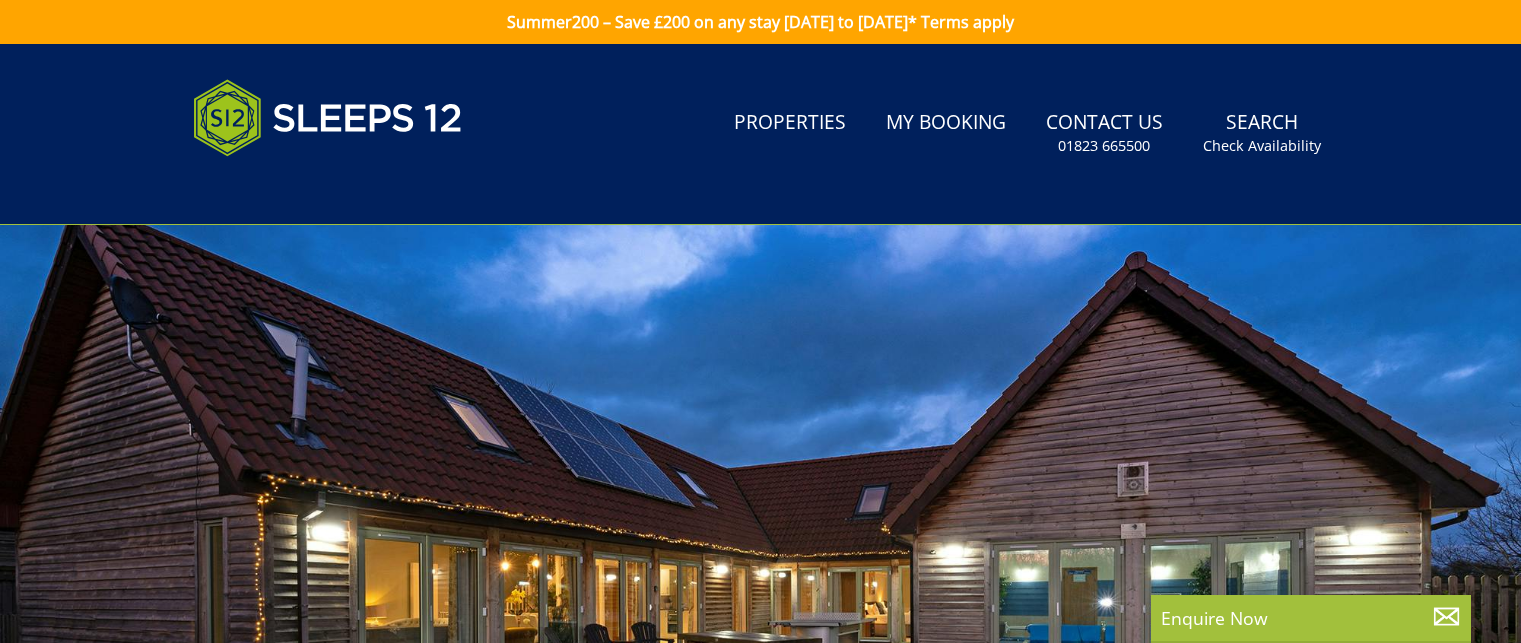 scroll, scrollTop: 0, scrollLeft: 0, axis: both 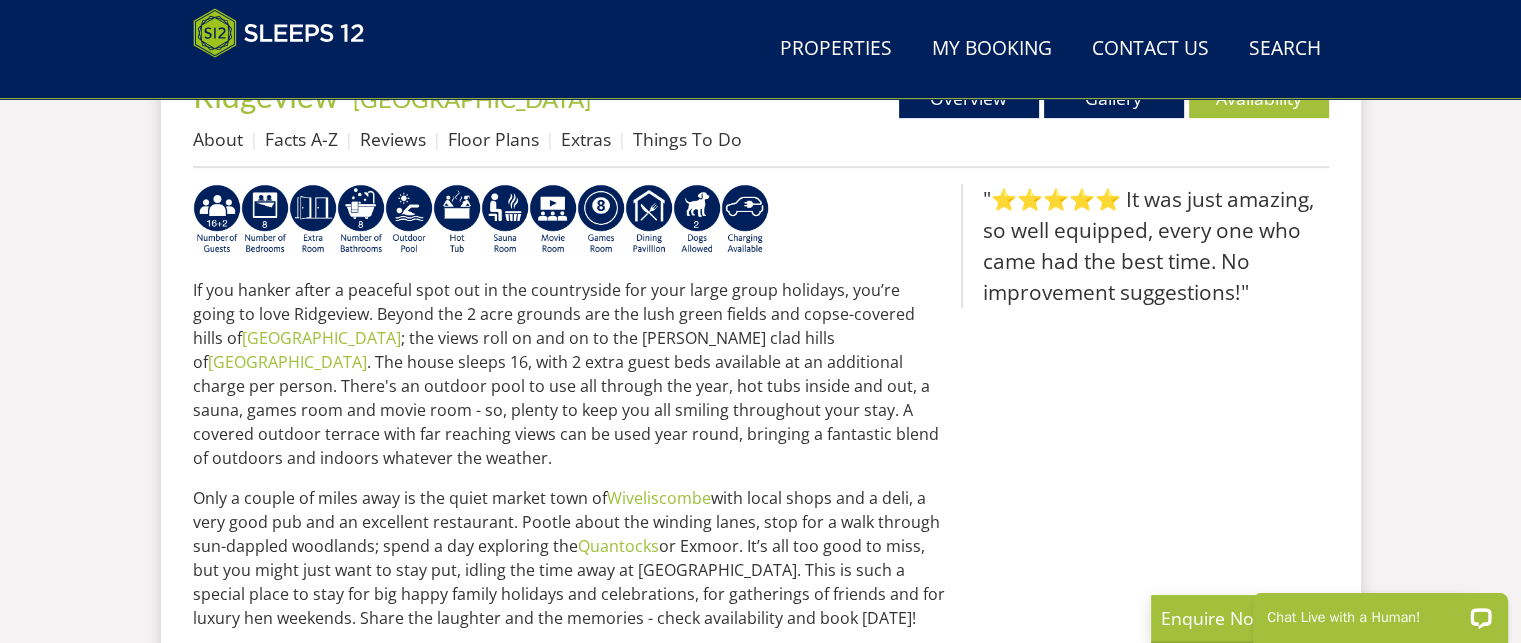 click on "If you hanker after a peaceful spot out in the countryside for your large group holidays, you’re going to love Ridgeview. Beyond the 2 acre grounds are the lush green fields and copse-covered hills of  Somerset ; the views roll on and on to the bracken clad hills of  Exmoor National Park . The house sleeps 16, with 2 extra guest beds available at an additional charge per person. There's an outdoor pool to use all through the year, hot tubs inside and out, a sauna, games room and movie room - so, plenty to keep you all smiling throughout your stay. A covered outdoor terrace with far reaching views can be used year round, bringing a fantastic blend of outdoors and indoors whatever the weather." at bounding box center (569, 374) 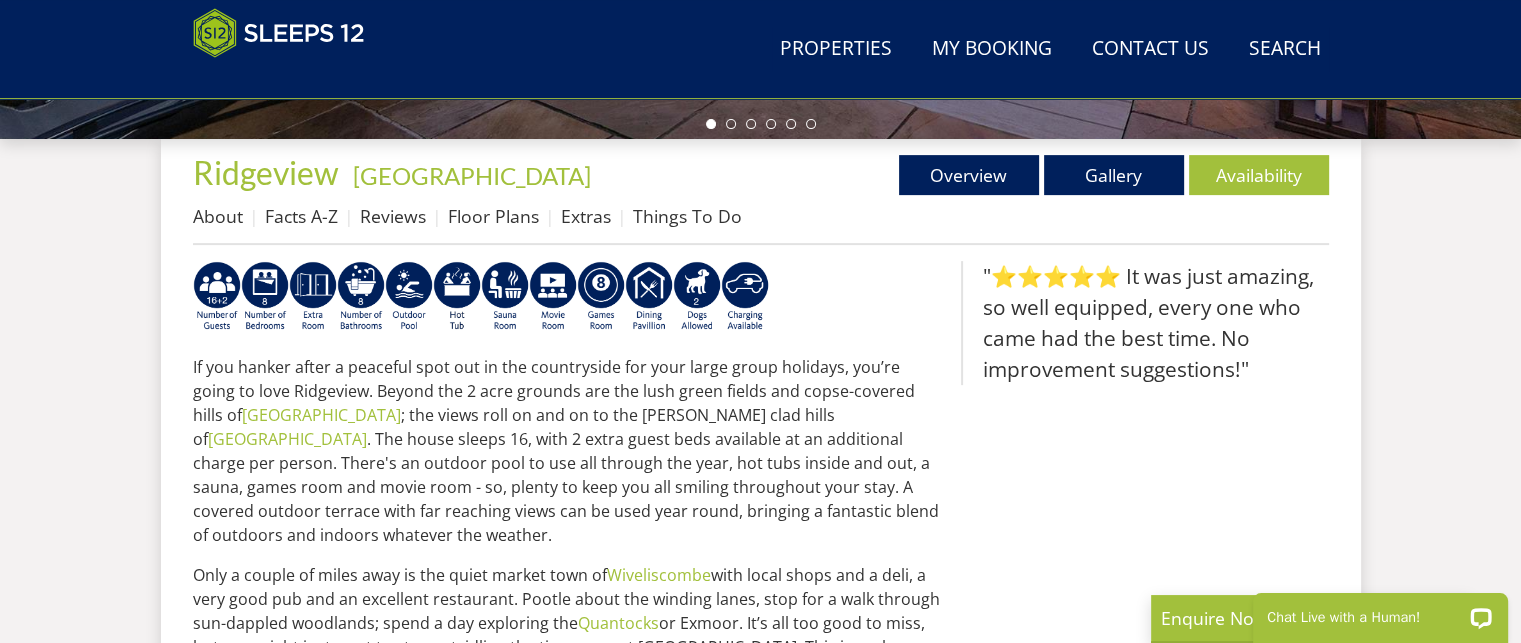 scroll, scrollTop: 705, scrollLeft: 0, axis: vertical 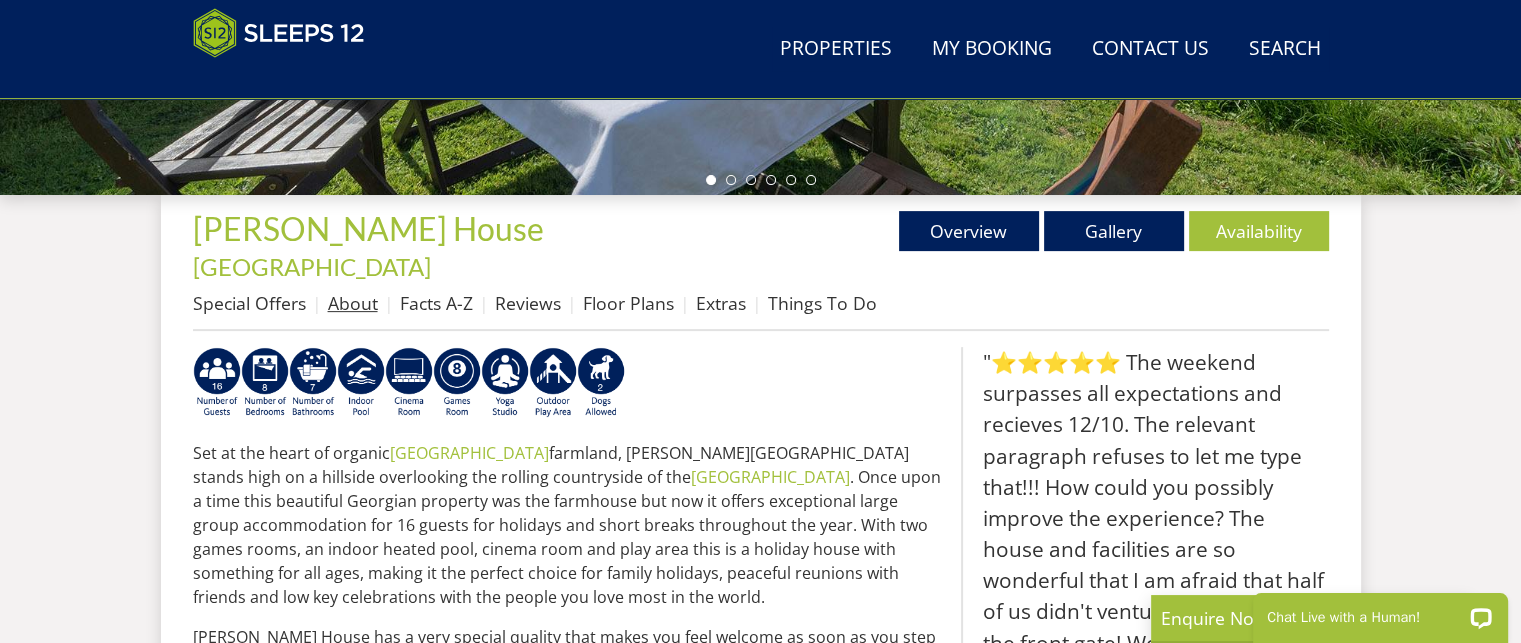 click on "About" at bounding box center [353, 303] 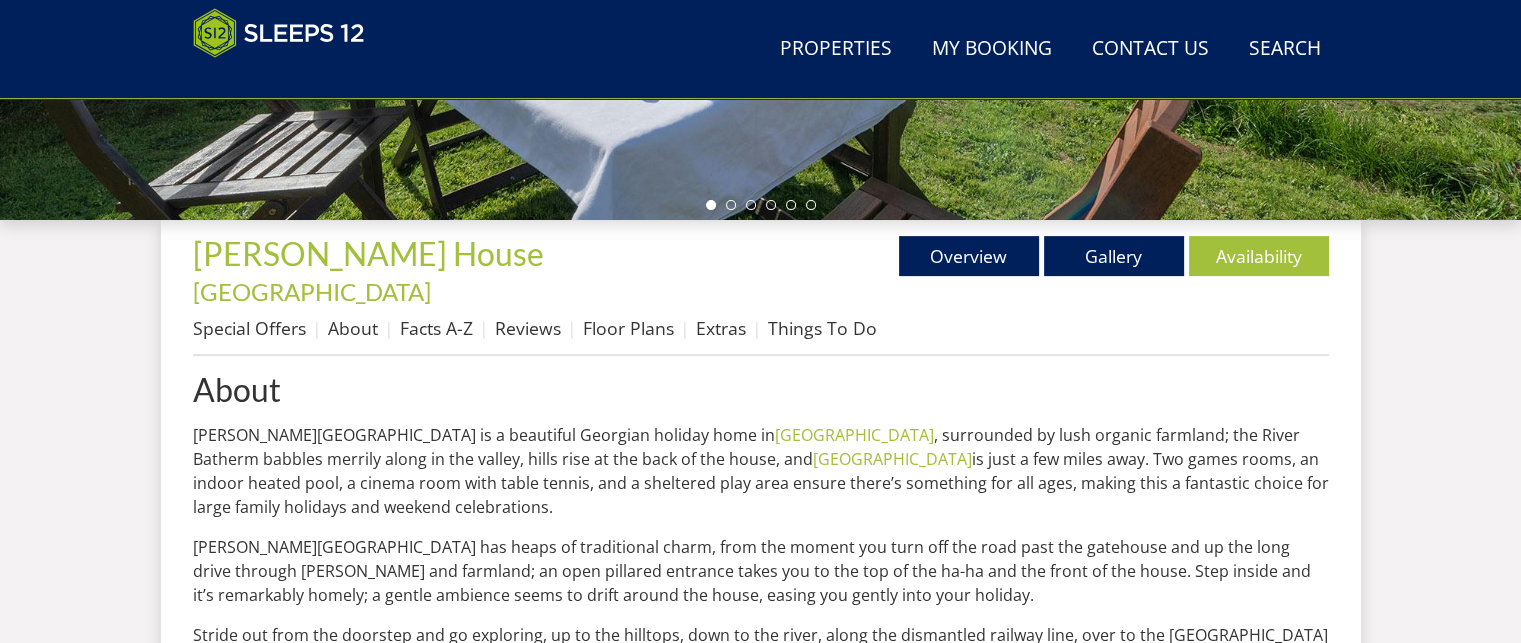 scroll, scrollTop: 627, scrollLeft: 0, axis: vertical 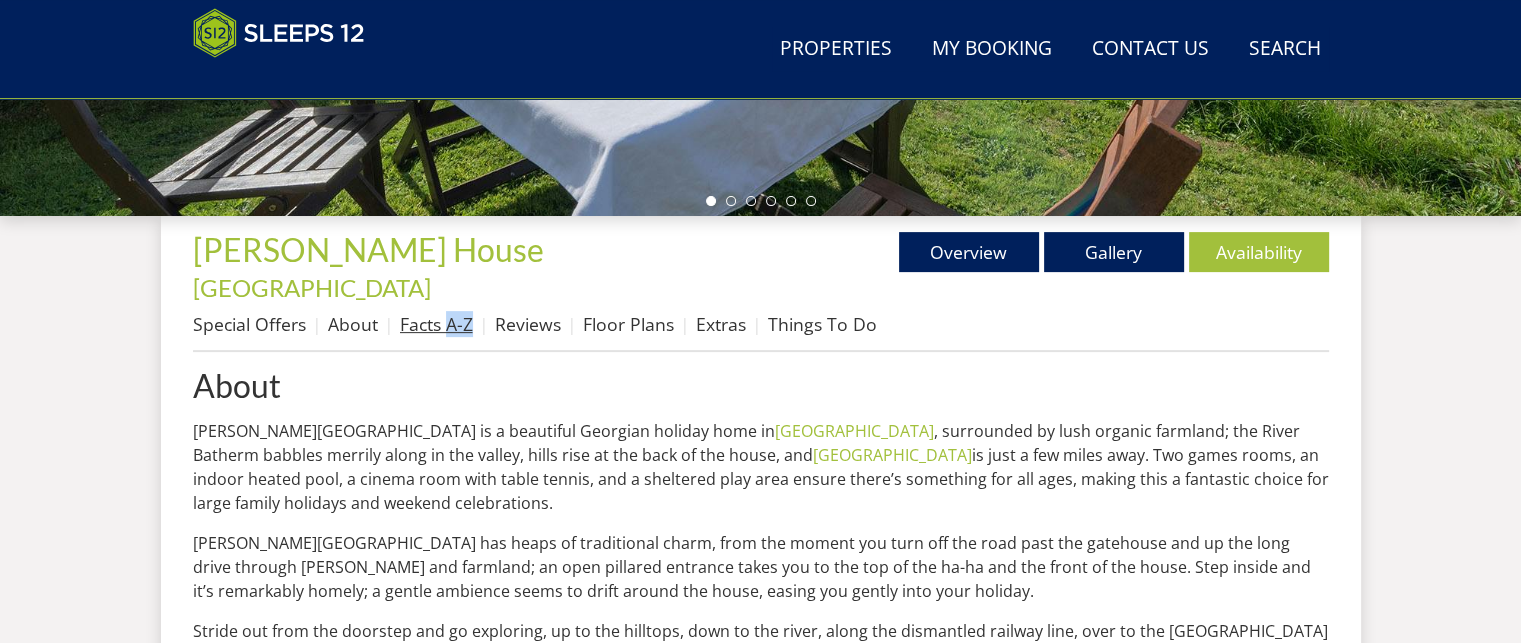 drag, startPoint x: 482, startPoint y: 299, endPoint x: 444, endPoint y: 293, distance: 38.470768 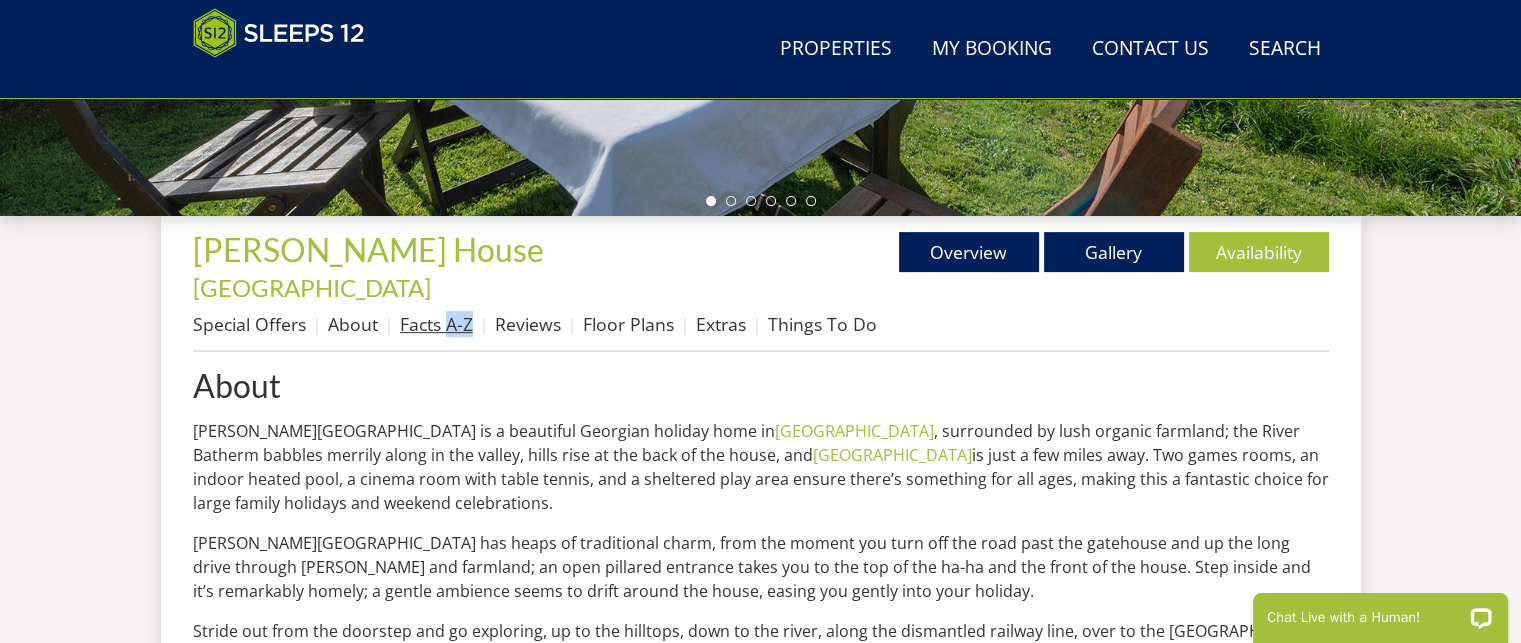 scroll, scrollTop: 0, scrollLeft: 0, axis: both 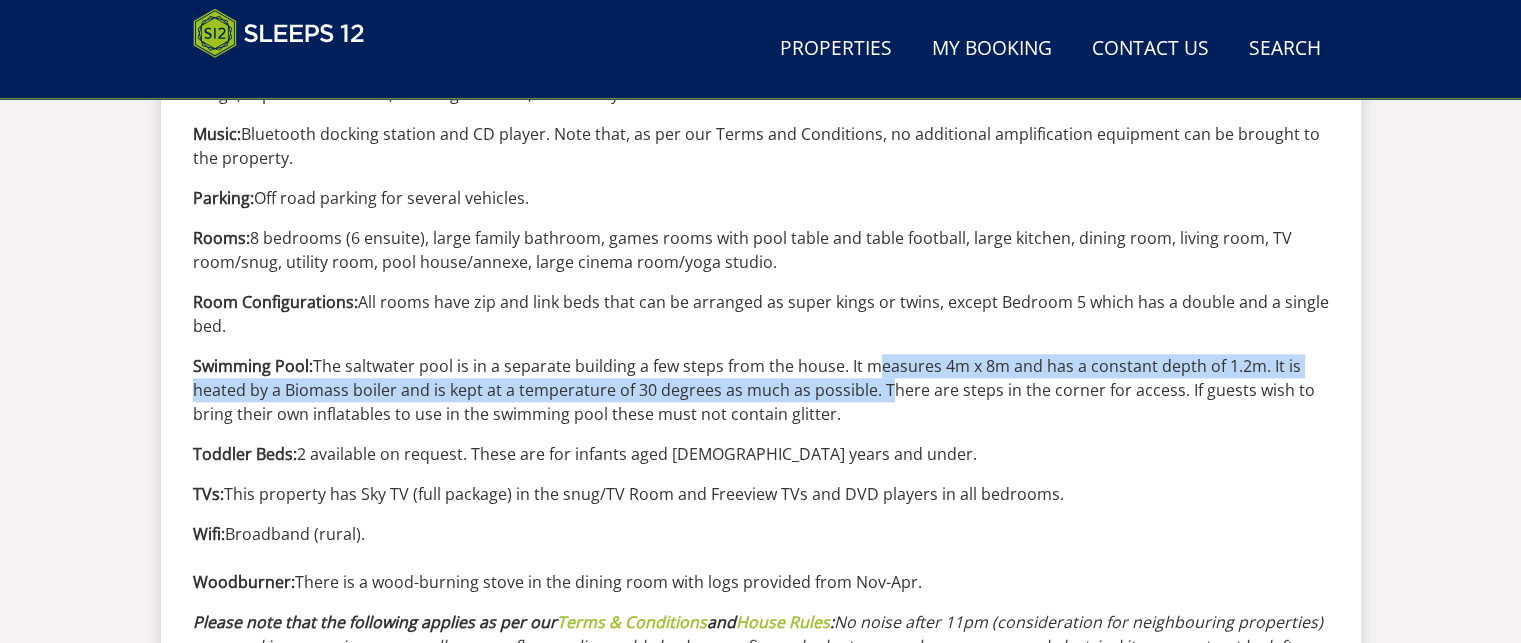 drag, startPoint x: 864, startPoint y: 327, endPoint x: 876, endPoint y: 359, distance: 34.176014 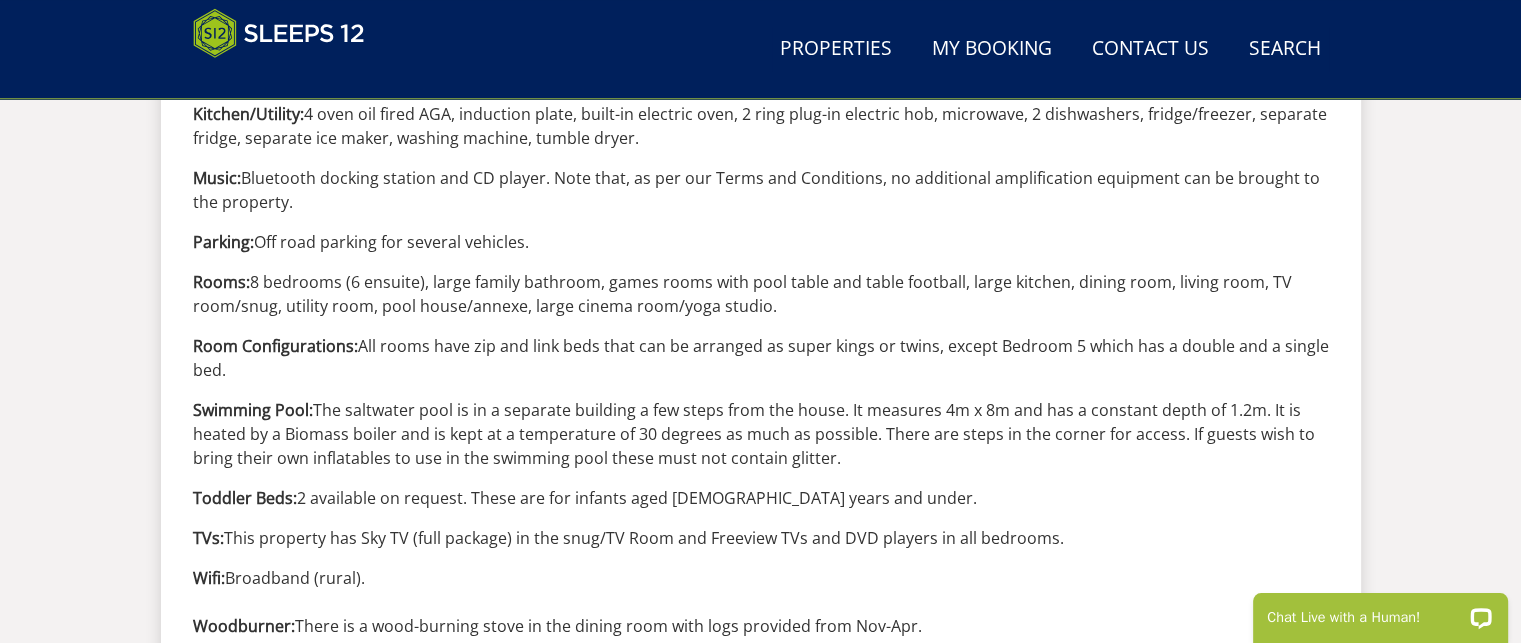 scroll, scrollTop: 2295, scrollLeft: 0, axis: vertical 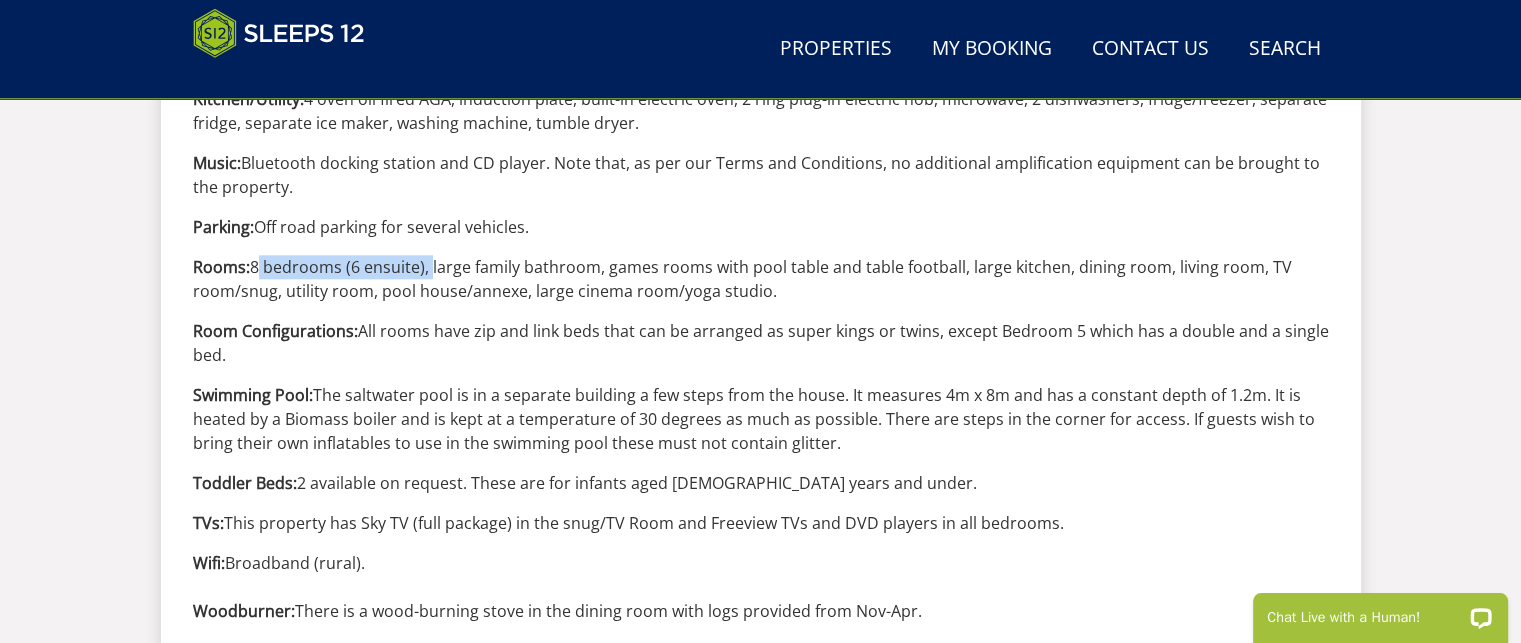 drag, startPoint x: 256, startPoint y: 229, endPoint x: 427, endPoint y: 247, distance: 171.94476 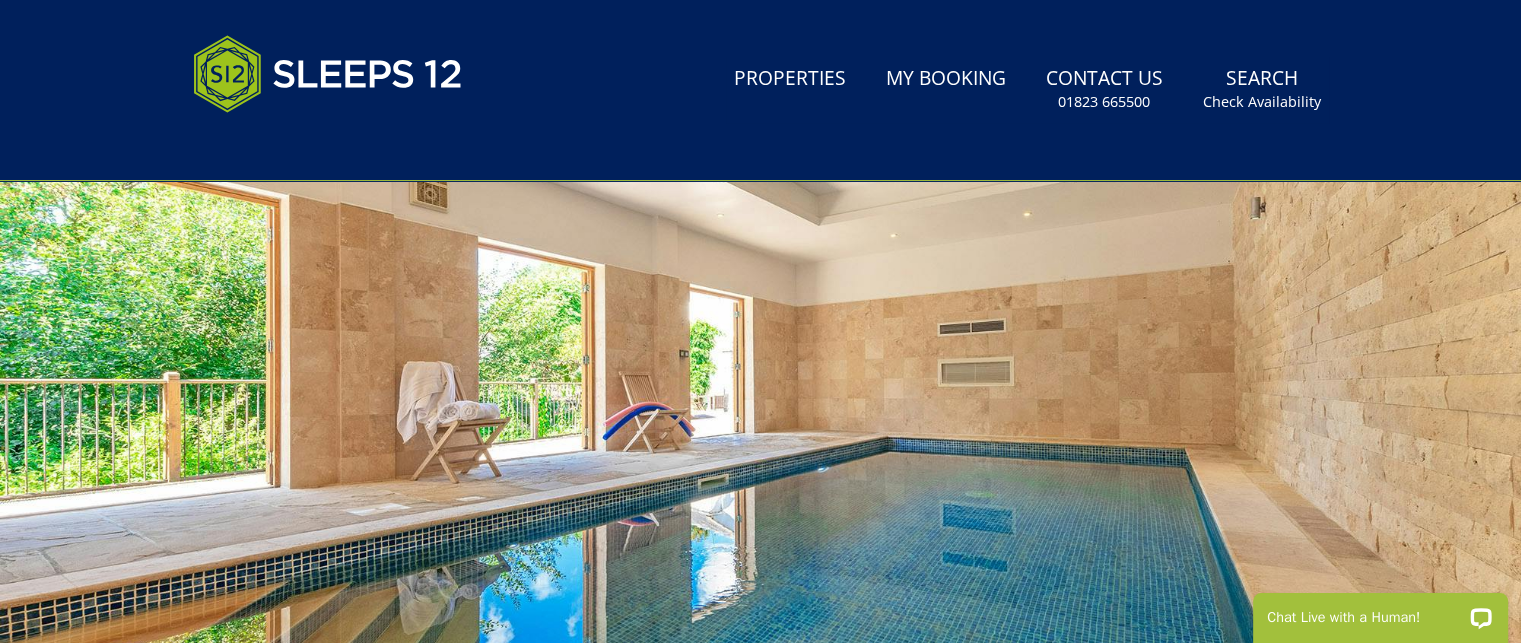 scroll, scrollTop: 0, scrollLeft: 0, axis: both 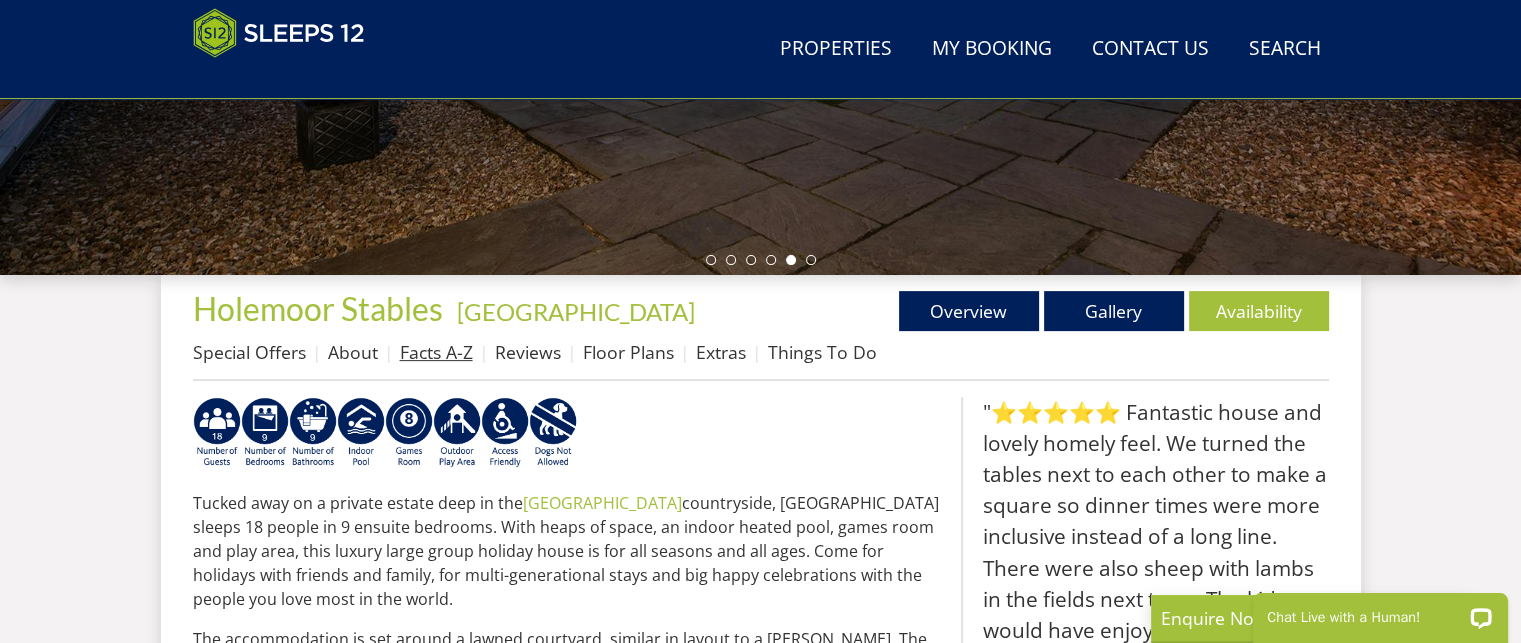 click on "Facts A-Z" at bounding box center (436, 352) 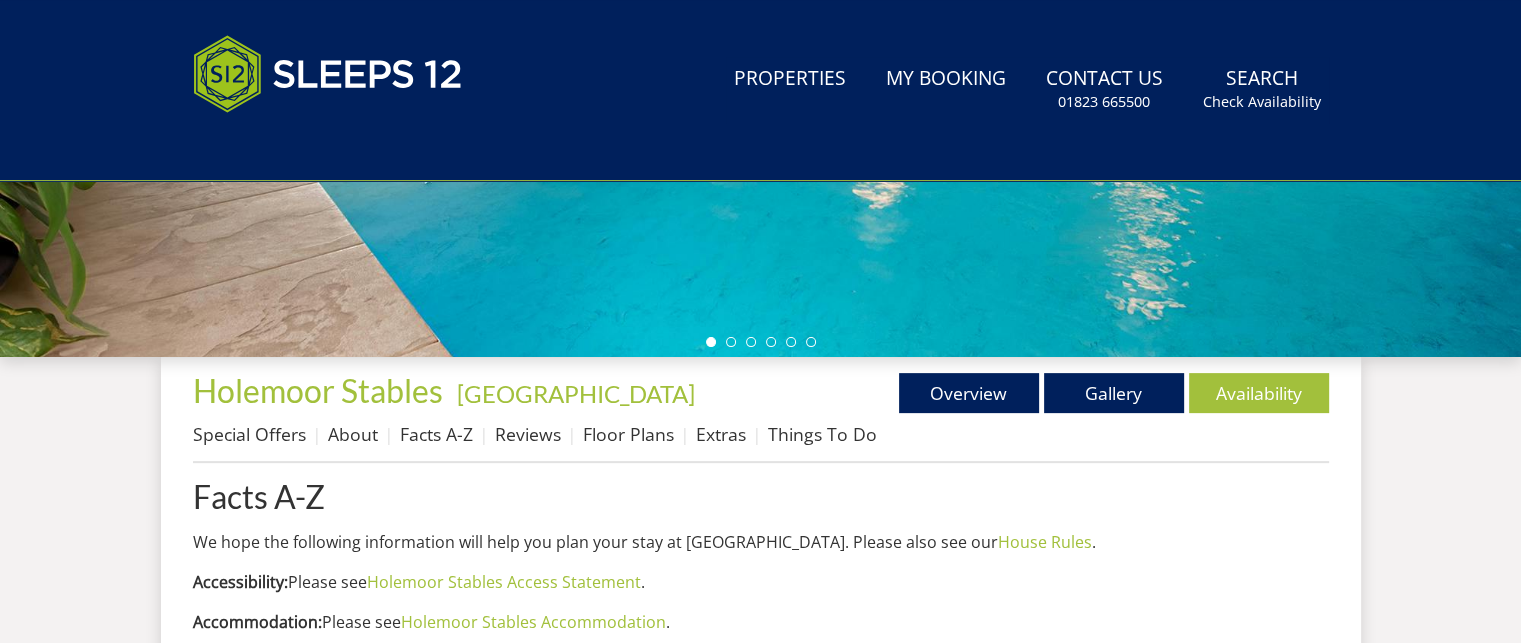 scroll, scrollTop: 0, scrollLeft: 0, axis: both 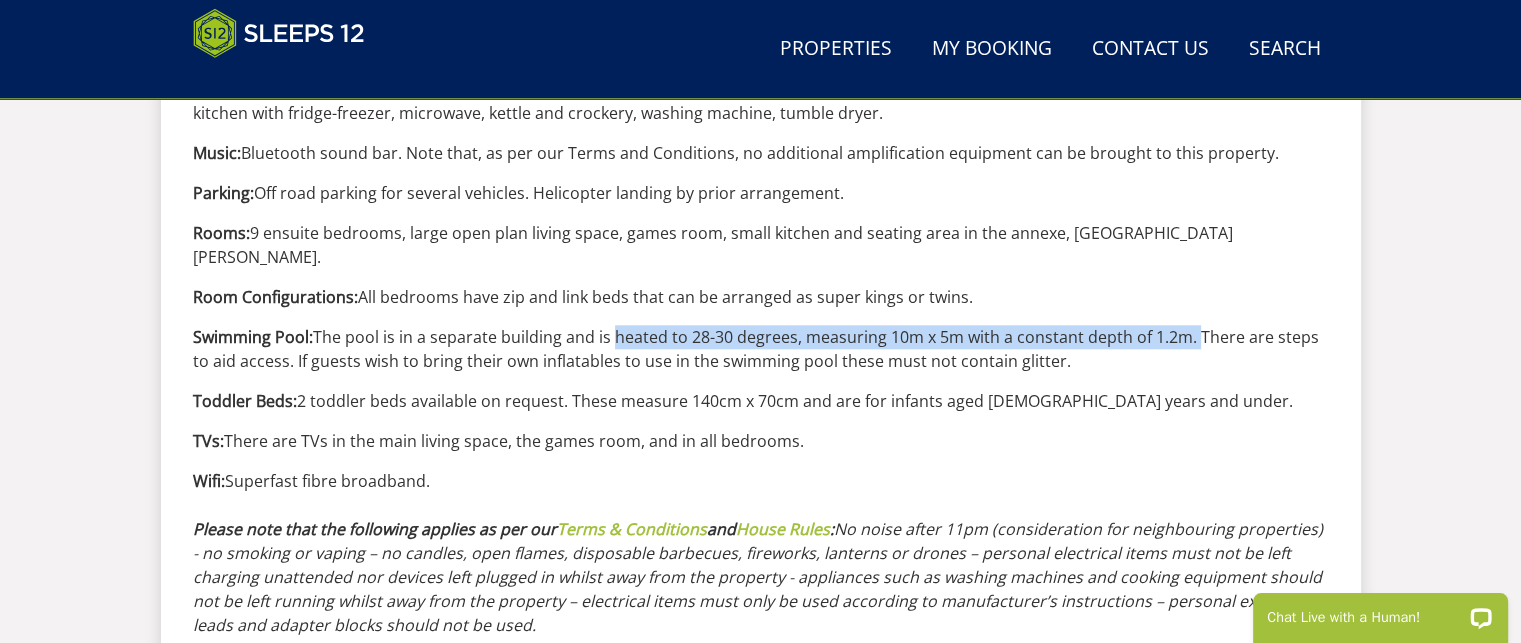 drag, startPoint x: 613, startPoint y: 309, endPoint x: 1197, endPoint y: 308, distance: 584.00085 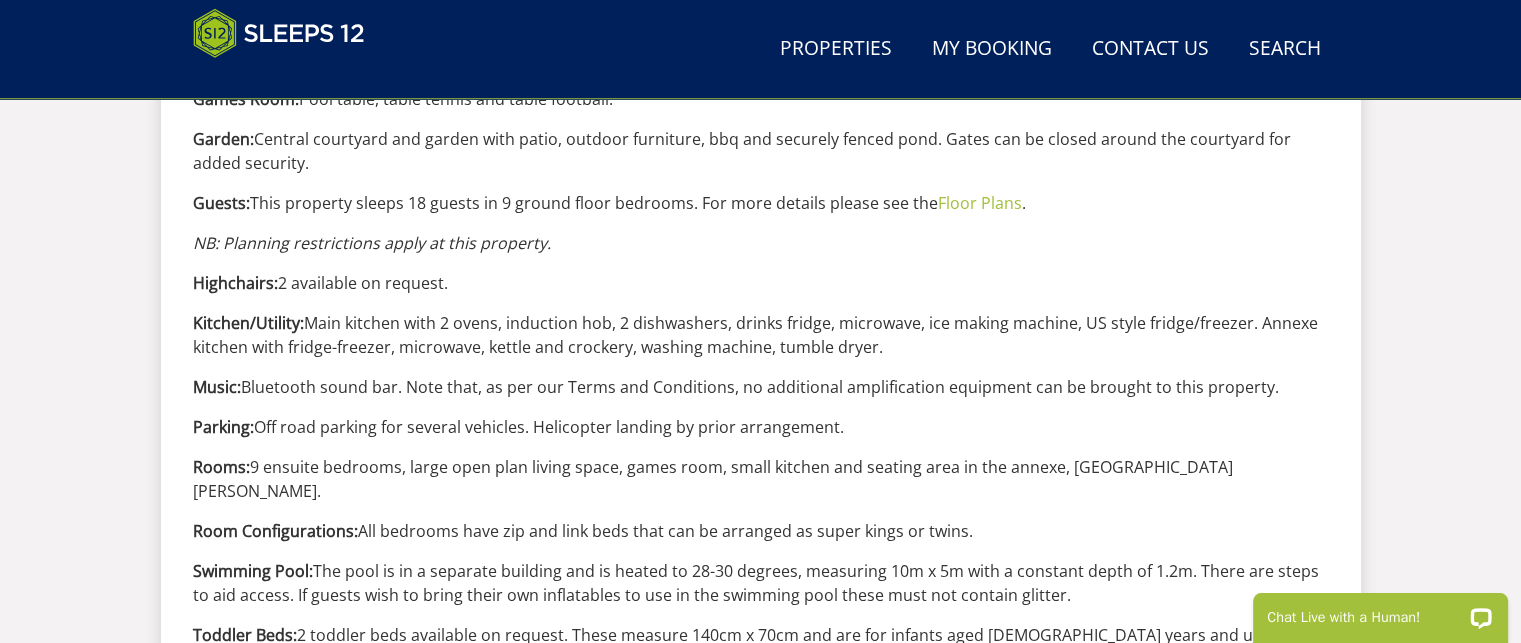 scroll, scrollTop: 2008, scrollLeft: 0, axis: vertical 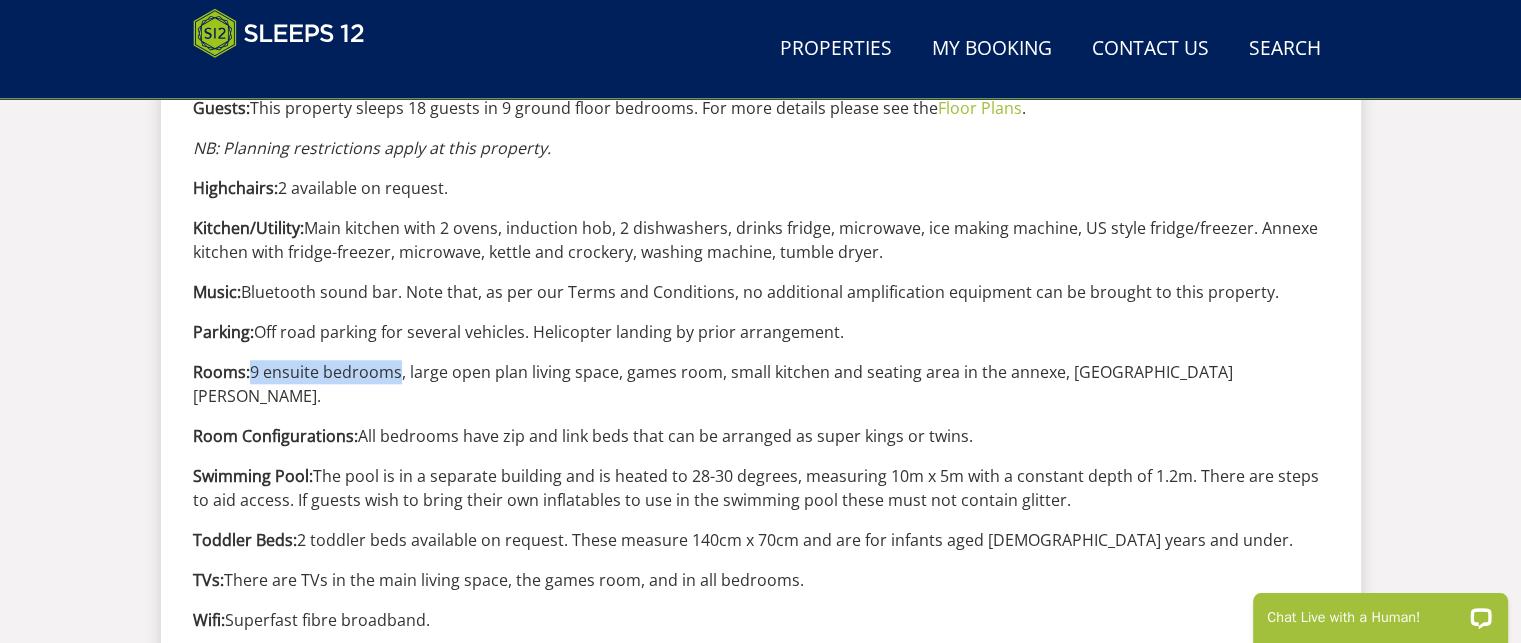 drag, startPoint x: 249, startPoint y: 365, endPoint x: 401, endPoint y: 363, distance: 152.01315 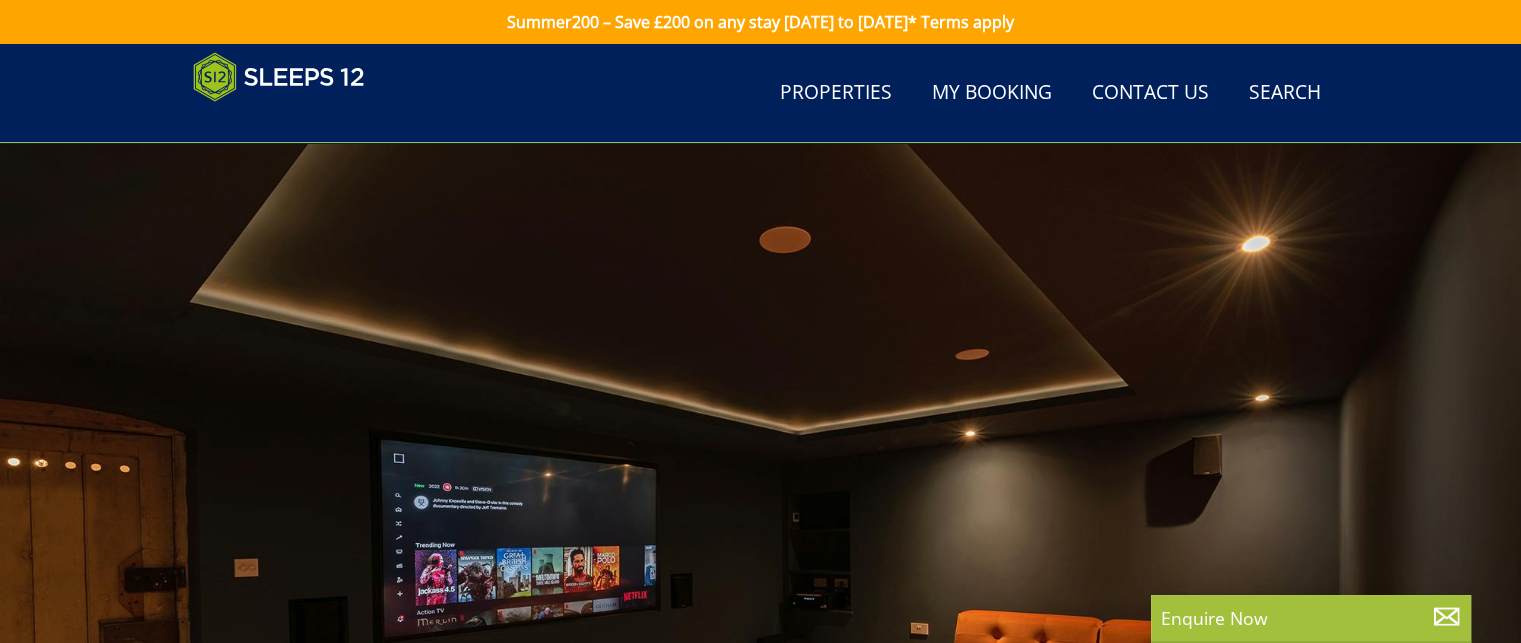 scroll, scrollTop: 412, scrollLeft: 0, axis: vertical 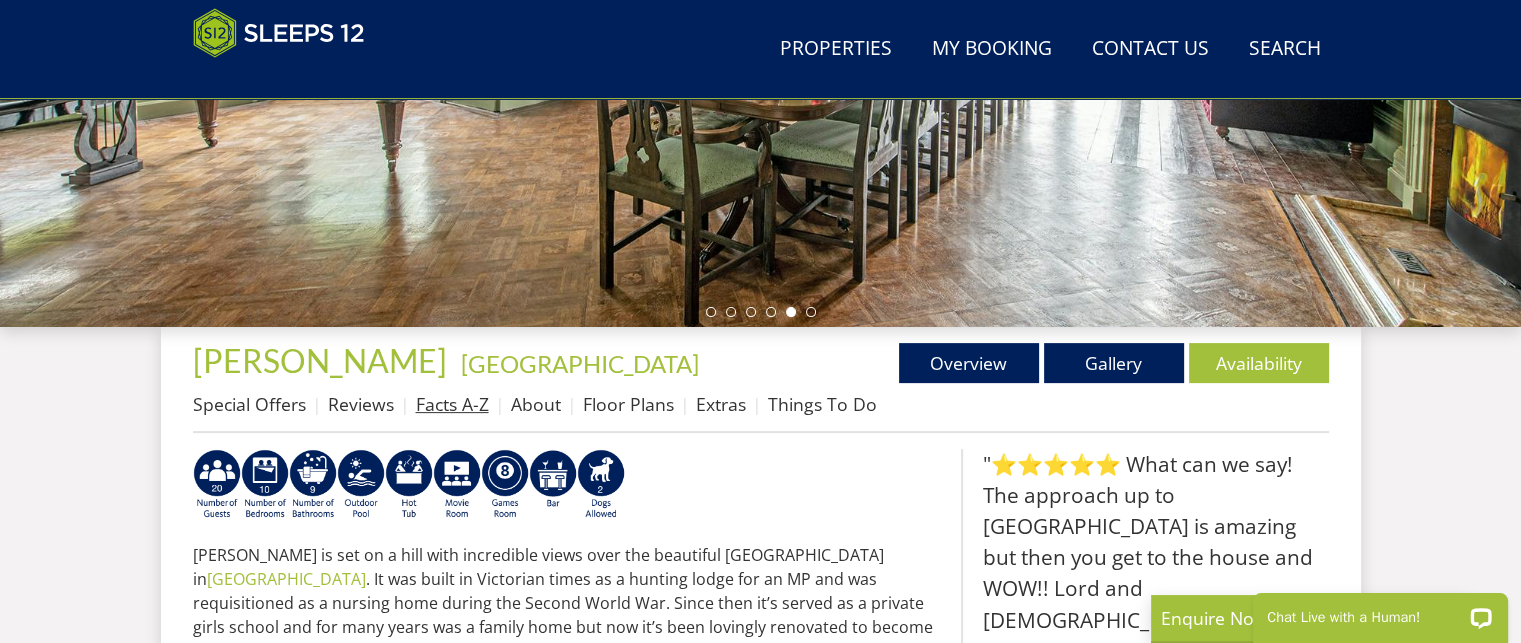 click on "Facts A-Z" at bounding box center [452, 404] 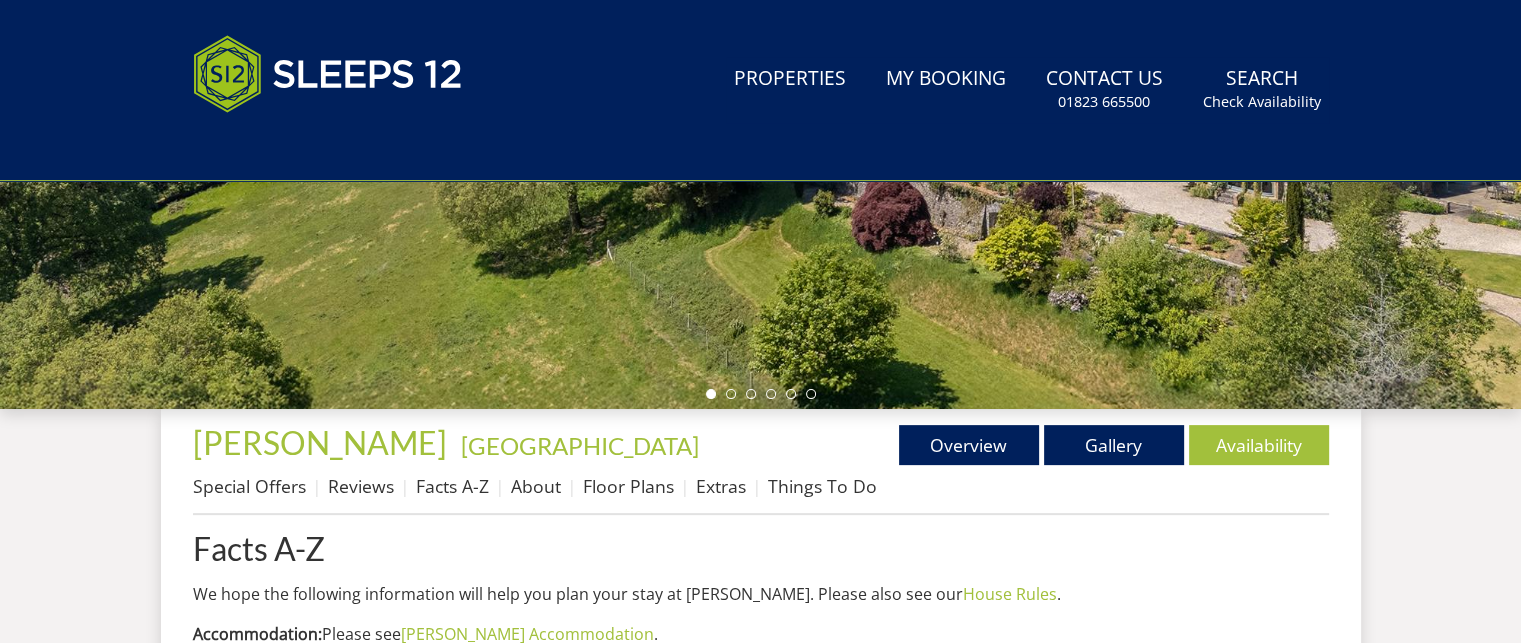 scroll, scrollTop: 0, scrollLeft: 0, axis: both 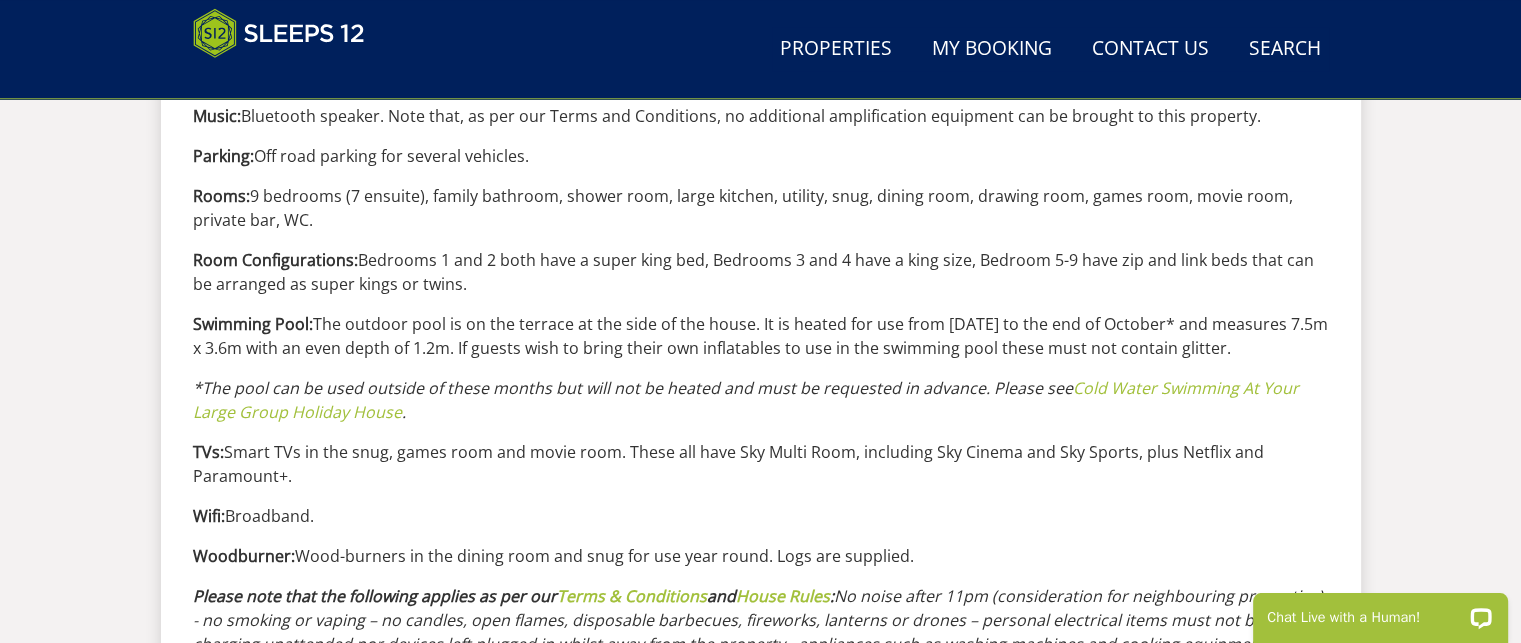 click on "Swimming Pool:  The outdoor pool is on the terrace at the side of the house. It is heated for use from Easter to the end of October* and measures 7.5m x 3.6m with an even depth of 1.2m. If guests wish to bring their own inflatables to use in the swimming pool these must not contain glitter." at bounding box center (761, 336) 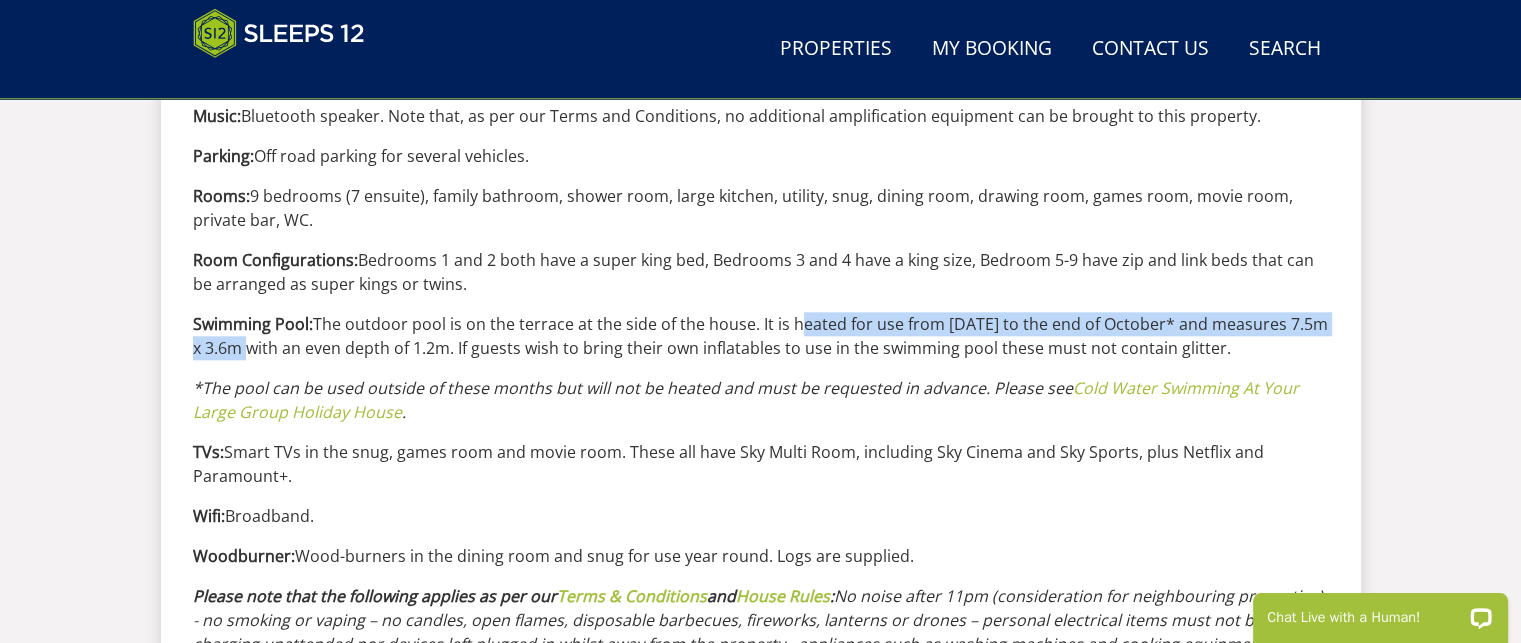 drag, startPoint x: 789, startPoint y: 320, endPoint x: 227, endPoint y: 342, distance: 562.4304 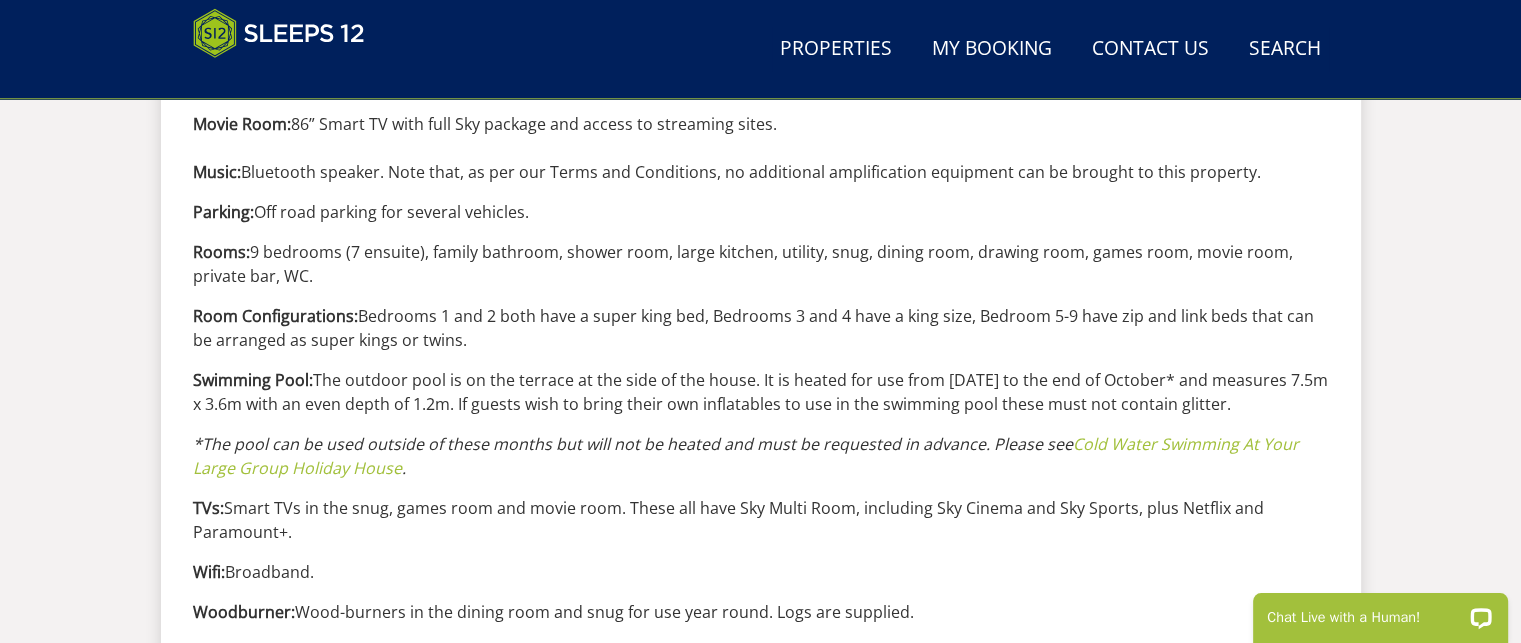 scroll, scrollTop: 2153, scrollLeft: 0, axis: vertical 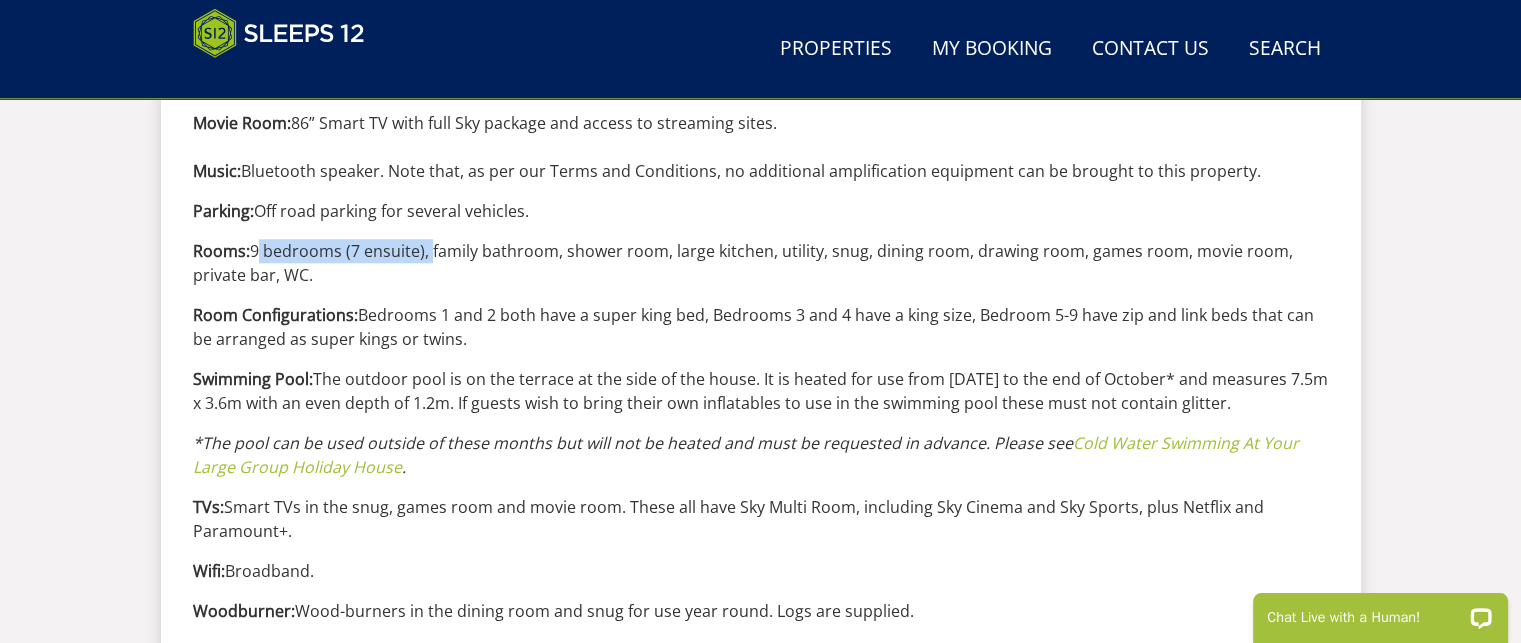 drag, startPoint x: 252, startPoint y: 246, endPoint x: 430, endPoint y: 255, distance: 178.22739 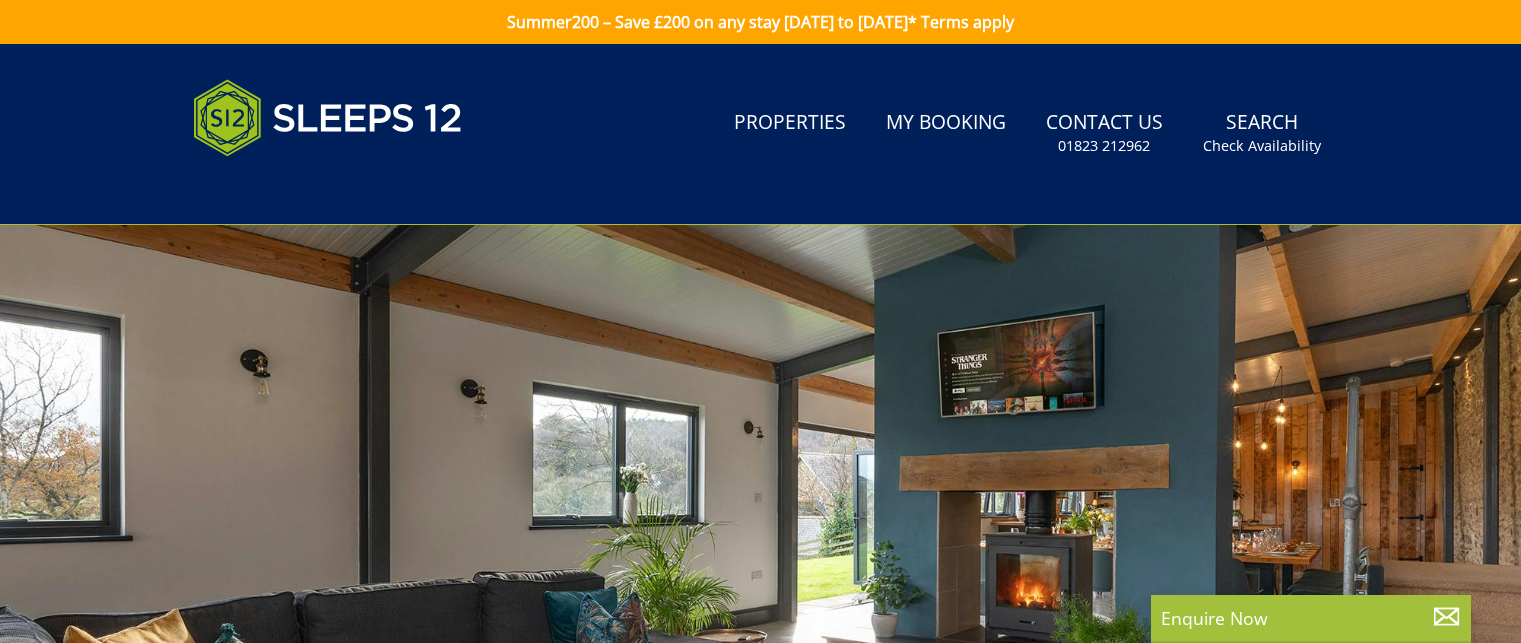 scroll, scrollTop: 0, scrollLeft: 0, axis: both 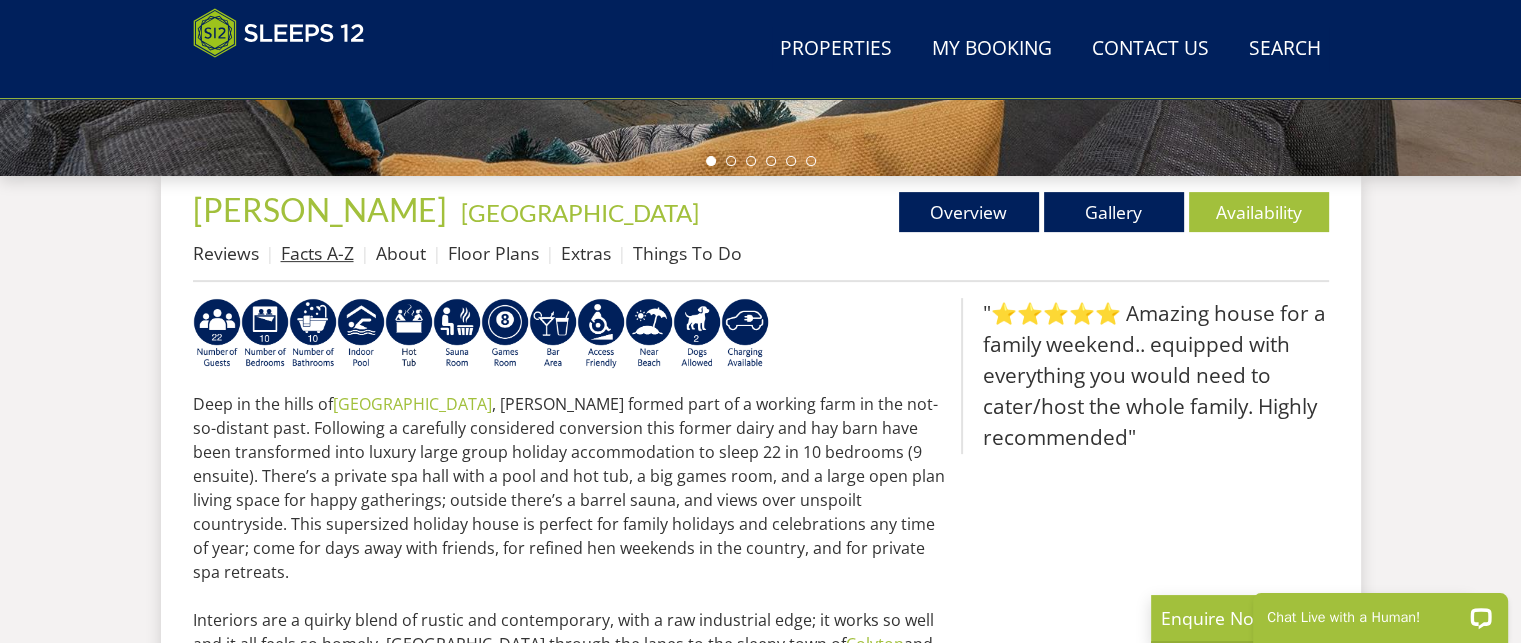 click on "Facts A-Z" at bounding box center (317, 253) 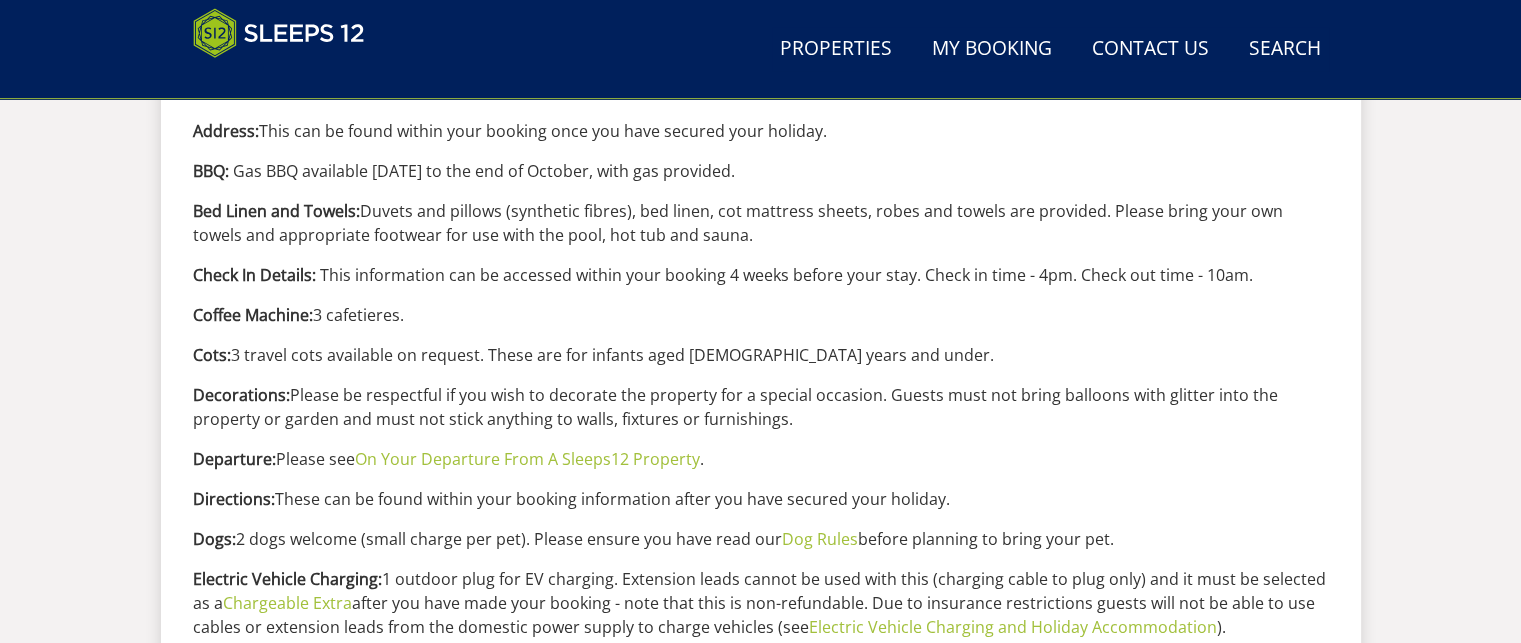 scroll, scrollTop: 1115, scrollLeft: 0, axis: vertical 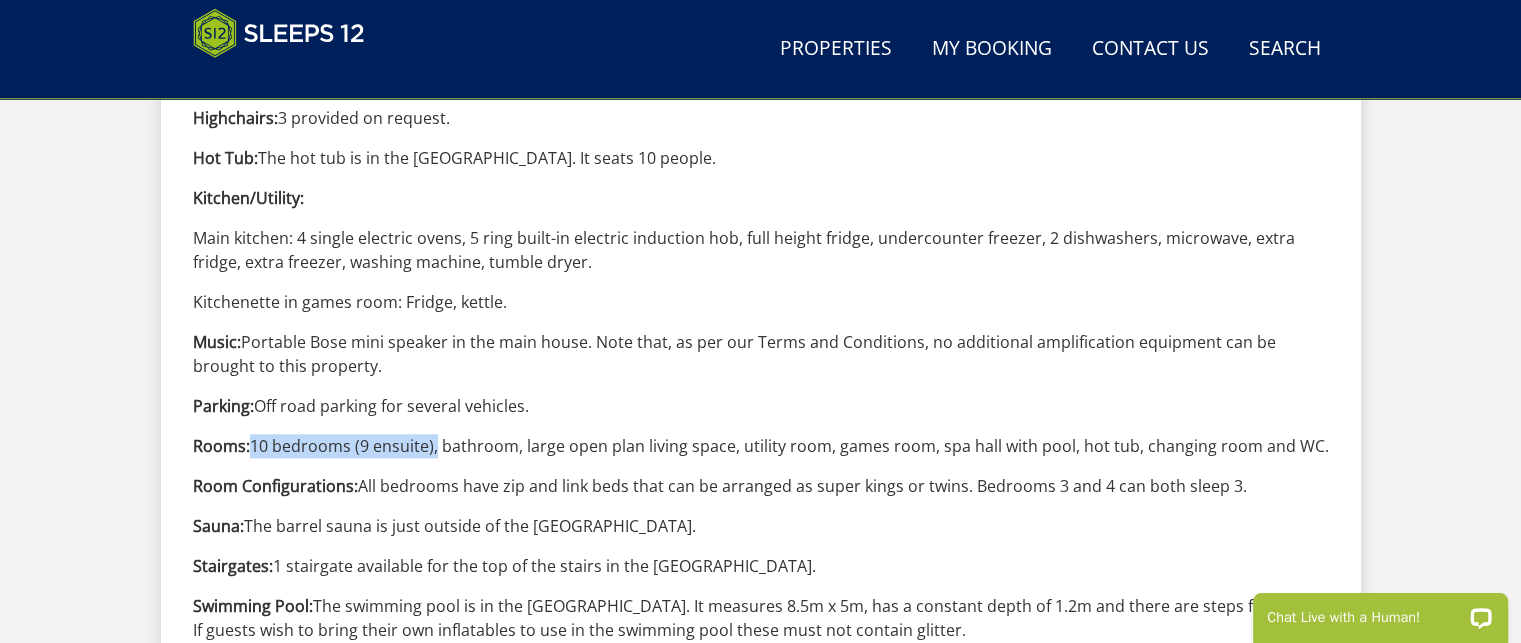 drag, startPoint x: 250, startPoint y: 435, endPoint x: 436, endPoint y: 443, distance: 186.17197 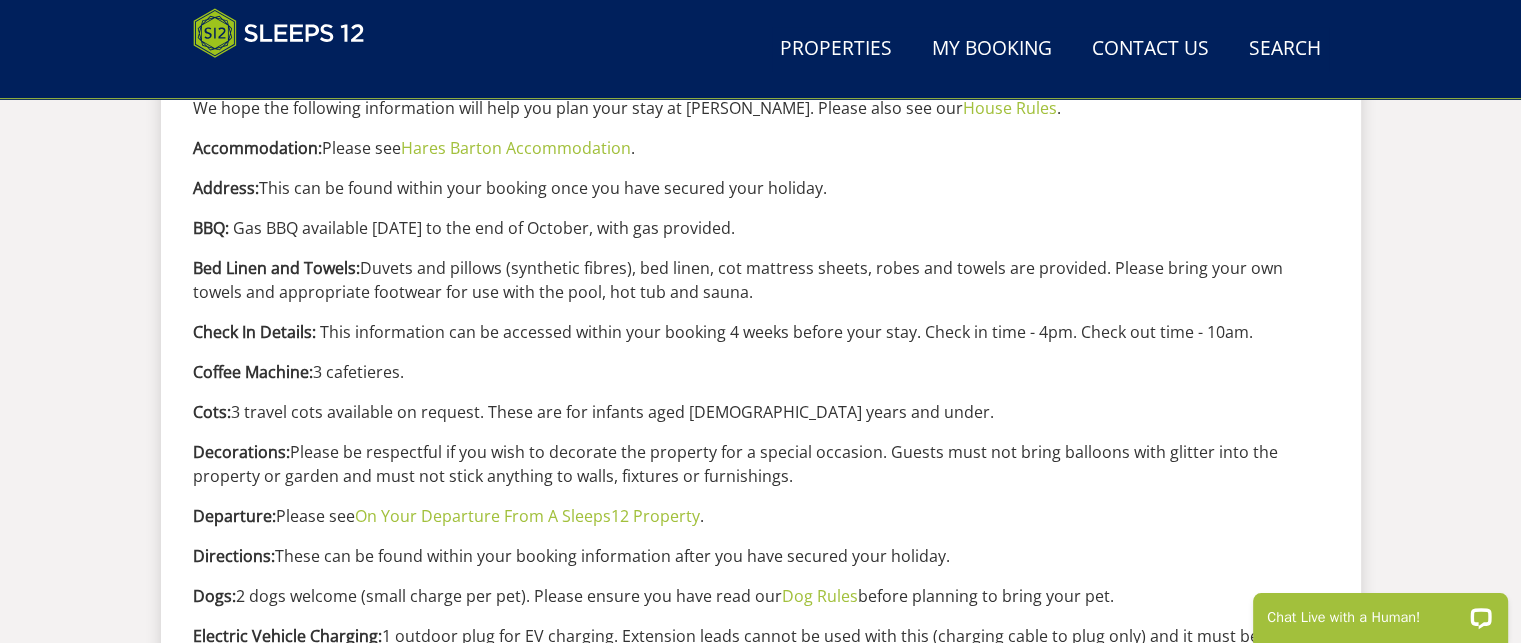 scroll, scrollTop: 2249, scrollLeft: 0, axis: vertical 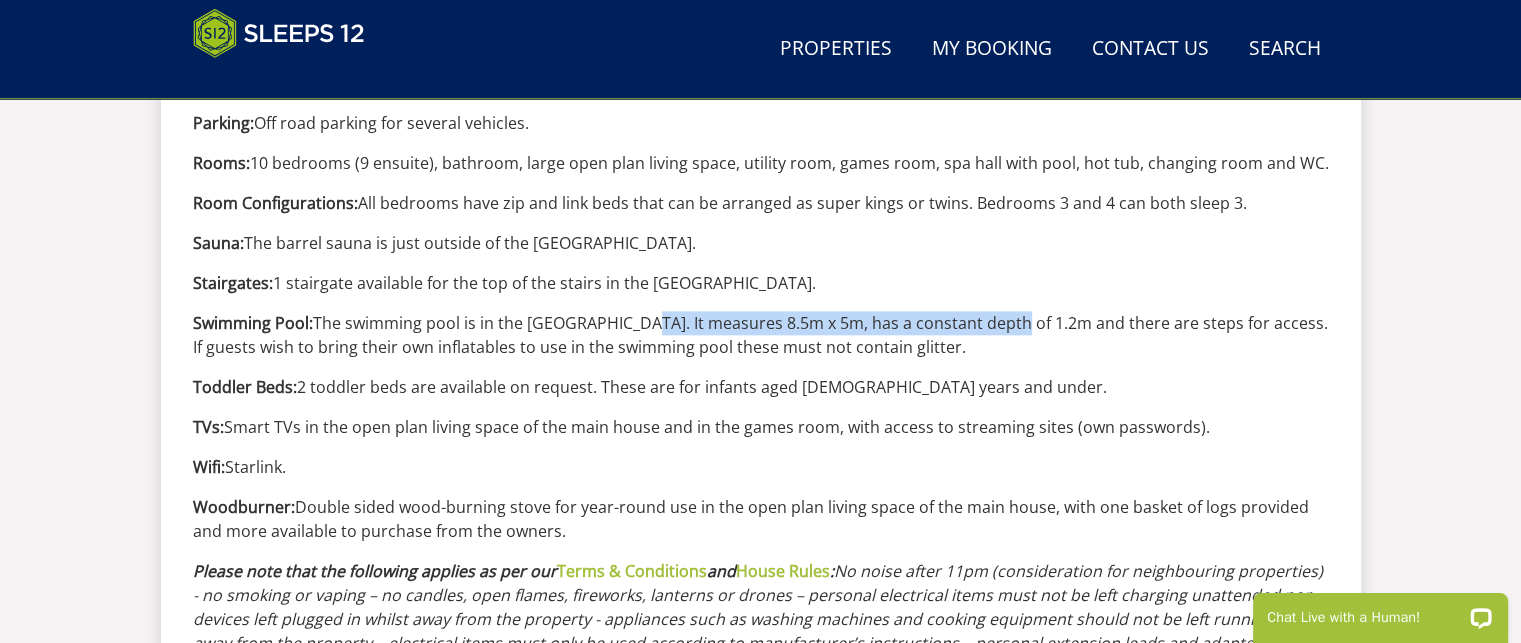 drag, startPoint x: 609, startPoint y: 319, endPoint x: 987, endPoint y: 320, distance: 378.0013 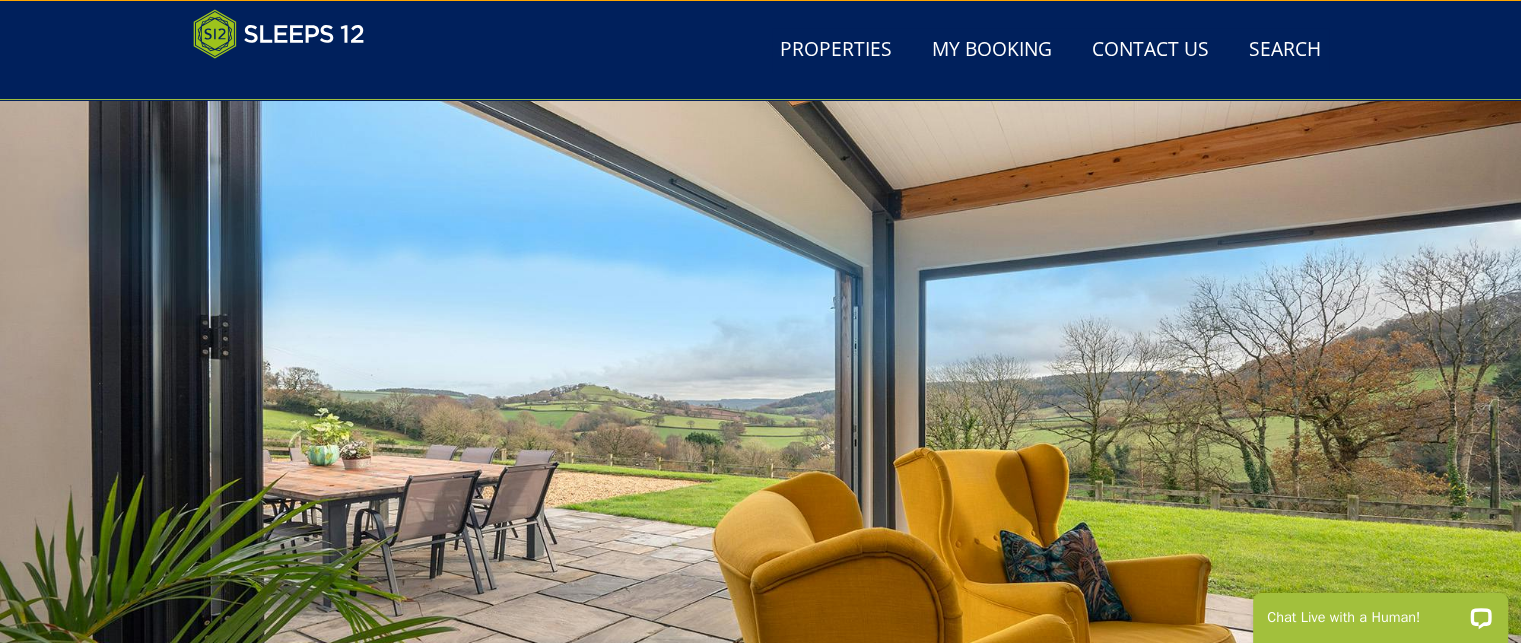 scroll, scrollTop: 0, scrollLeft: 0, axis: both 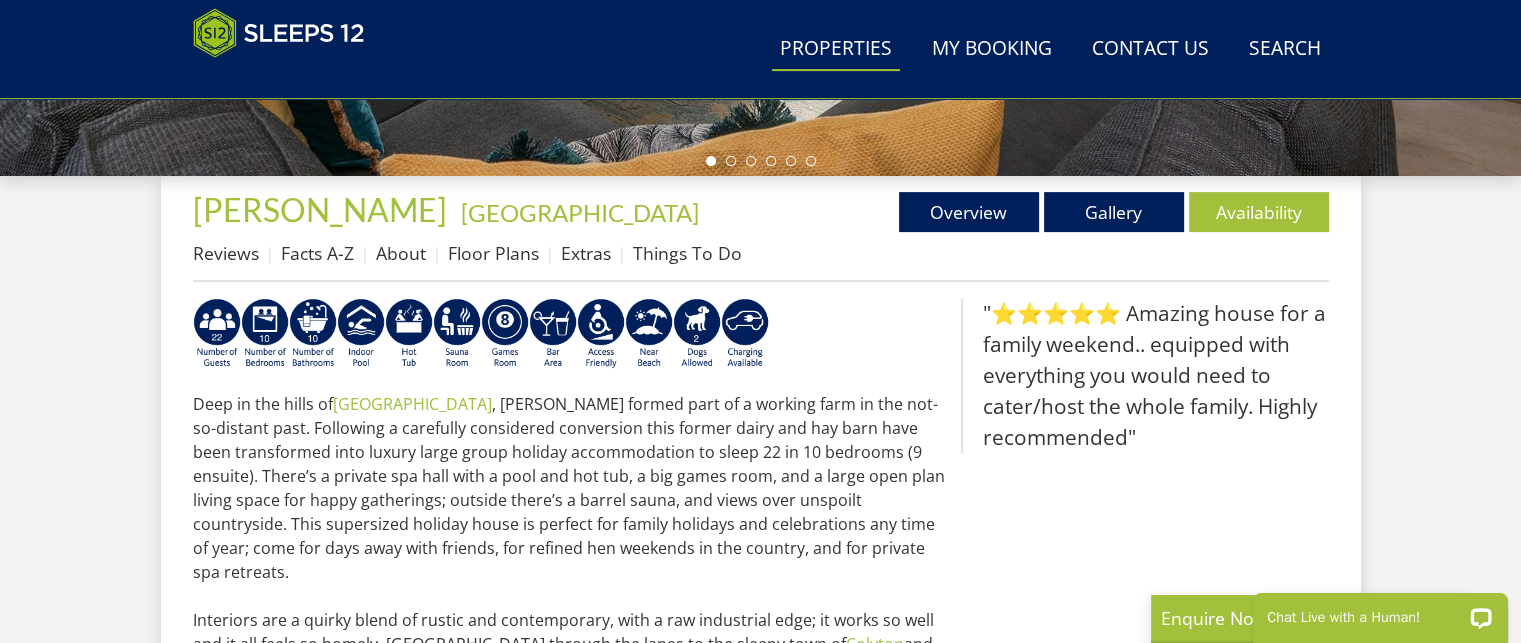 click on "Properties" at bounding box center [836, 49] 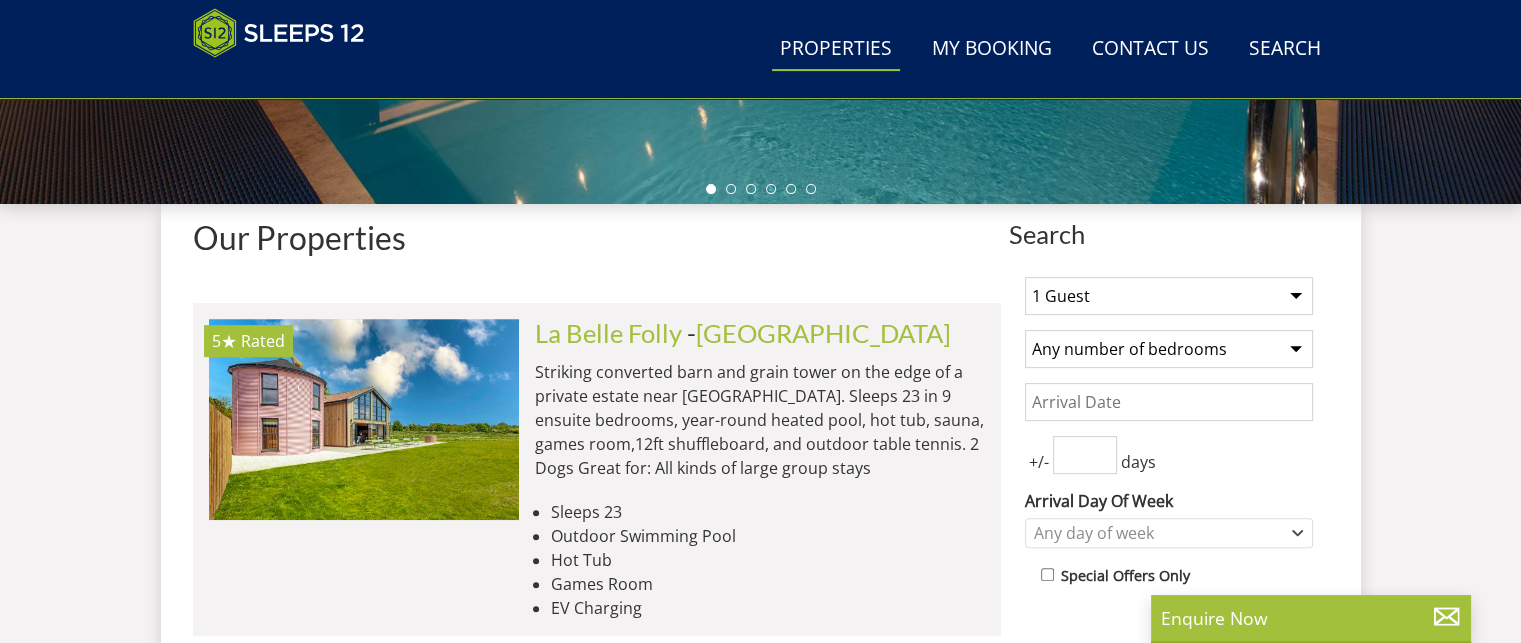 scroll, scrollTop: 711, scrollLeft: 0, axis: vertical 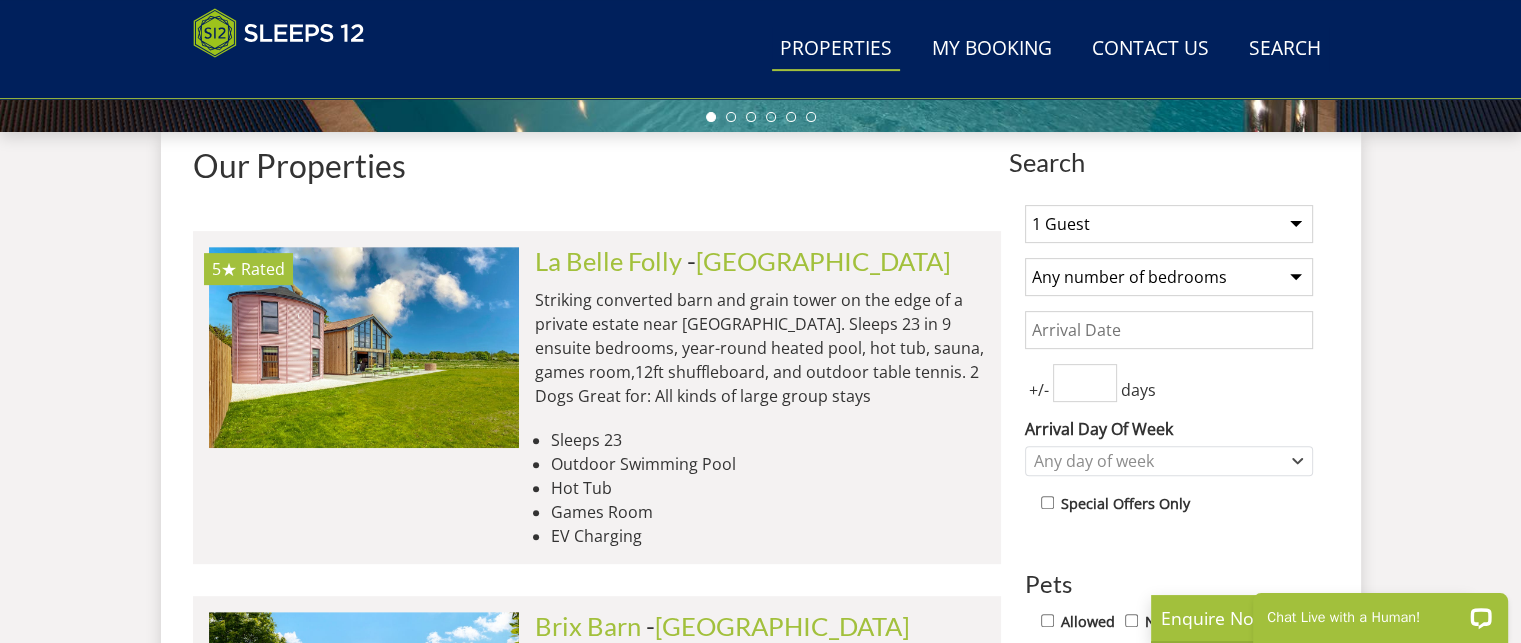 click on "1 Guest
2 Guests
3 Guests
4 Guests
5 Guests
6 Guests
7 Guests
8 Guests
9 Guests
10 Guests
11 Guests
12 Guests
13 Guests
14 Guests
15 Guests
16 Guests
17 Guests
18 Guests
19 Guests
20 Guests
21 Guests
22 Guests
23 Guests
24 Guests
25 Guests
26 Guests
27 Guests
28 Guests
29 Guests
30 Guests
31 Guests
32 Guests" at bounding box center [1169, 224] 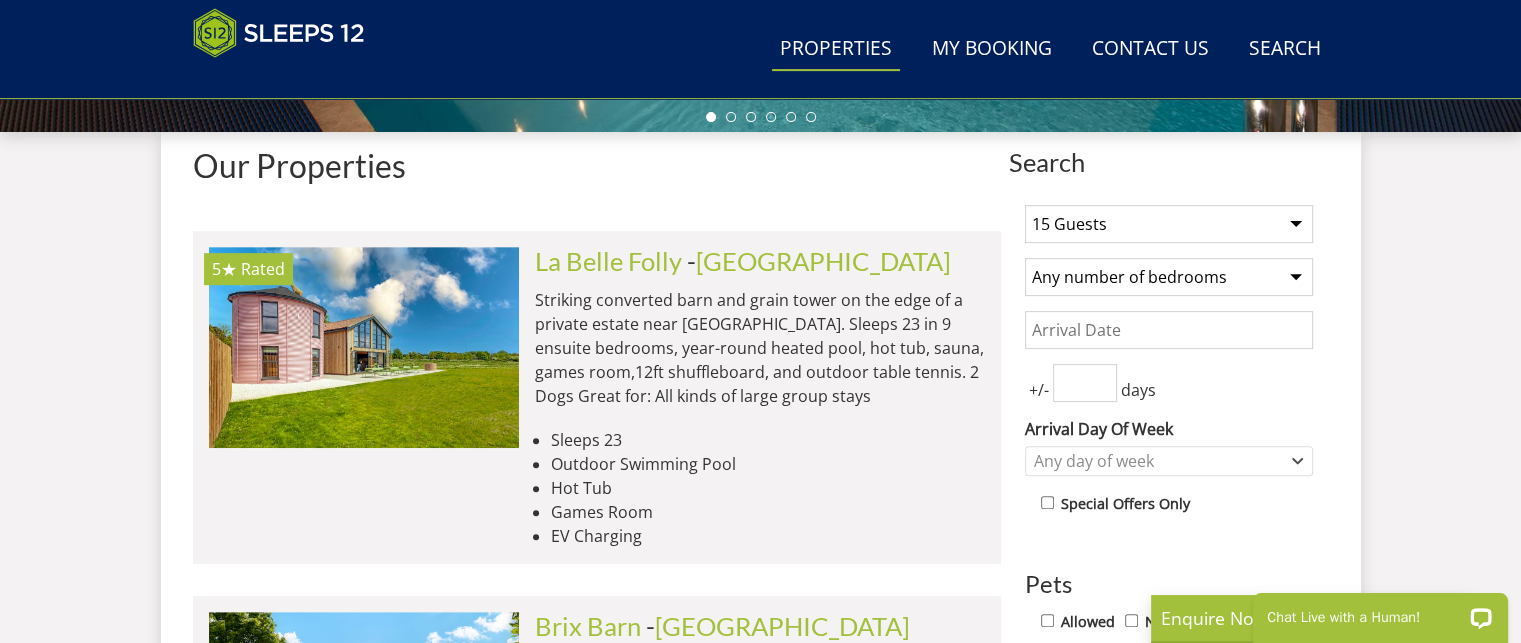 click on "1 Guest
2 Guests
3 Guests
4 Guests
5 Guests
6 Guests
7 Guests
8 Guests
9 Guests
10 Guests
11 Guests
12 Guests
13 Guests
14 Guests
15 Guests
16 Guests
17 Guests
18 Guests
19 Guests
20 Guests
21 Guests
22 Guests
23 Guests
24 Guests
25 Guests
26 Guests
27 Guests
28 Guests
29 Guests
30 Guests
31 Guests
32 Guests" at bounding box center [1169, 224] 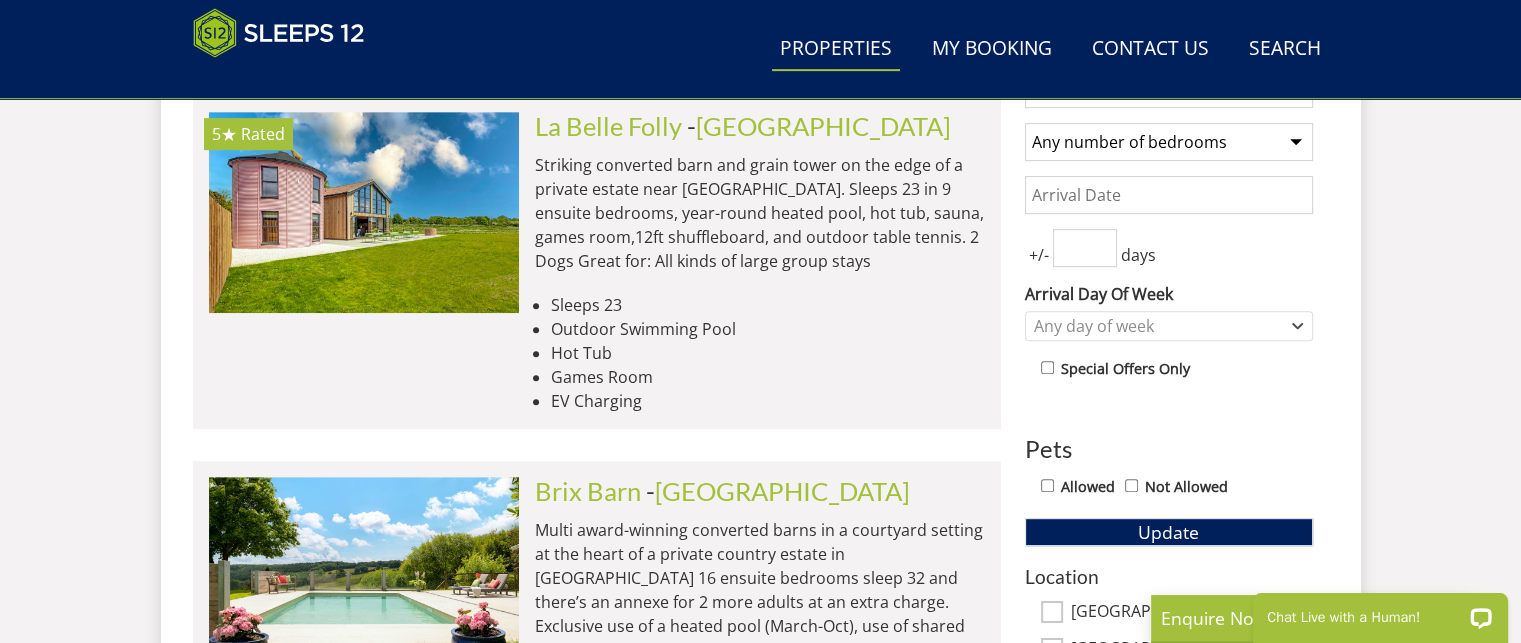 scroll, scrollTop: 840, scrollLeft: 0, axis: vertical 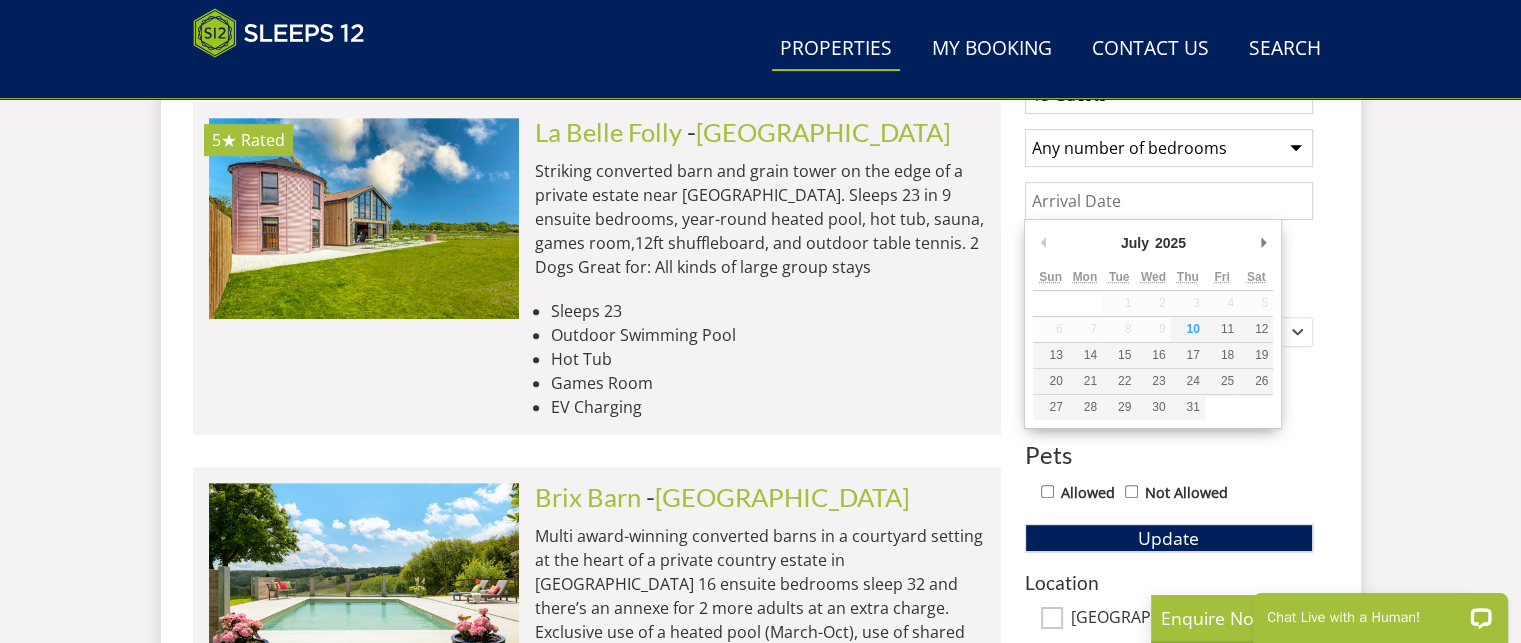 click on "Date" at bounding box center (1169, 201) 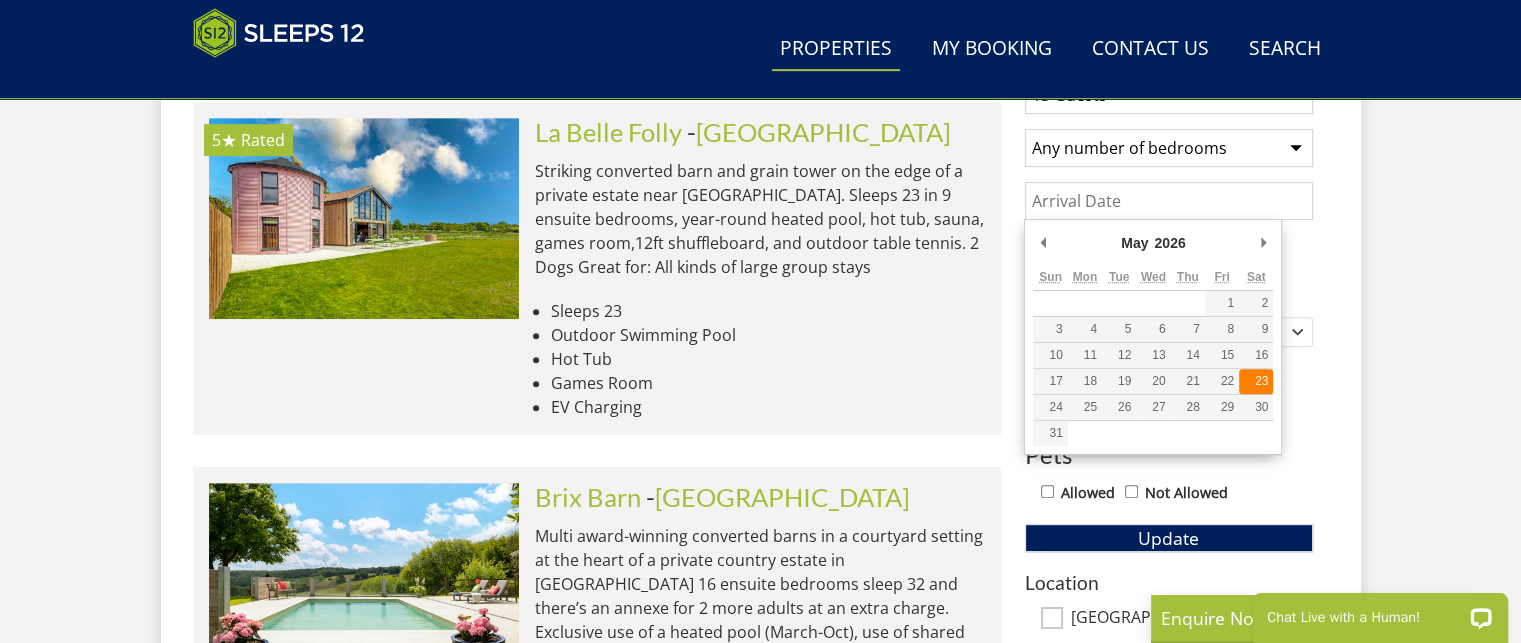 type on "23/05/2026" 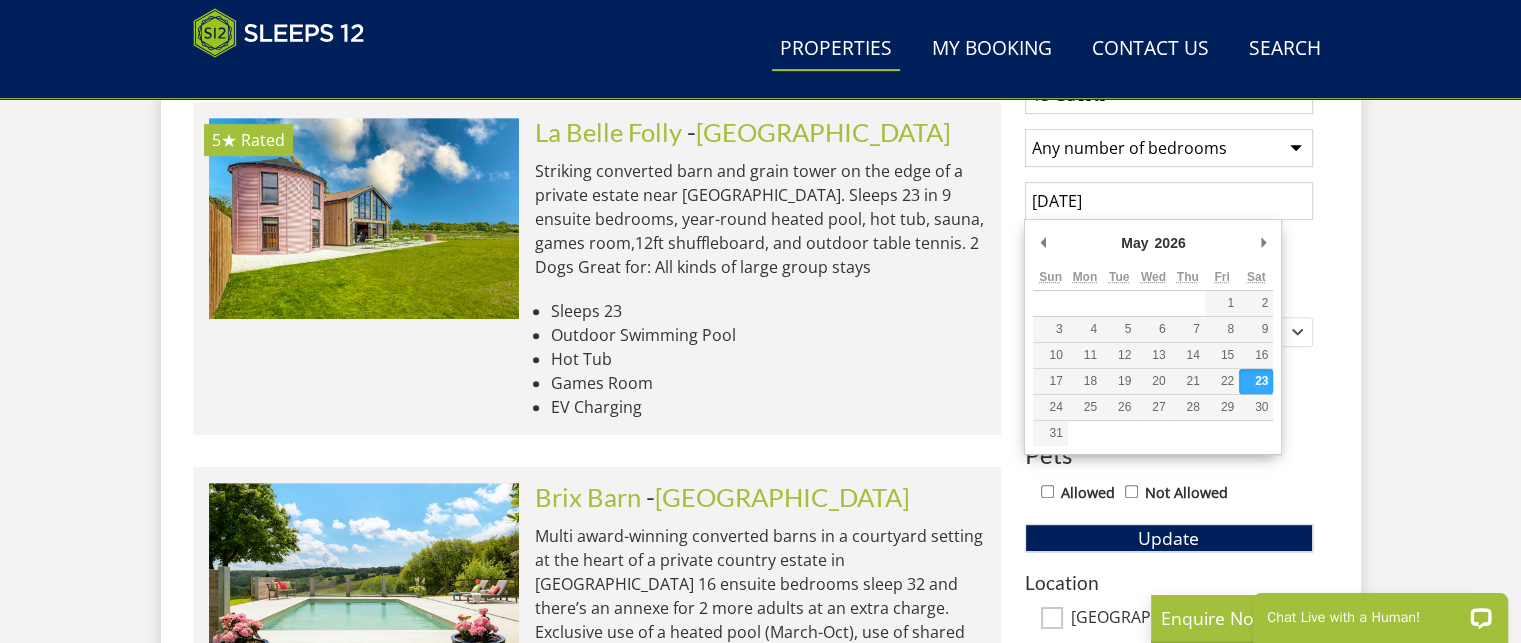 click on "23/05/2026" at bounding box center [1169, 201] 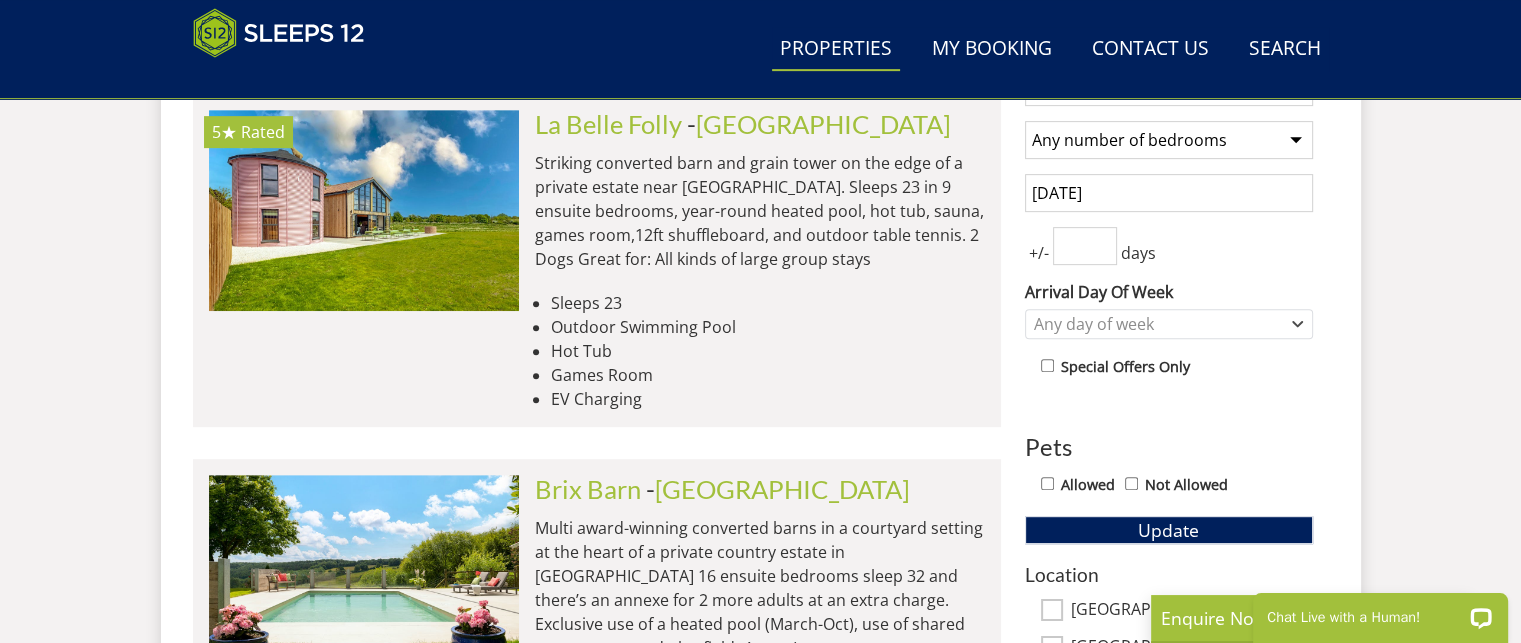 scroll, scrollTop: 848, scrollLeft: 0, axis: vertical 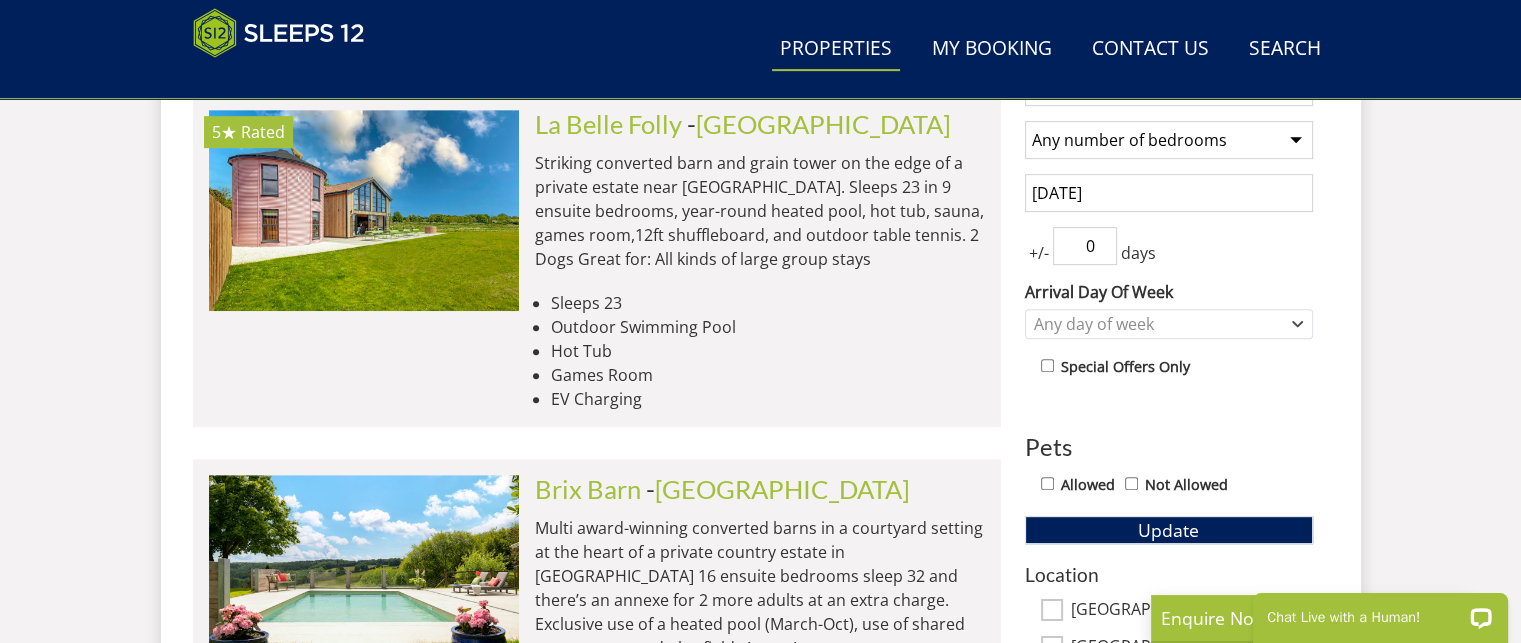 type on "0" 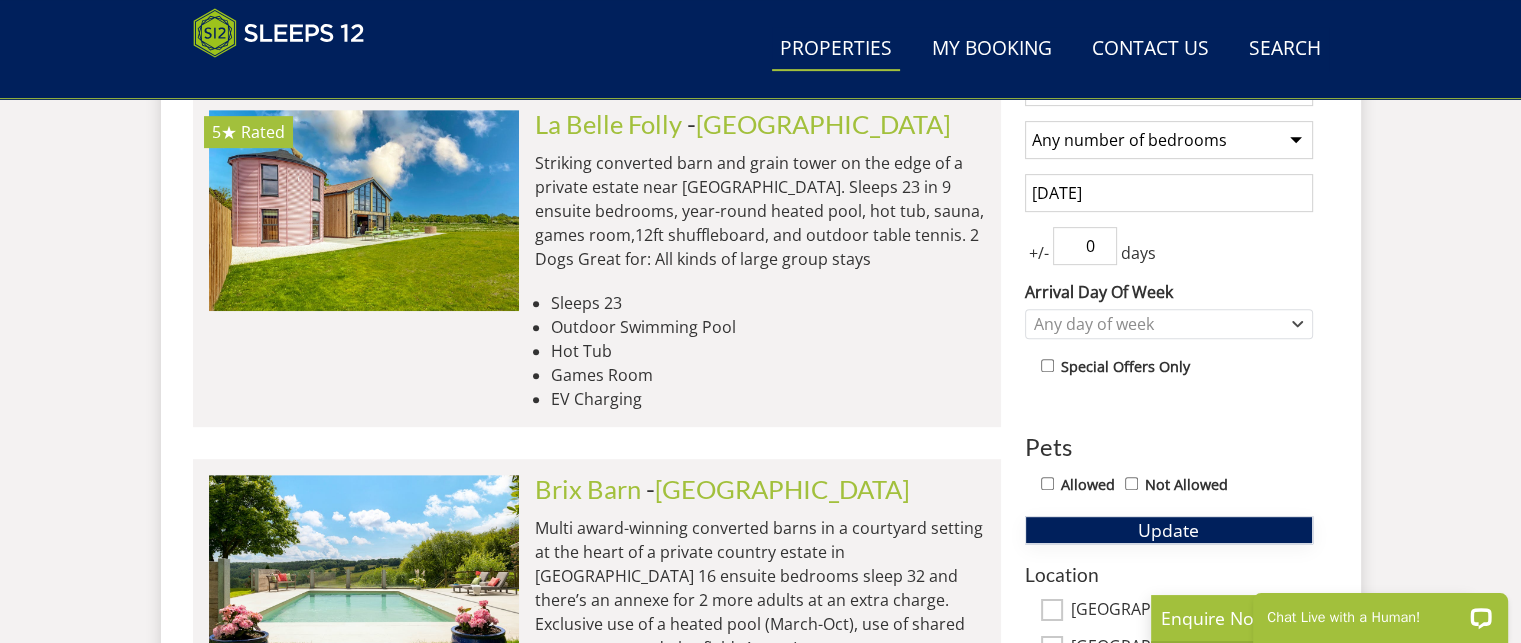 click on "Update" at bounding box center [1169, 530] 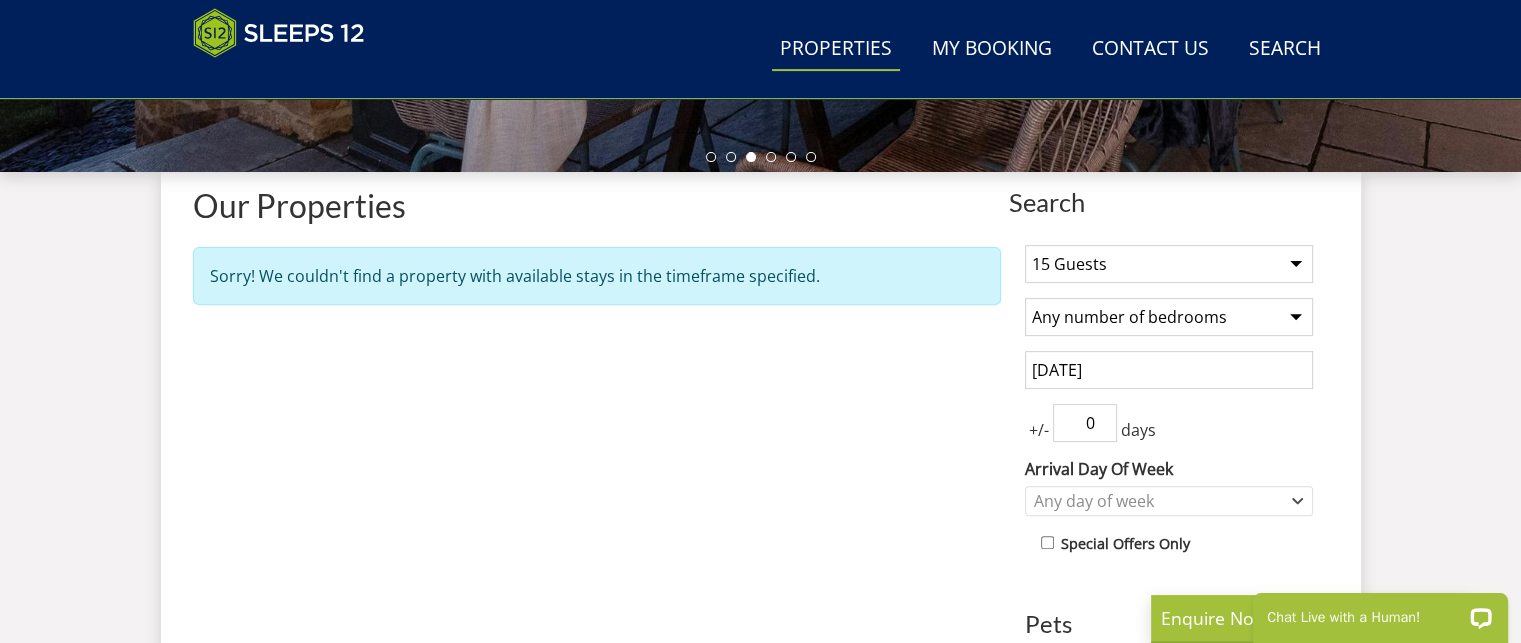 scroll, scrollTop: 747, scrollLeft: 0, axis: vertical 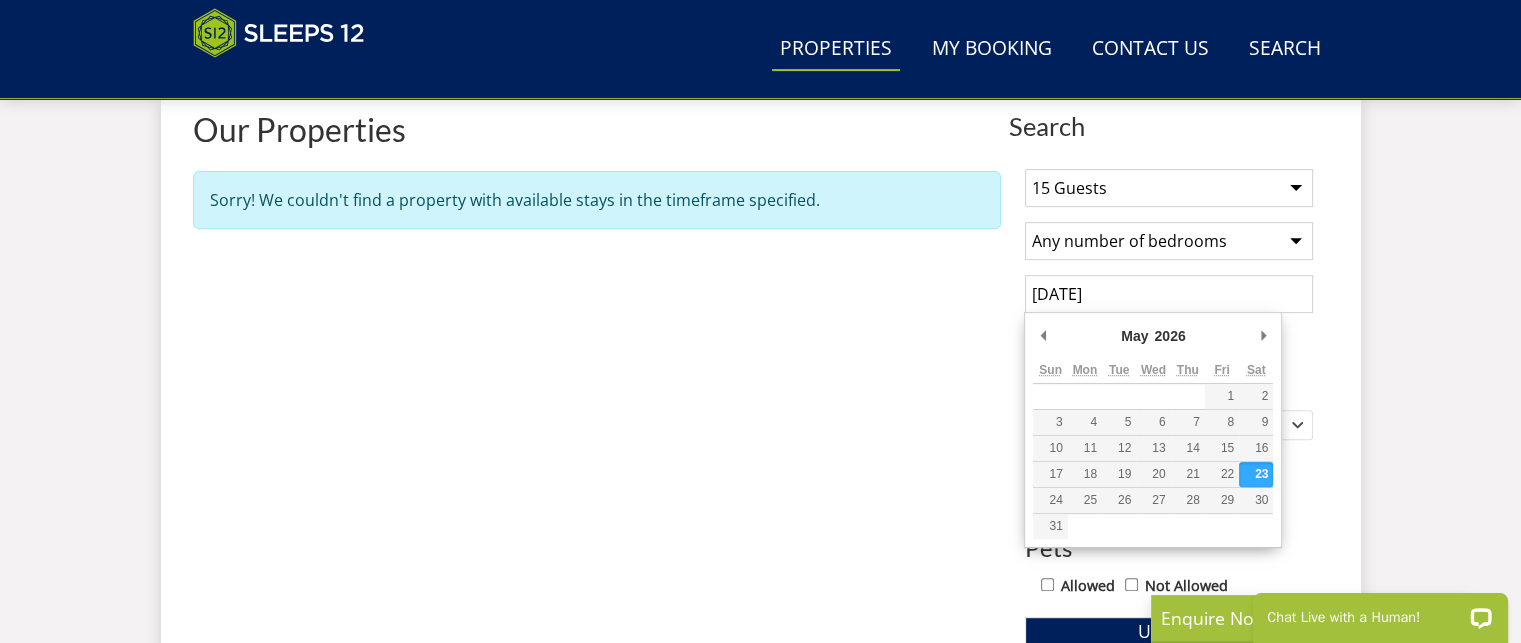 click on "23/05/2026" at bounding box center (1169, 294) 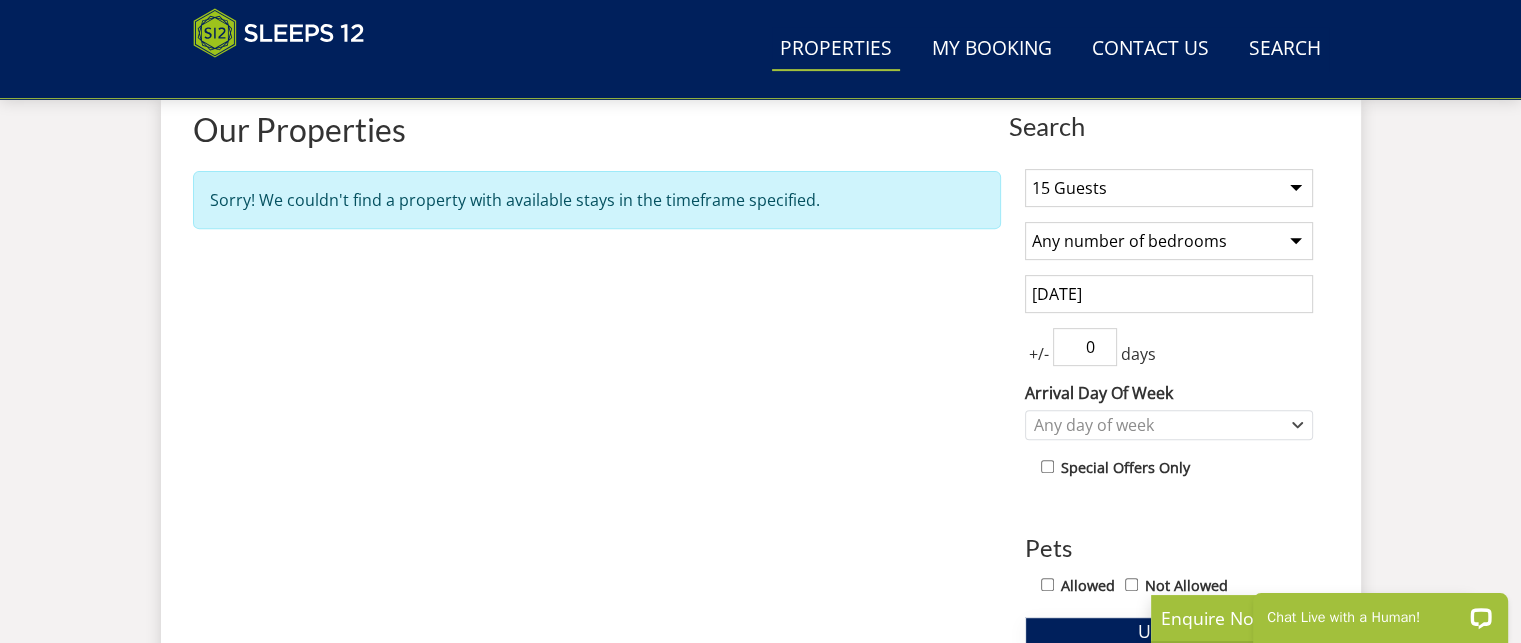 click on "Update" at bounding box center (1169, 631) 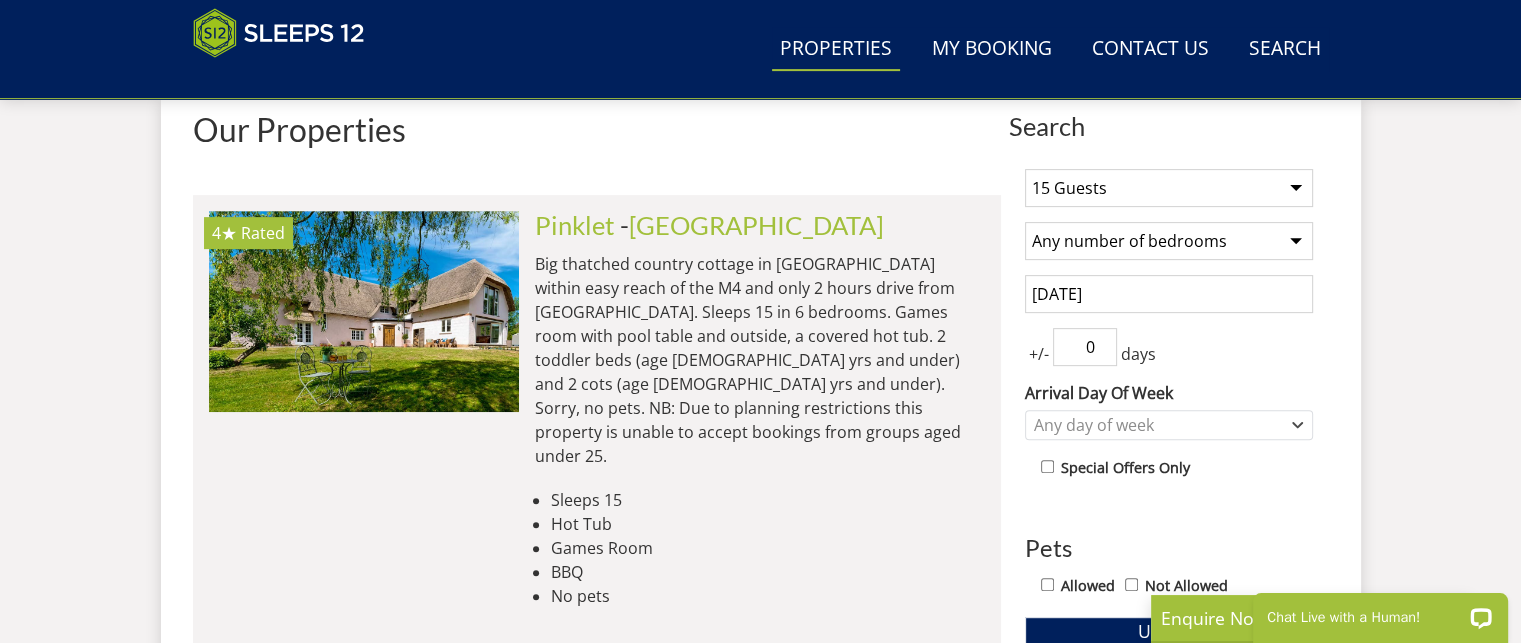 scroll, scrollTop: 752, scrollLeft: 0, axis: vertical 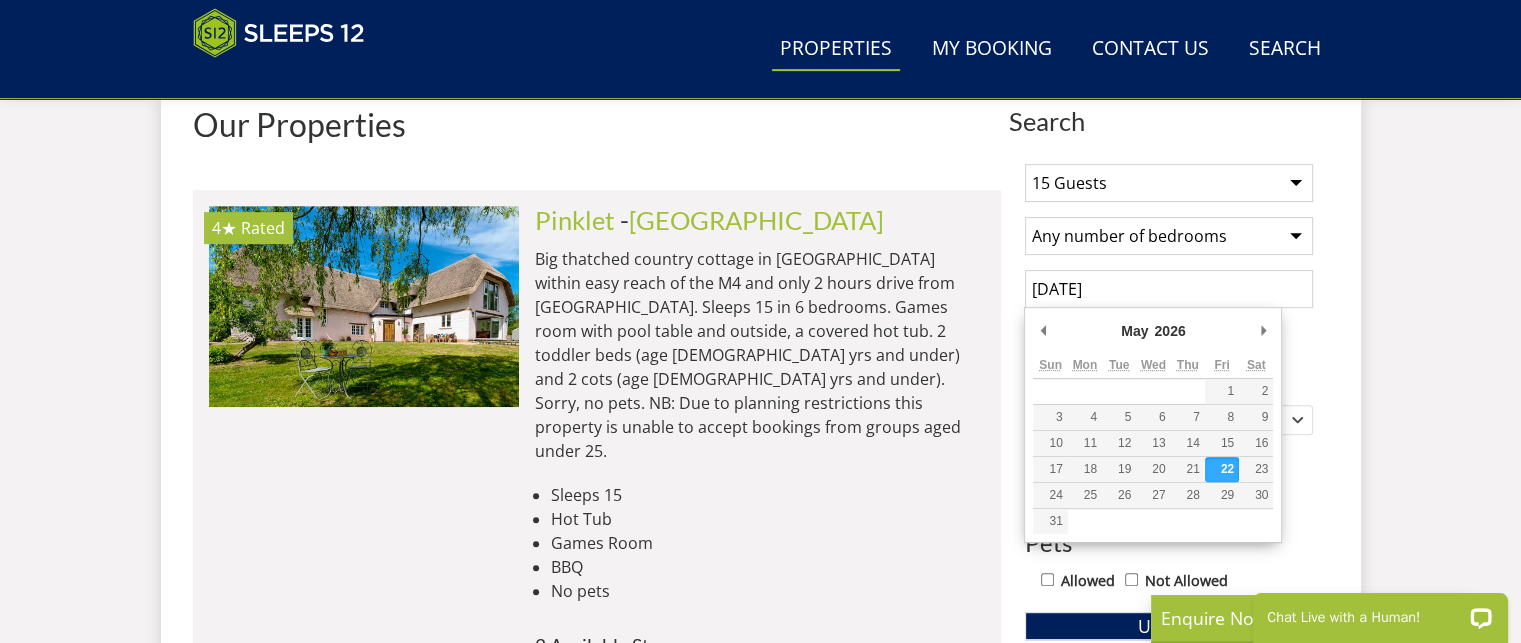 click on "22/05/2026" at bounding box center [1169, 289] 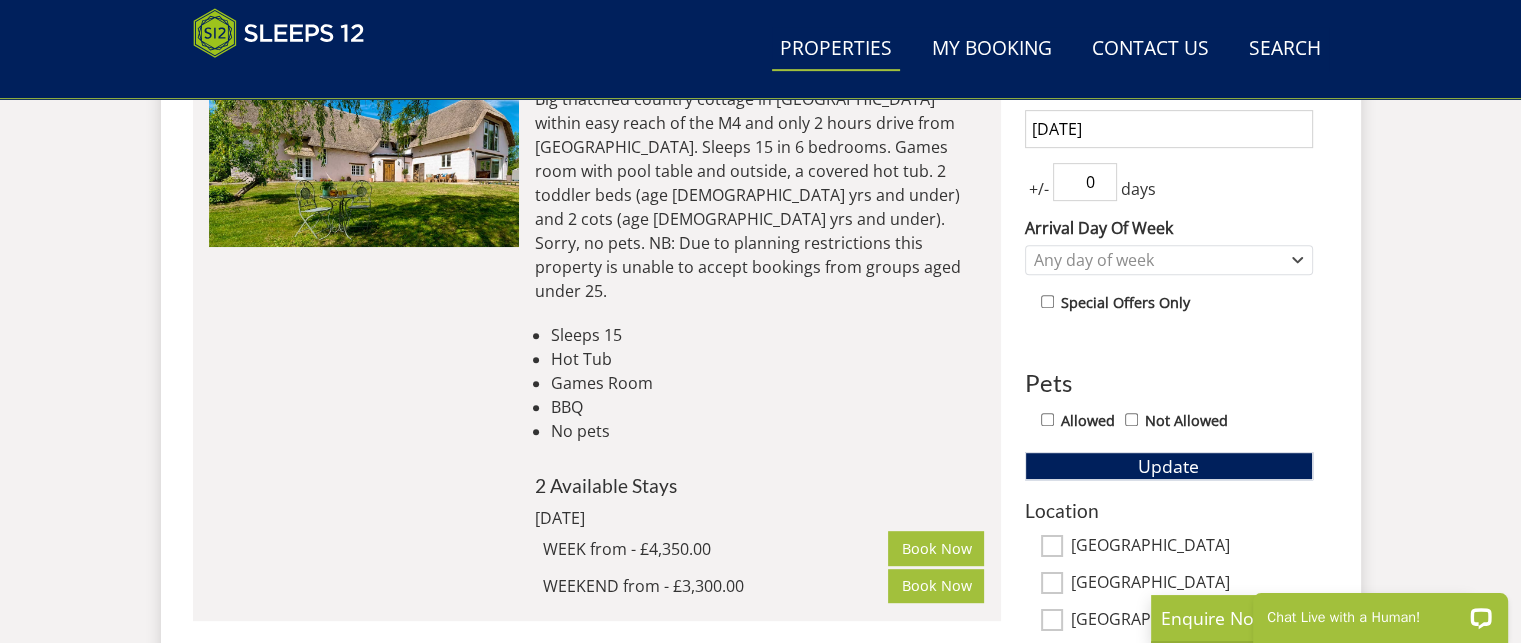 scroll, scrollTop: 912, scrollLeft: 0, axis: vertical 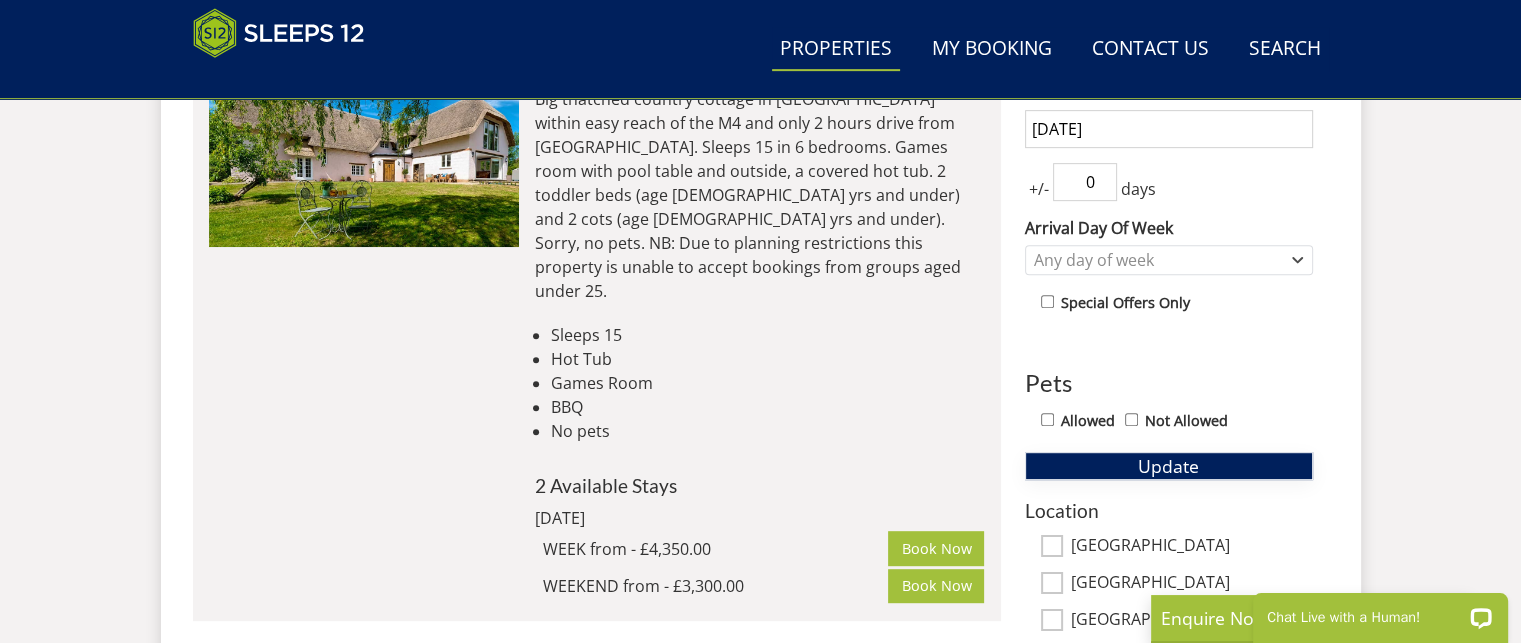 click on "Update" at bounding box center (1168, 466) 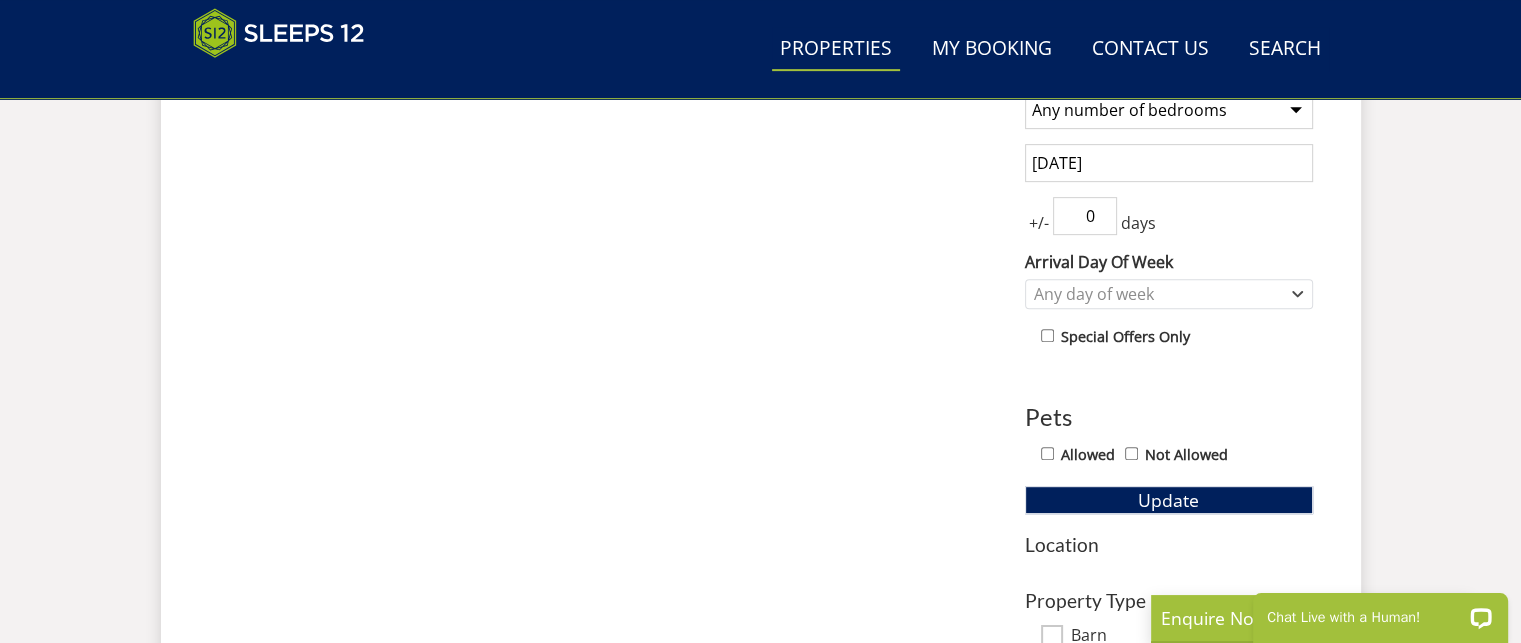 scroll, scrollTop: 876, scrollLeft: 0, axis: vertical 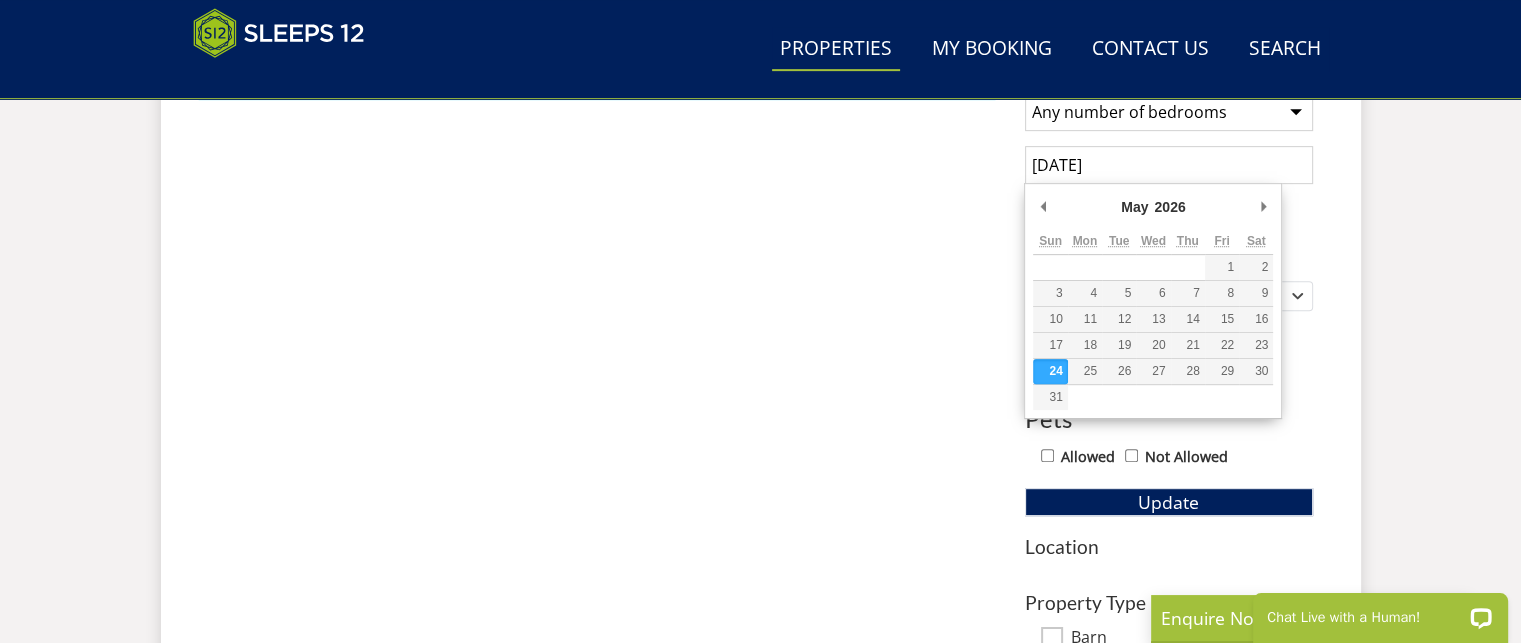click on "24/05/2026" at bounding box center (1169, 165) 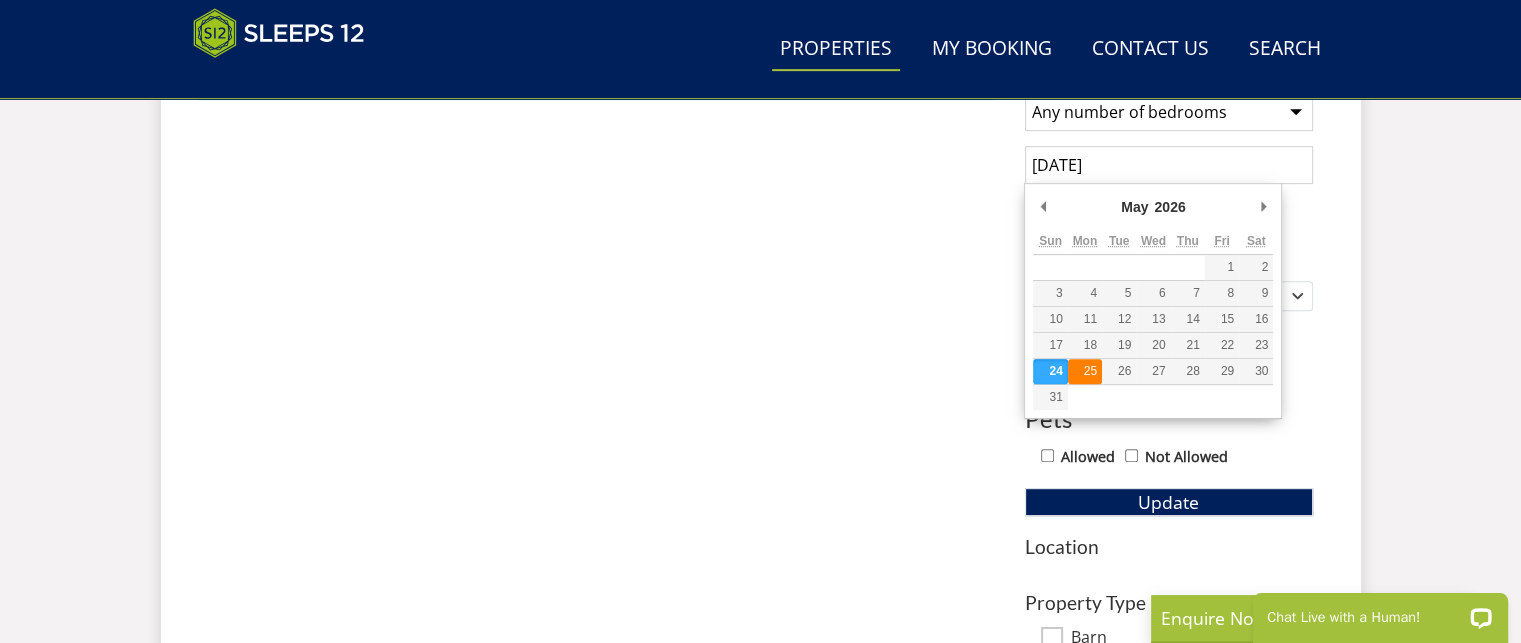 type on "25/05/2026" 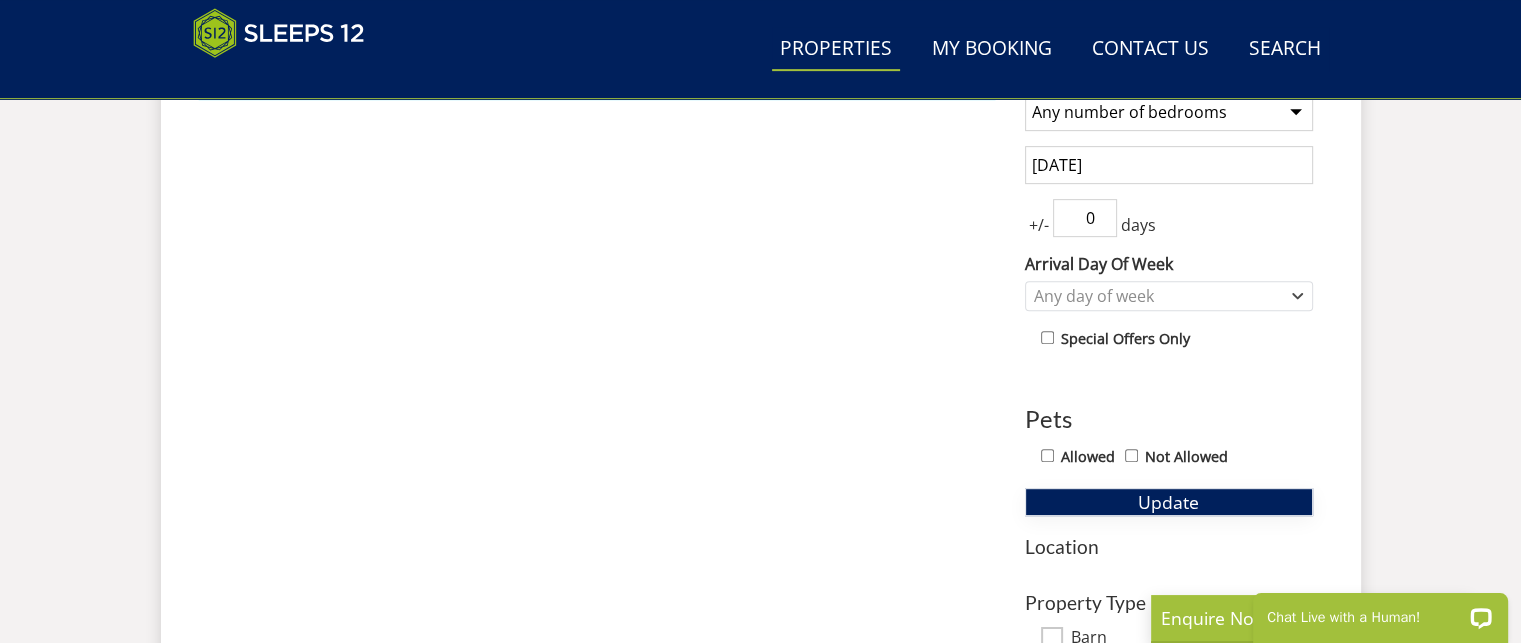 click on "Update" at bounding box center [1169, 502] 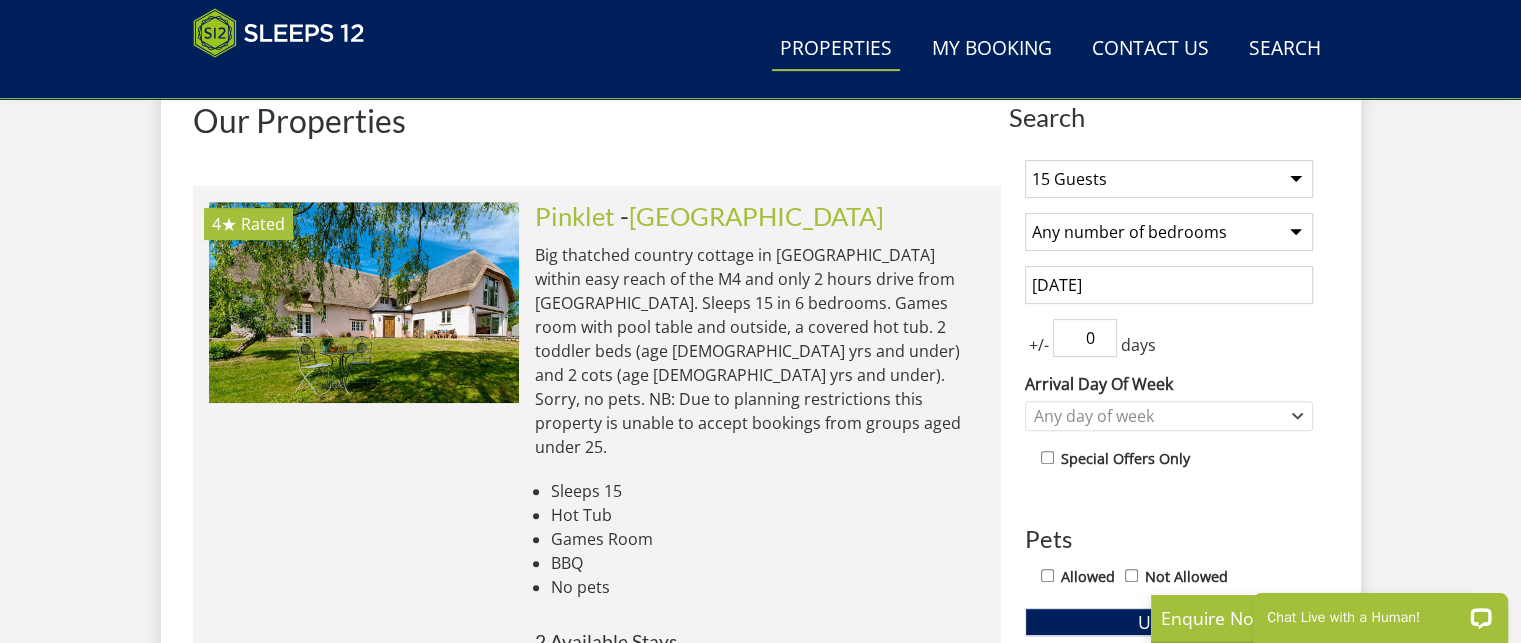 scroll, scrollTop: 760, scrollLeft: 0, axis: vertical 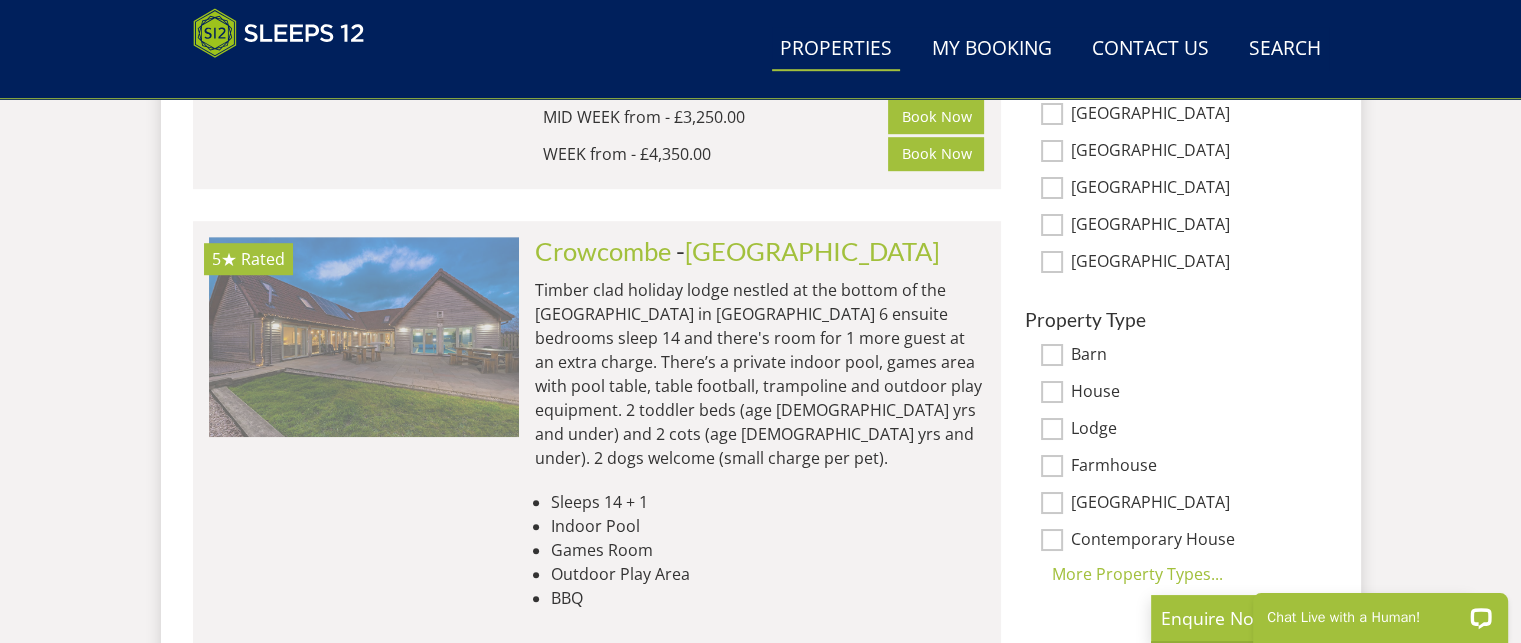 drag, startPoint x: 652, startPoint y: 200, endPoint x: 388, endPoint y: 252, distance: 269.07248 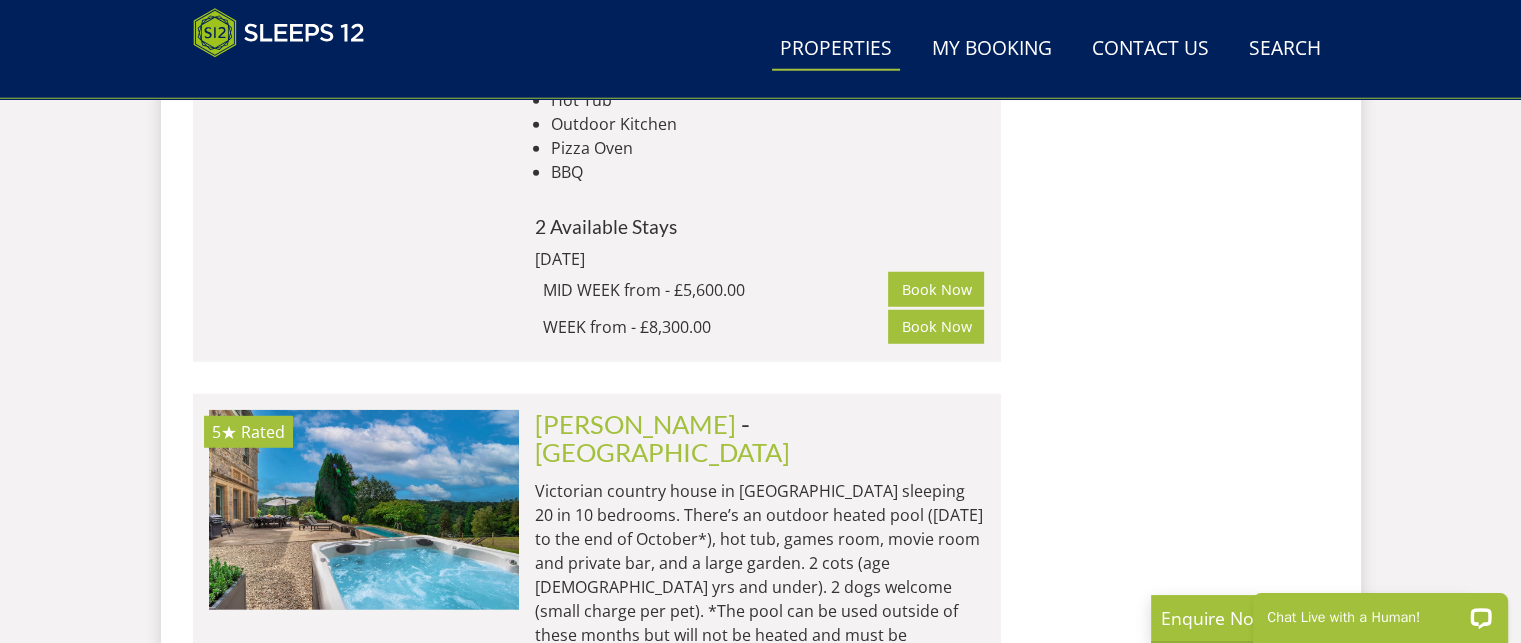 scroll, scrollTop: 5451, scrollLeft: 0, axis: vertical 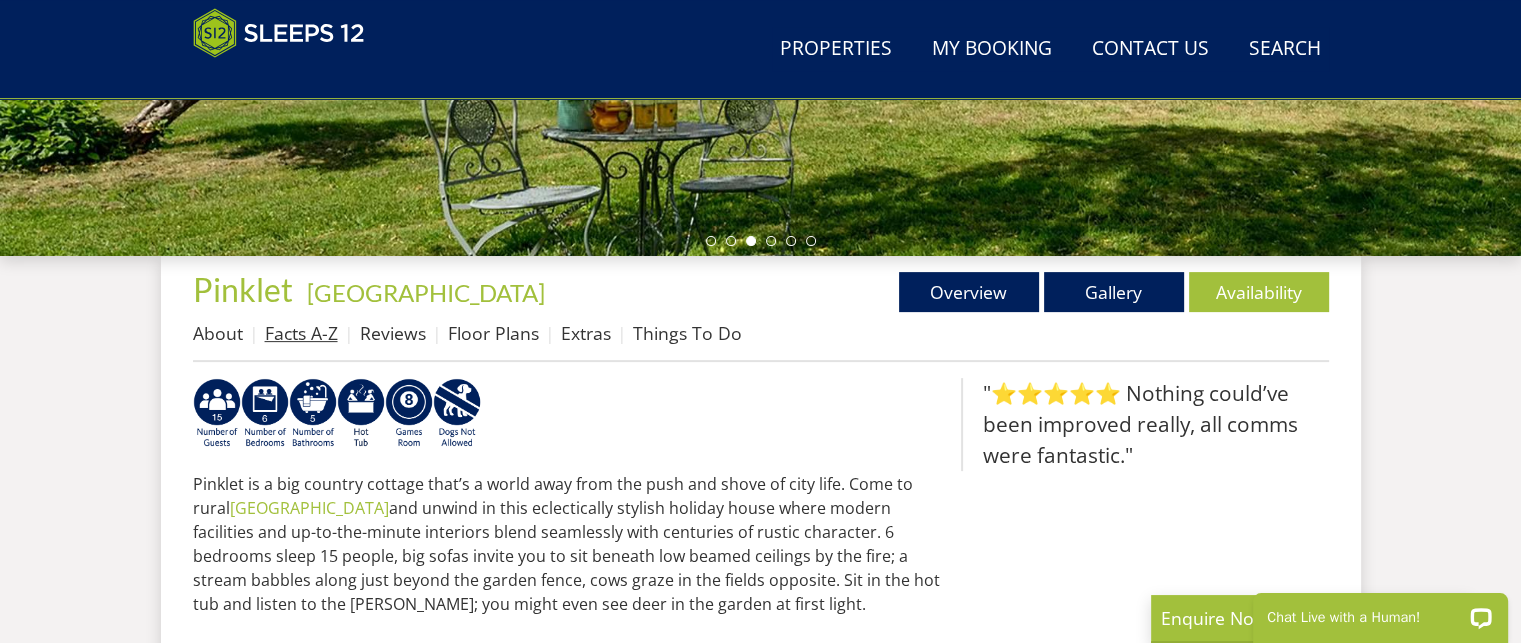 click on "Facts A-Z" at bounding box center (301, 333) 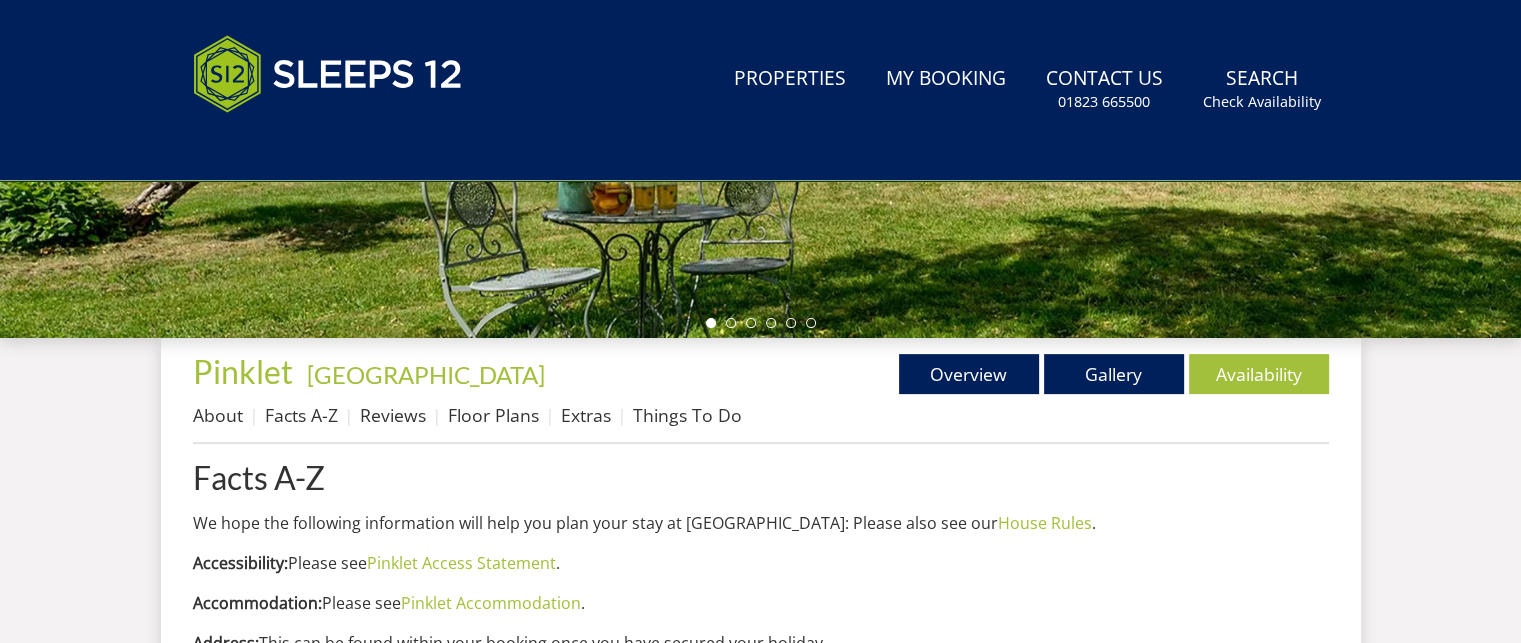 scroll, scrollTop: 0, scrollLeft: 0, axis: both 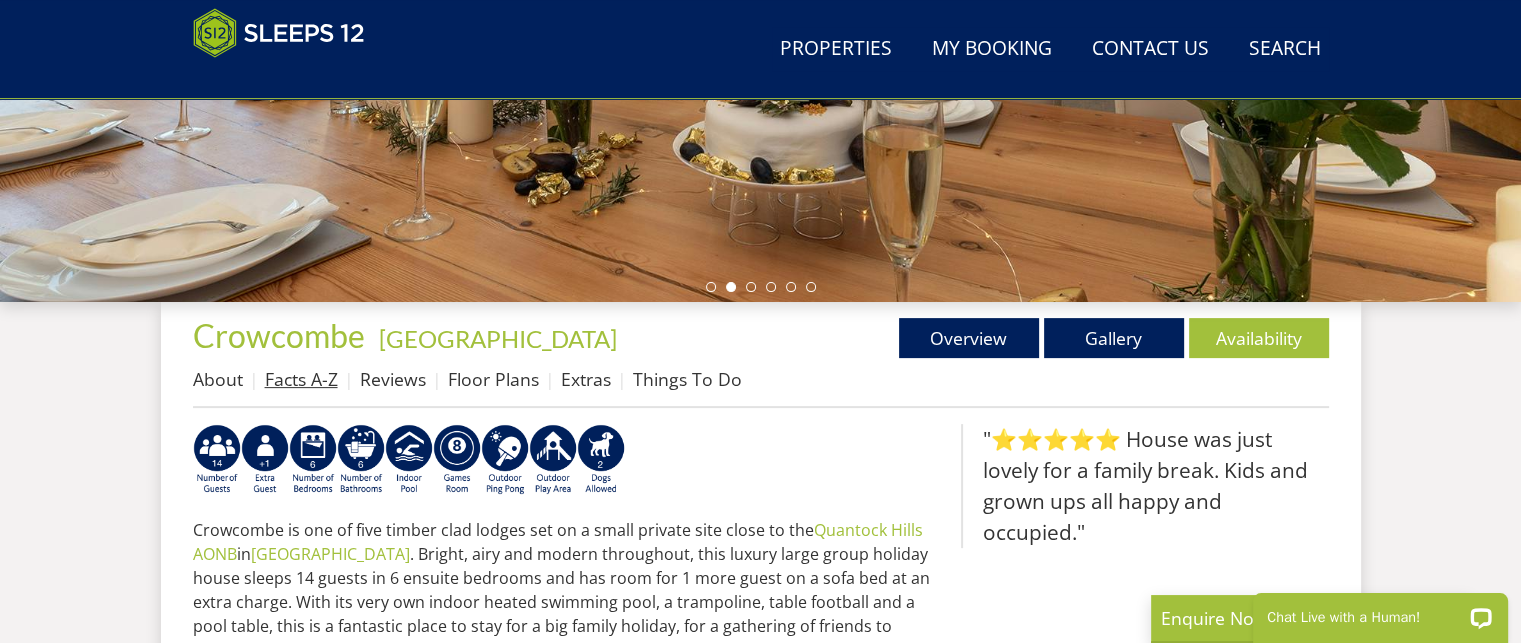 click on "Facts A-Z" at bounding box center [301, 379] 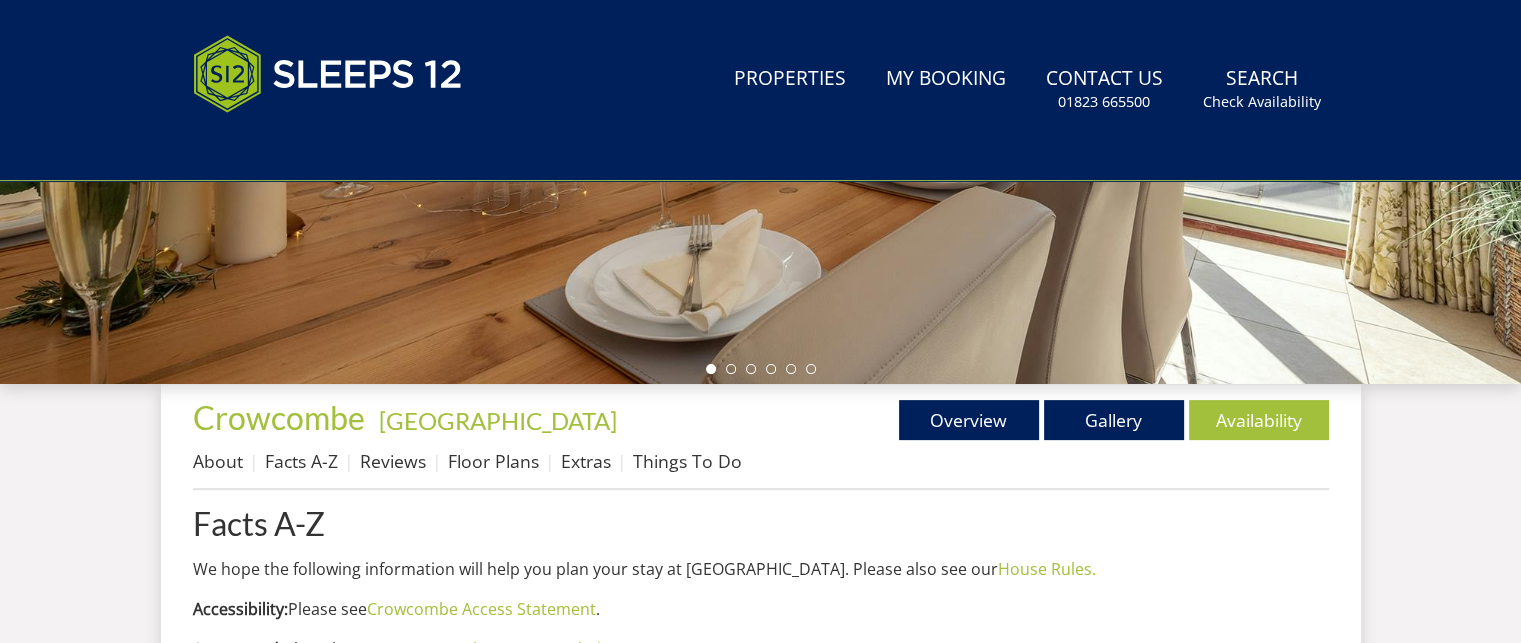 scroll, scrollTop: 0, scrollLeft: 0, axis: both 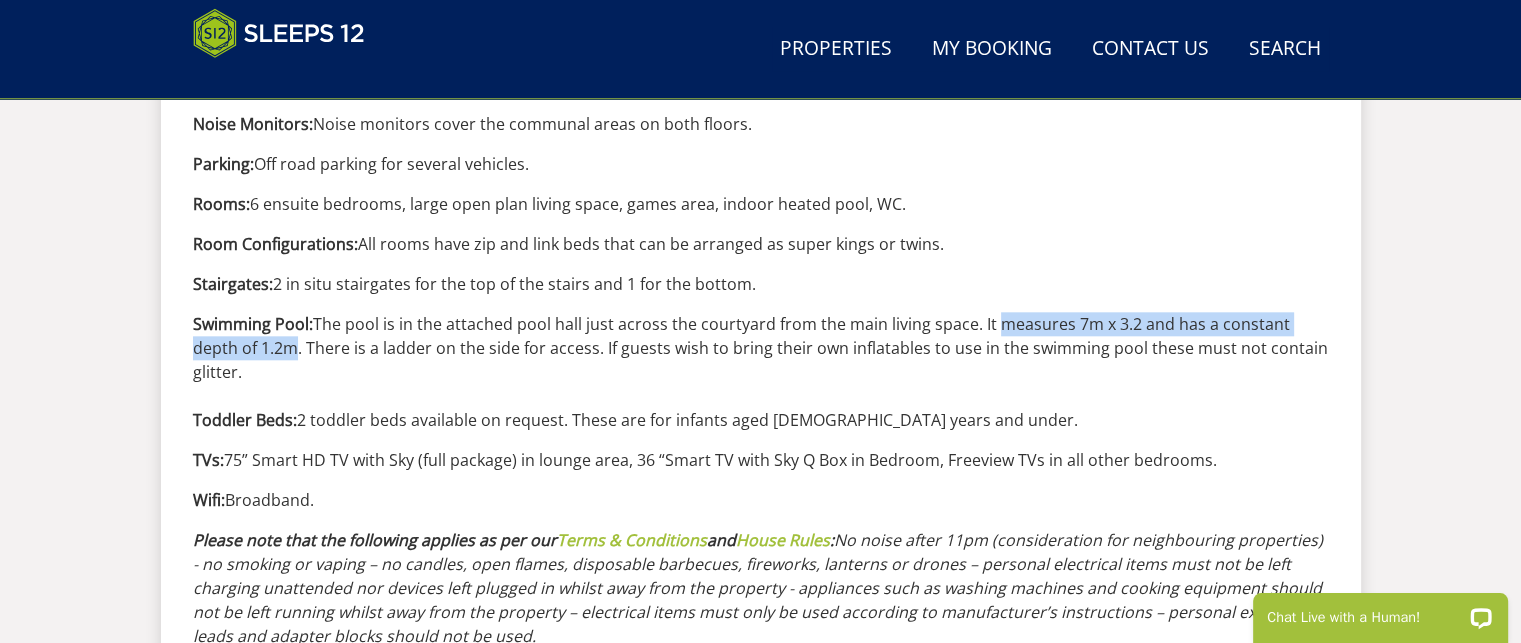 drag, startPoint x: 991, startPoint y: 323, endPoint x: 246, endPoint y: 347, distance: 745.3865 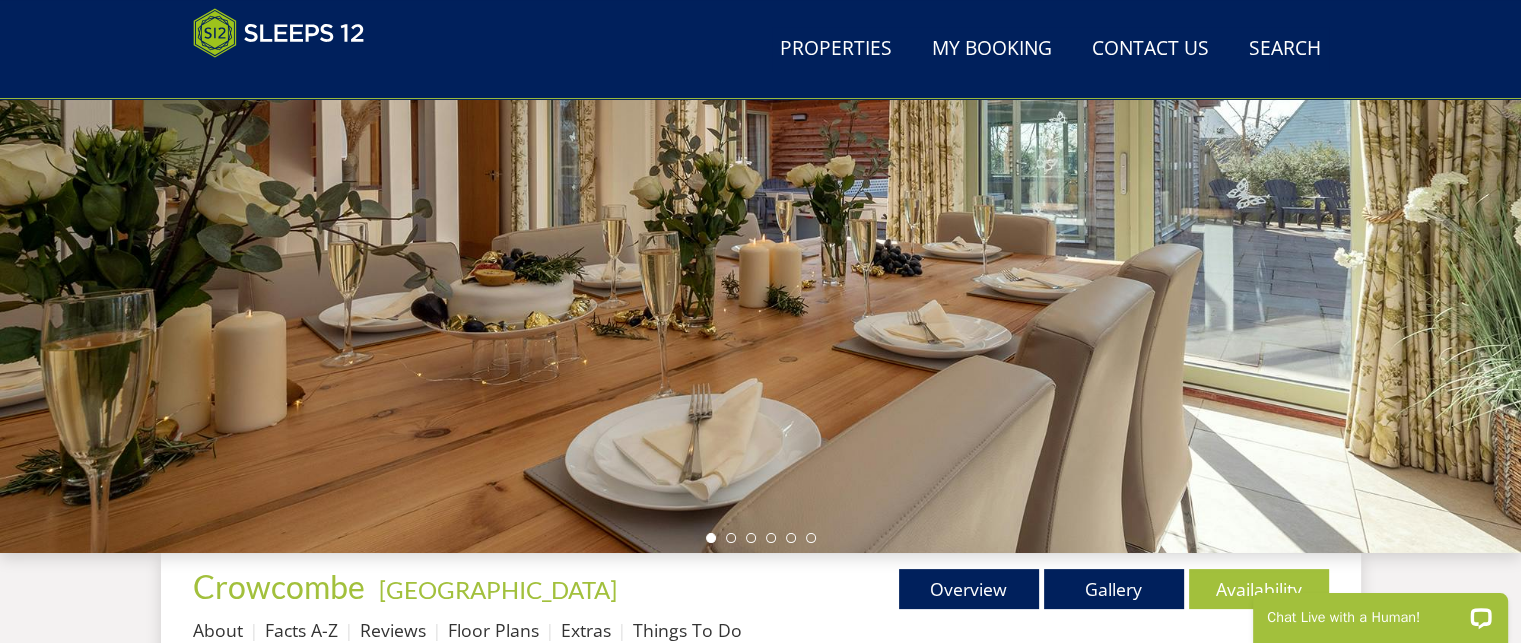 scroll, scrollTop: 432, scrollLeft: 0, axis: vertical 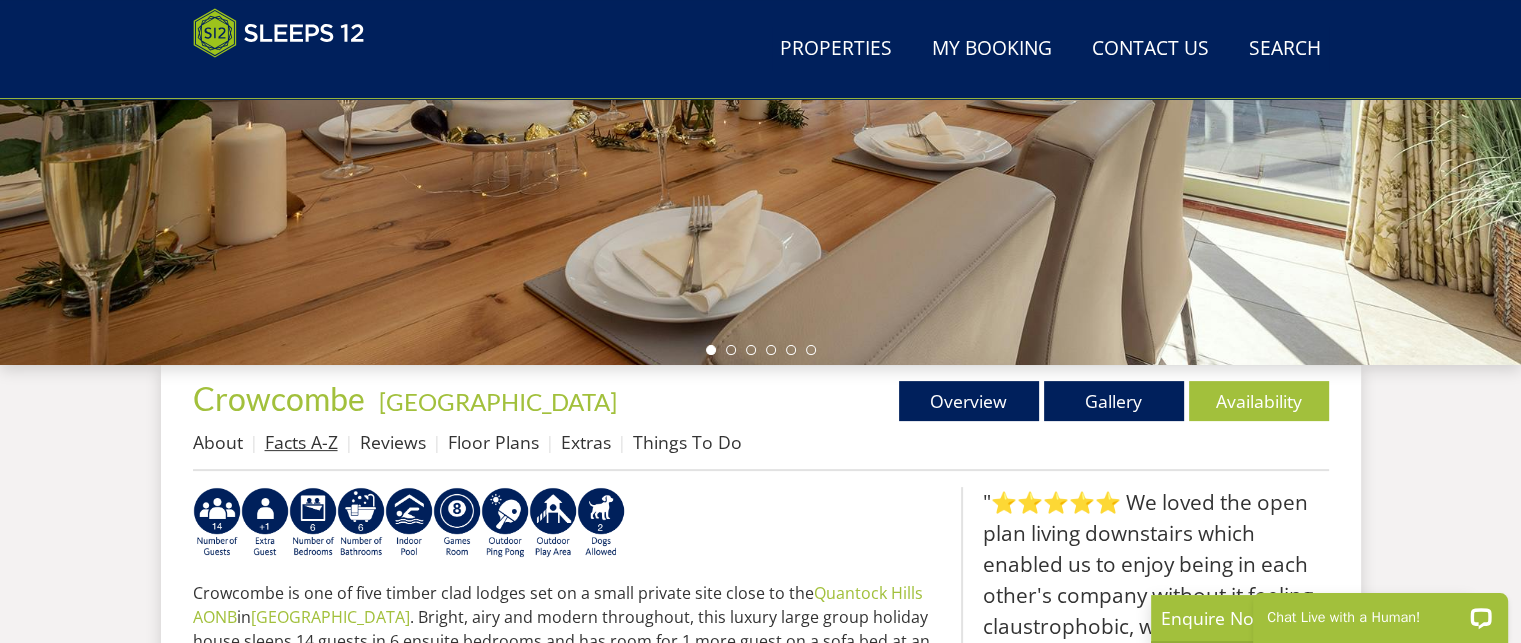 click on "Facts A-Z" at bounding box center (301, 442) 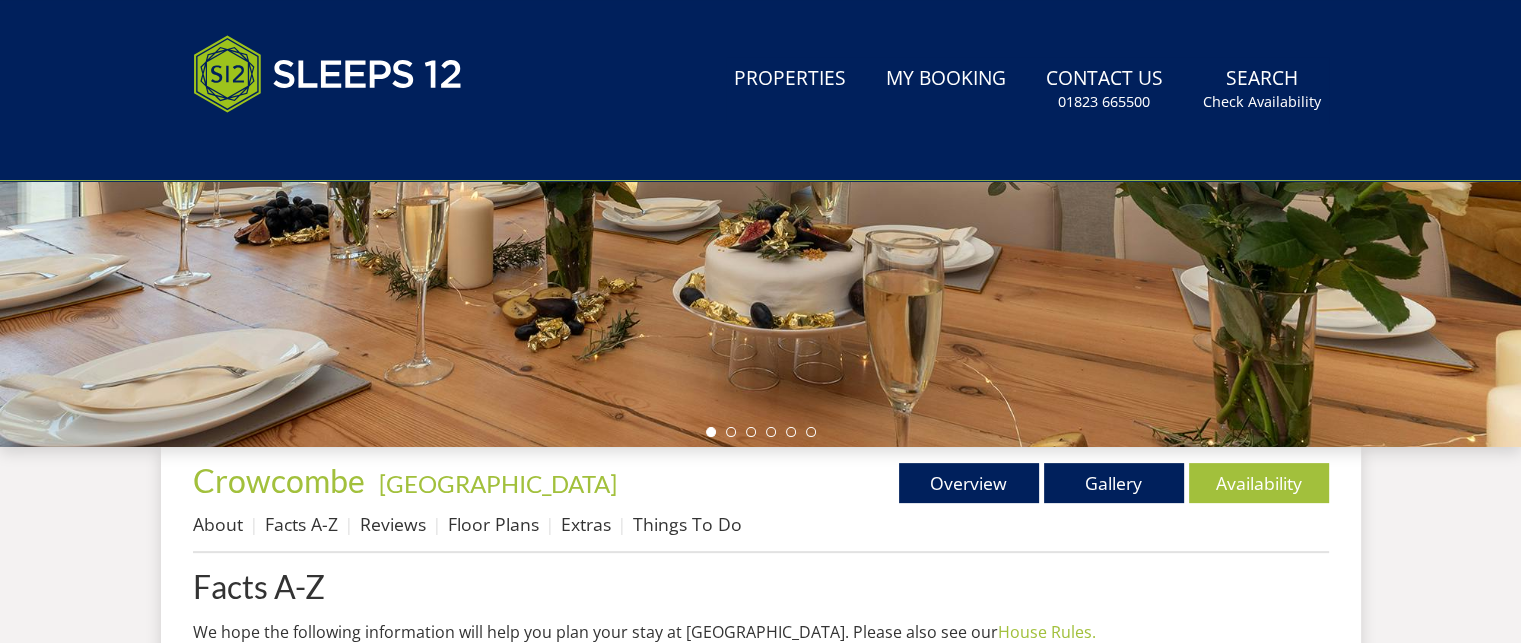 scroll, scrollTop: 0, scrollLeft: 0, axis: both 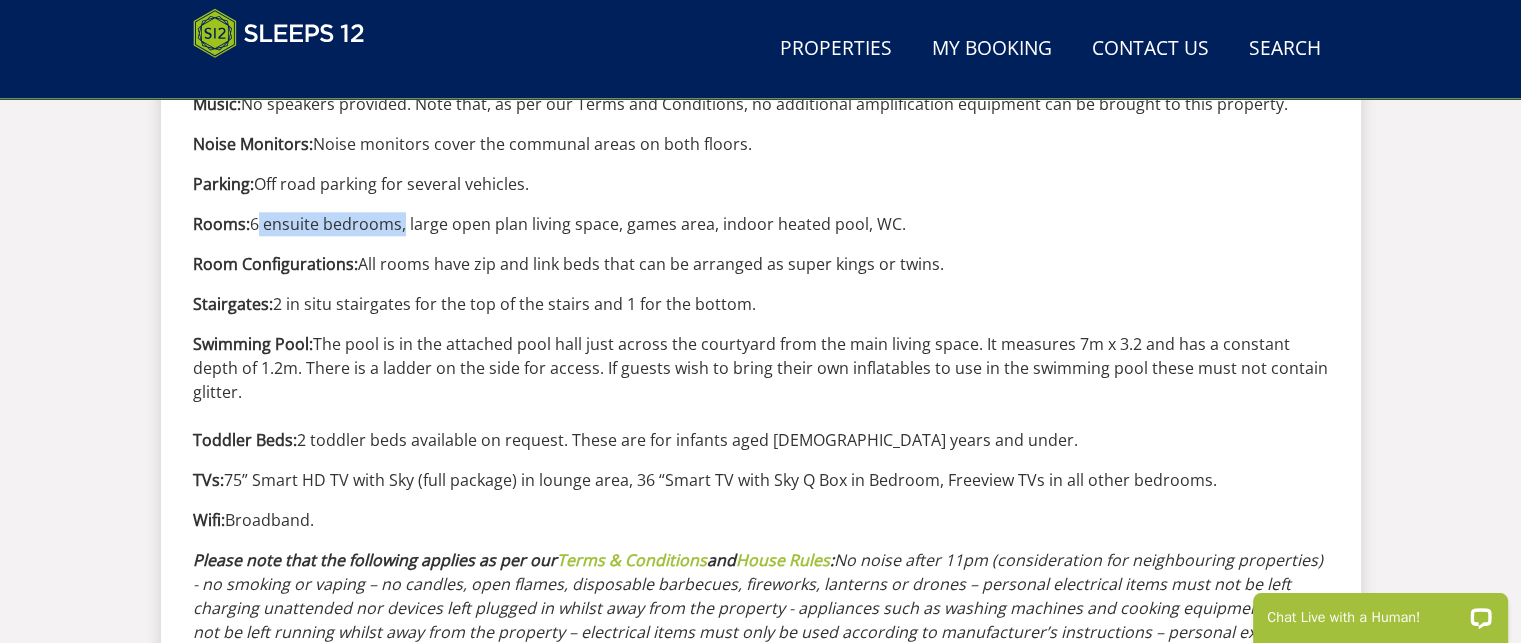 drag, startPoint x: 256, startPoint y: 214, endPoint x: 402, endPoint y: 212, distance: 146.0137 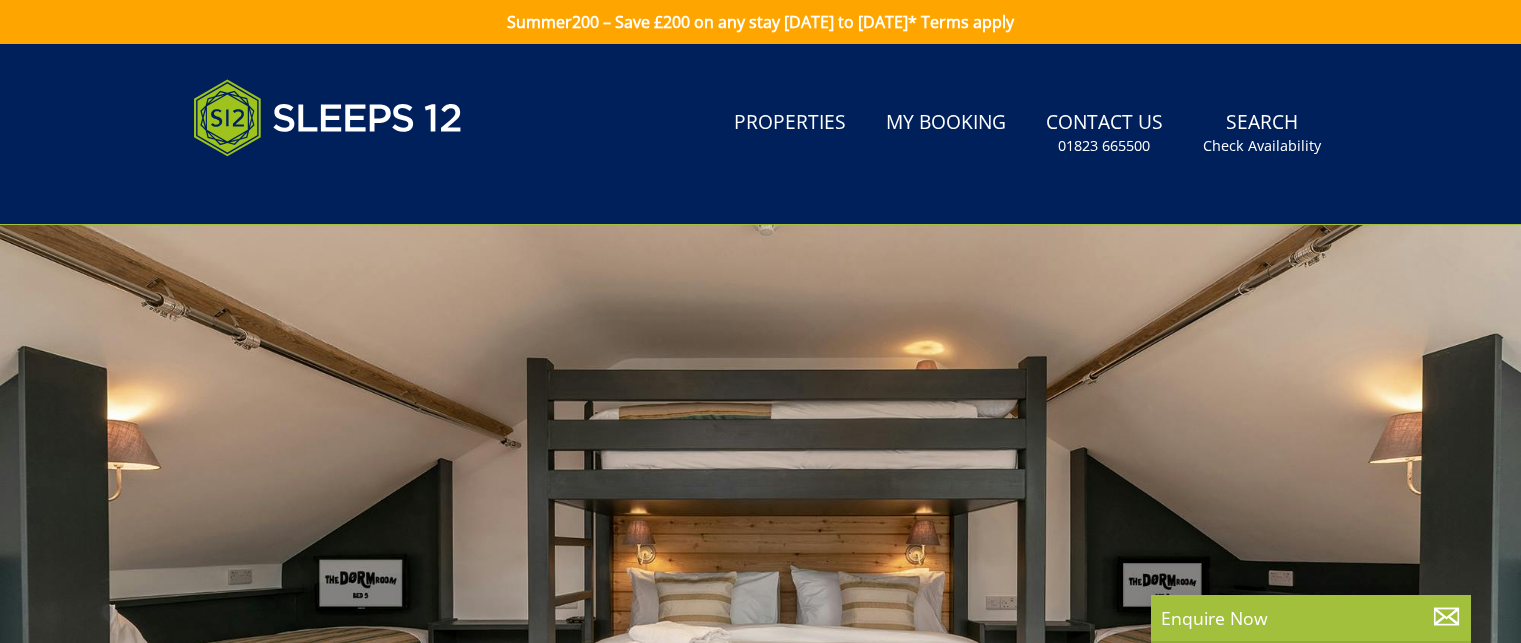scroll, scrollTop: 0, scrollLeft: 0, axis: both 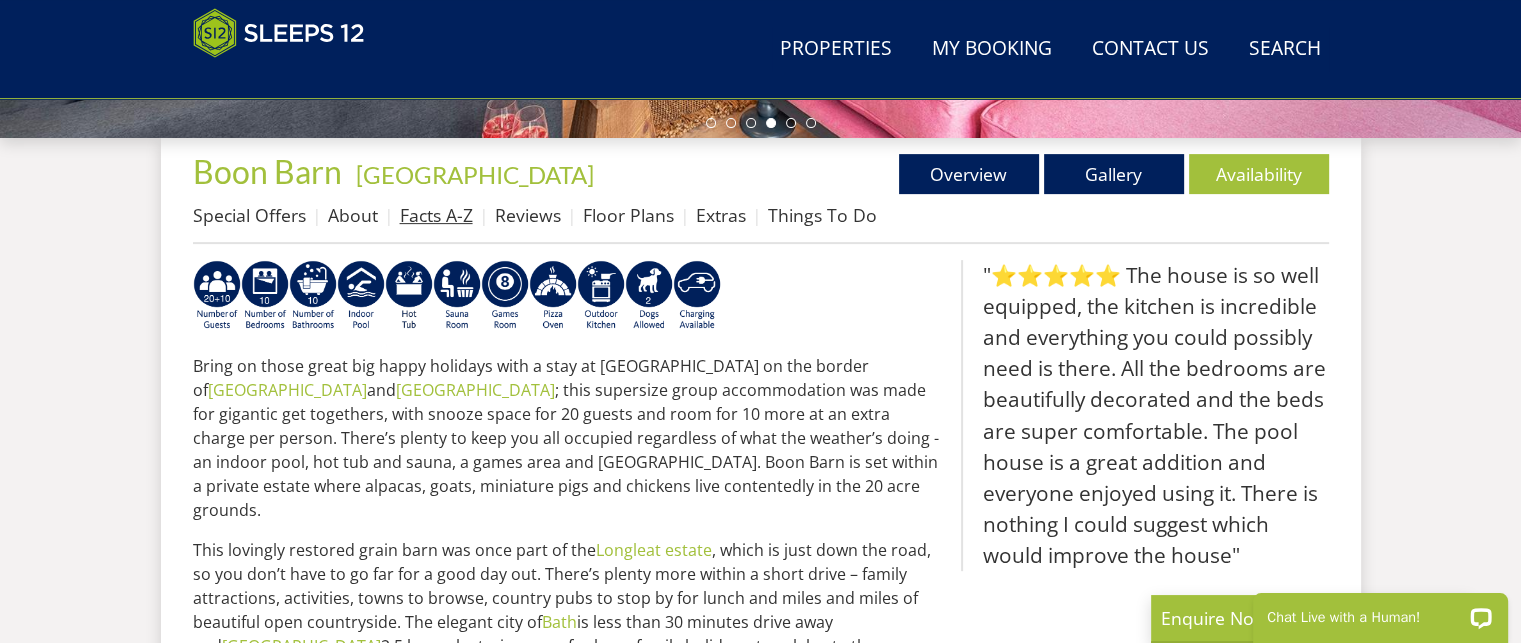 click on "Facts A-Z" at bounding box center [436, 215] 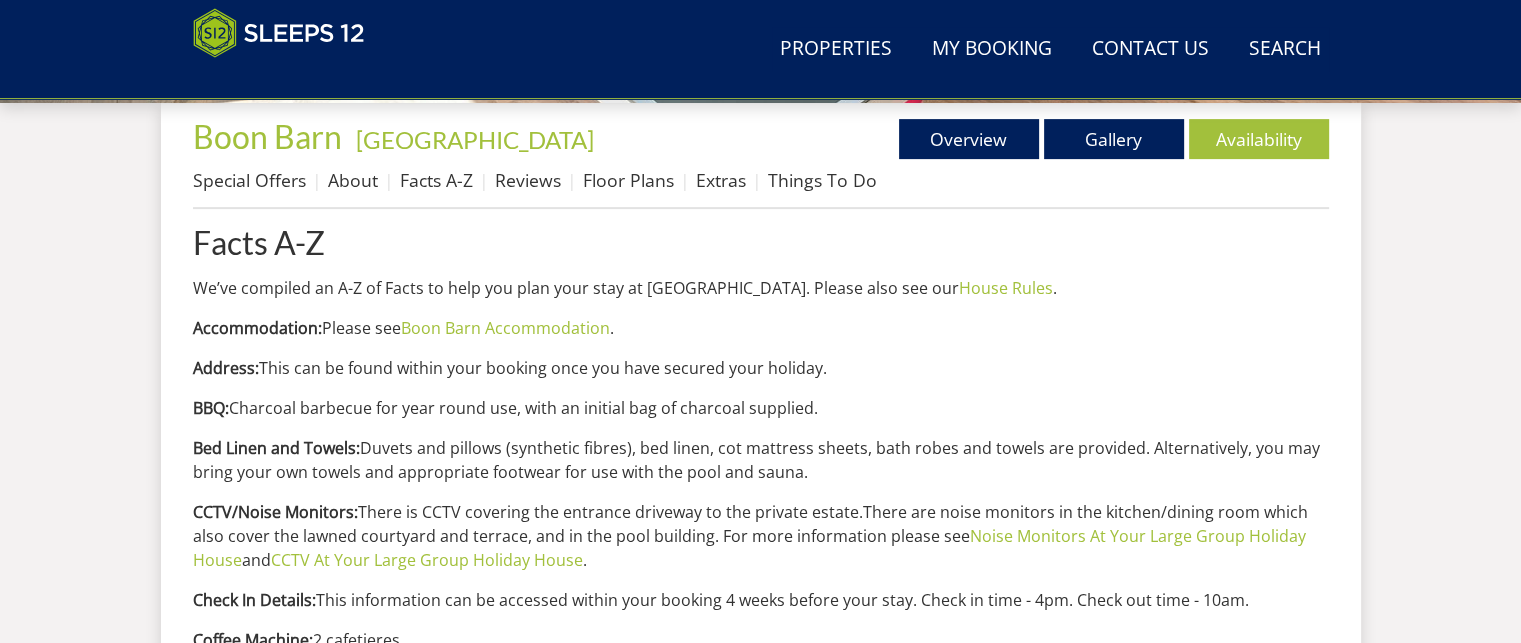 scroll, scrollTop: 779, scrollLeft: 0, axis: vertical 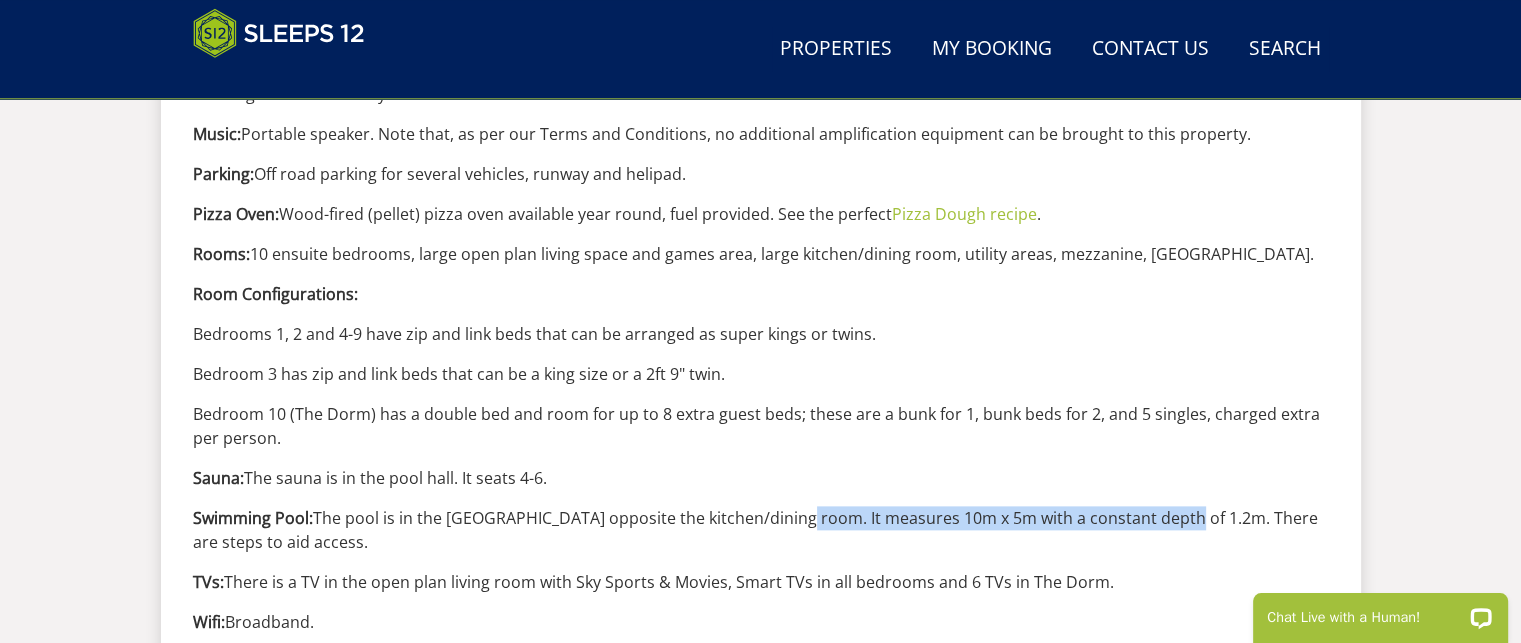 drag, startPoint x: 774, startPoint y: 517, endPoint x: 1164, endPoint y: 502, distance: 390.28836 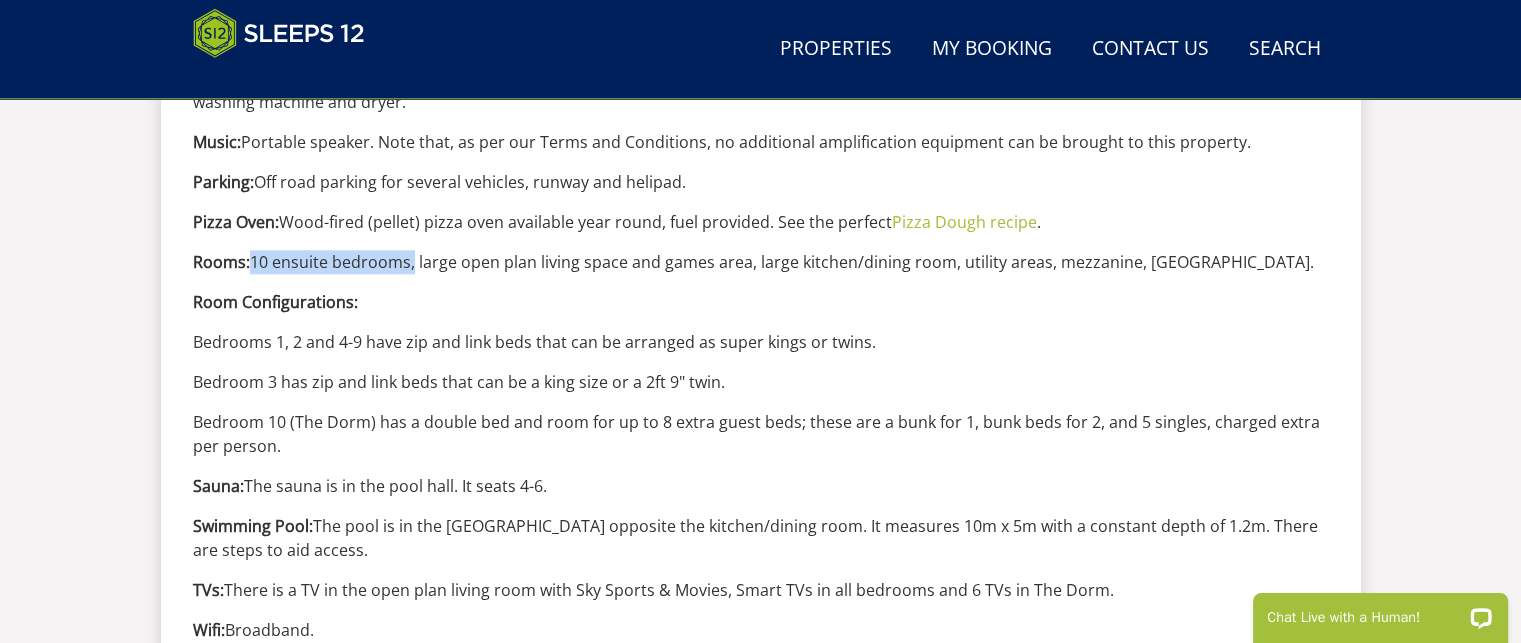 drag, startPoint x: 248, startPoint y: 250, endPoint x: 408, endPoint y: 248, distance: 160.0125 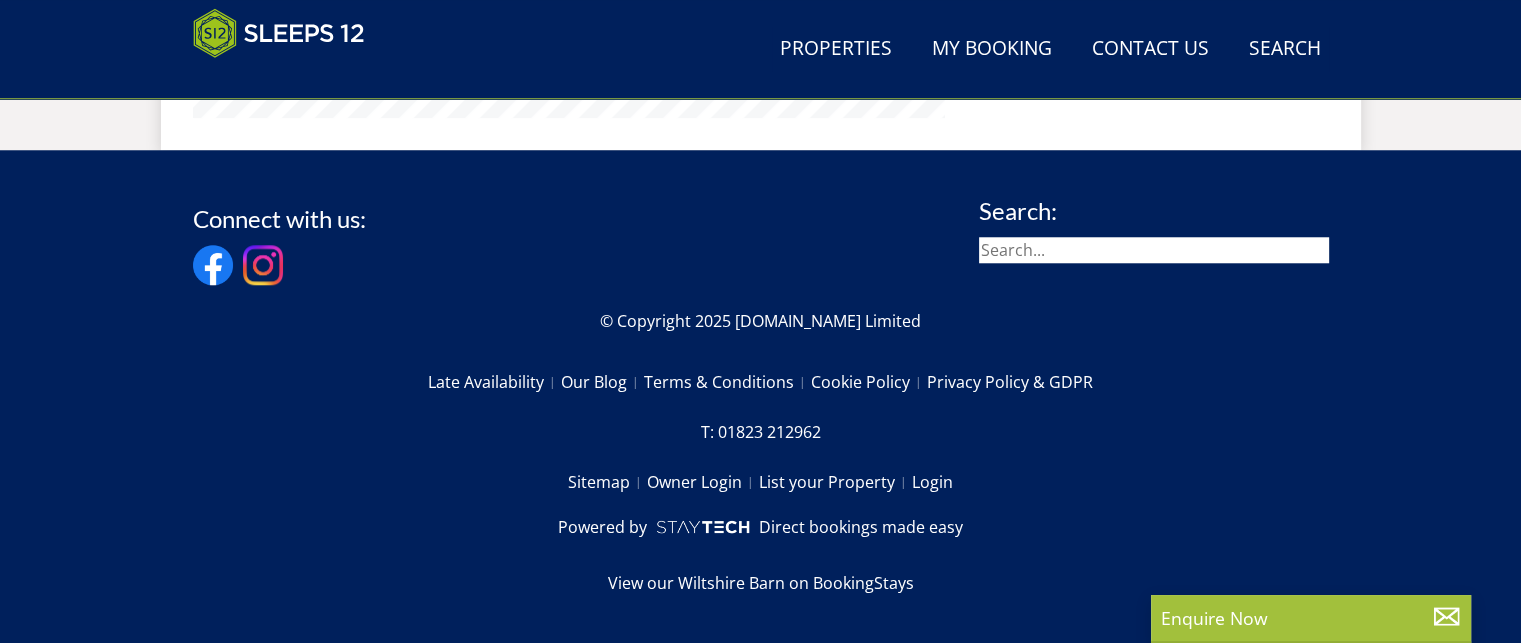 scroll, scrollTop: 705, scrollLeft: 0, axis: vertical 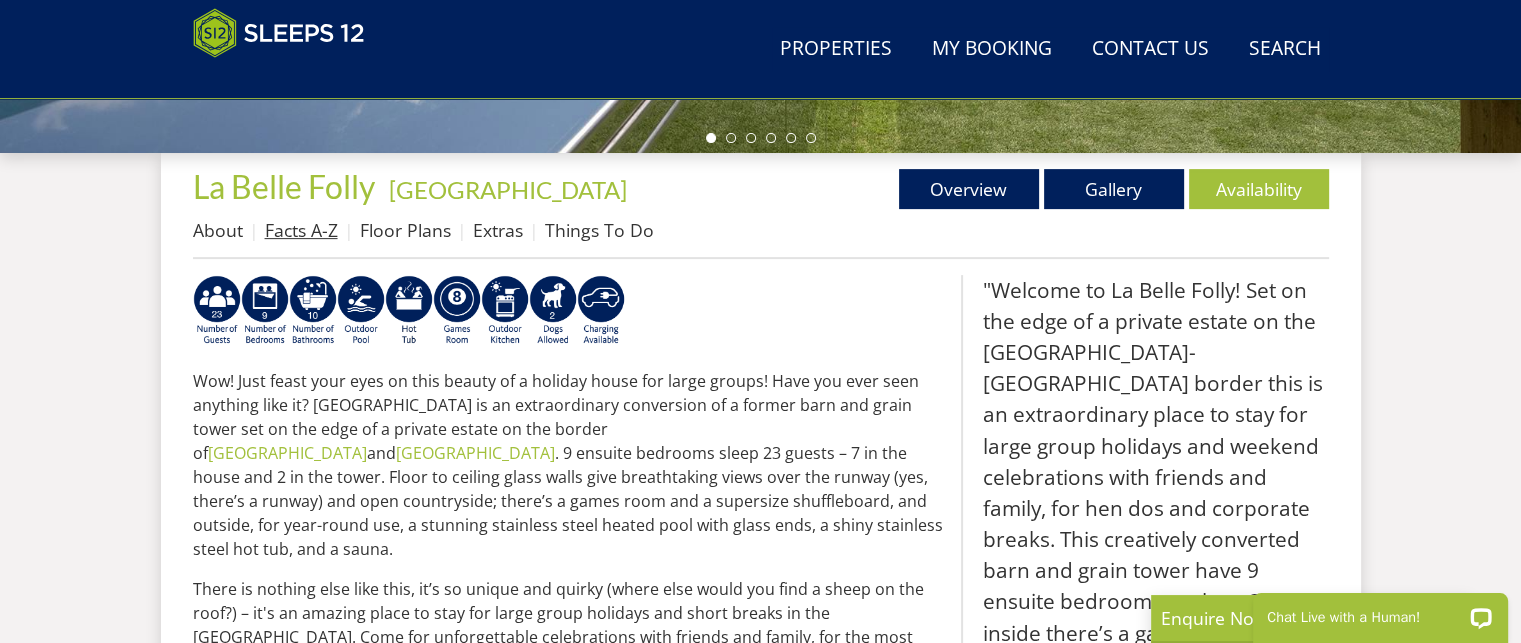 click on "Facts A-Z" at bounding box center [301, 230] 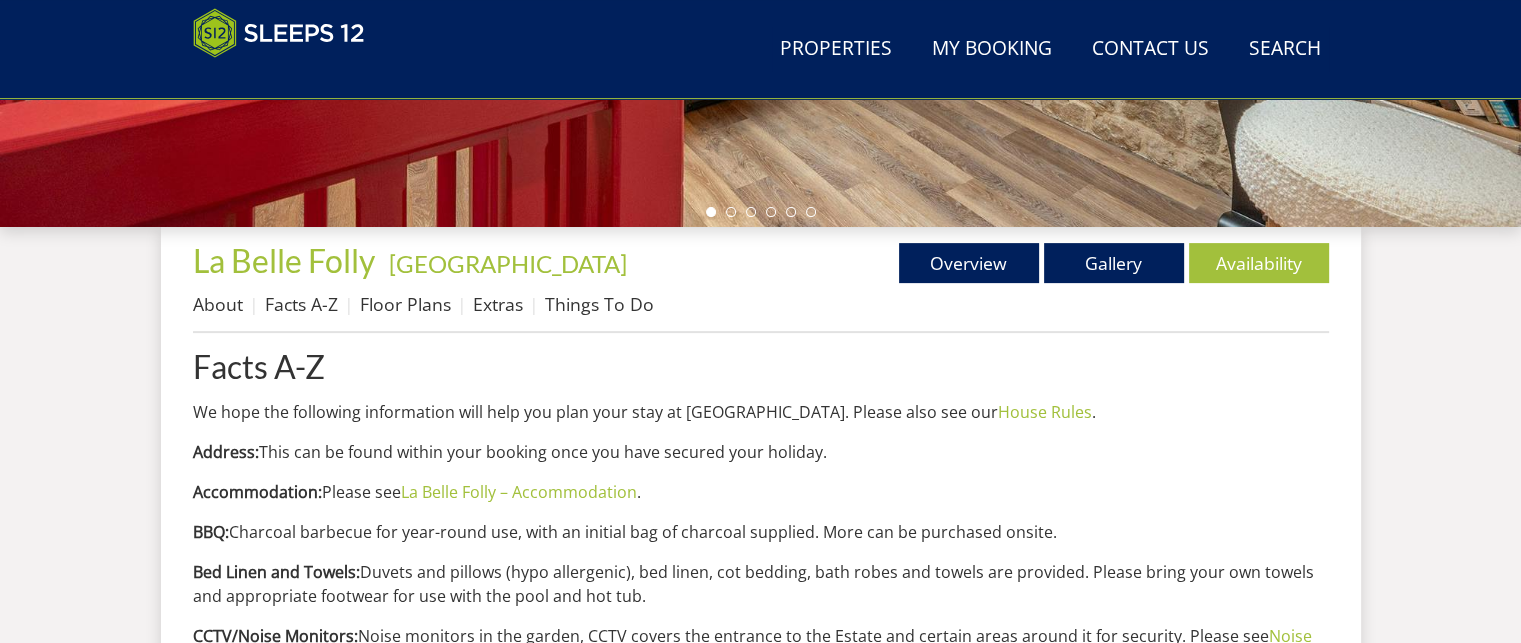 scroll, scrollTop: 715, scrollLeft: 0, axis: vertical 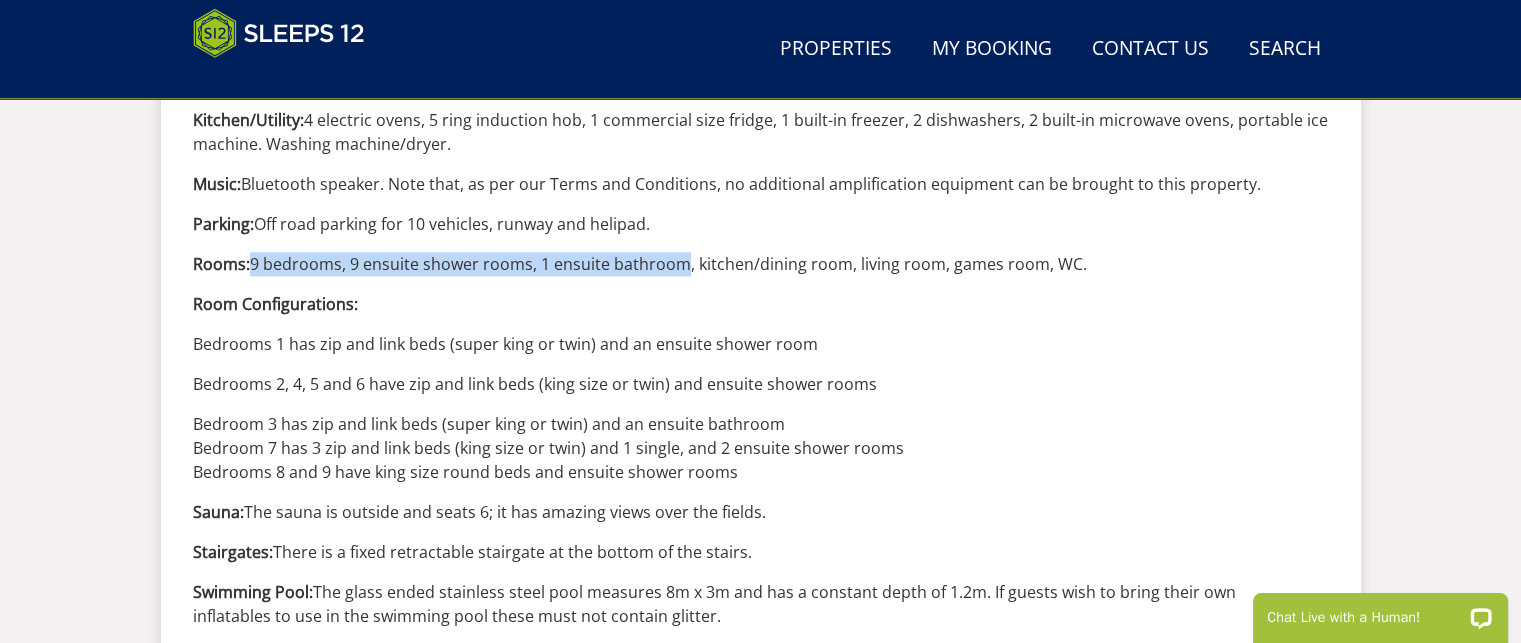 drag, startPoint x: 254, startPoint y: 260, endPoint x: 684, endPoint y: 266, distance: 430.04187 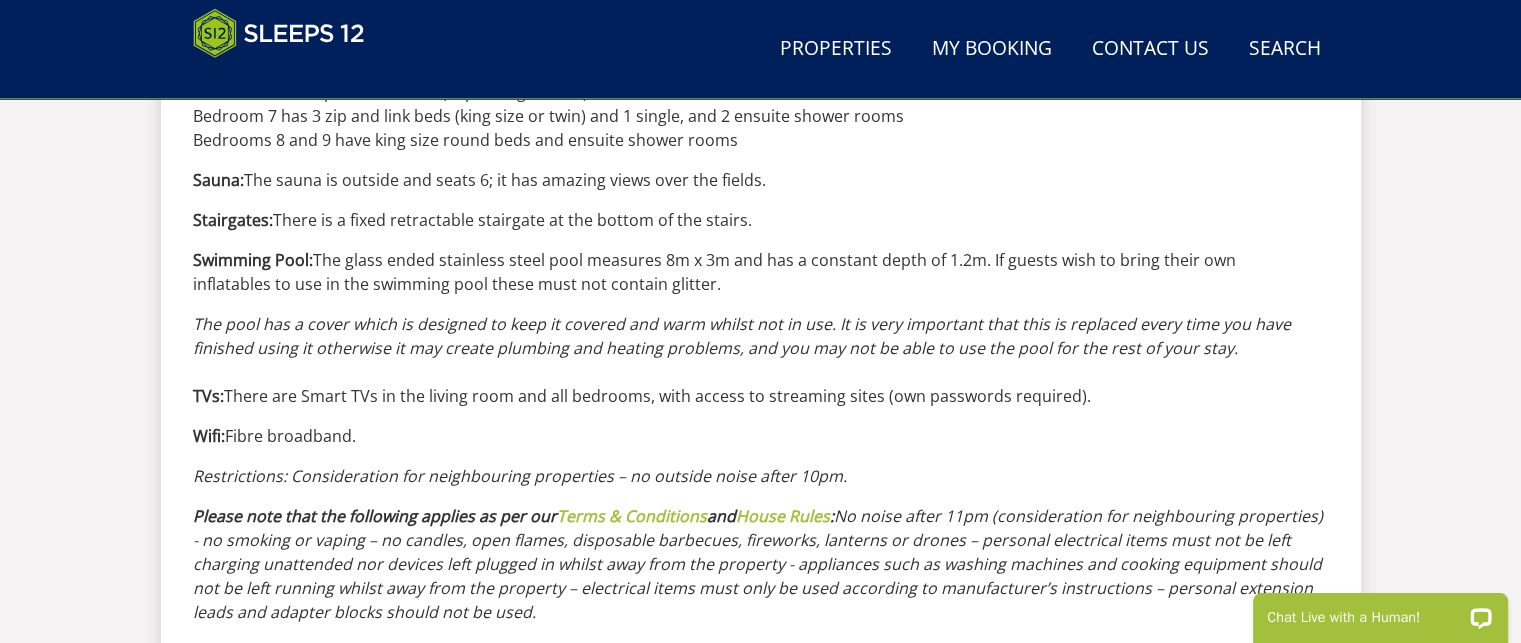 scroll, scrollTop: 2550, scrollLeft: 0, axis: vertical 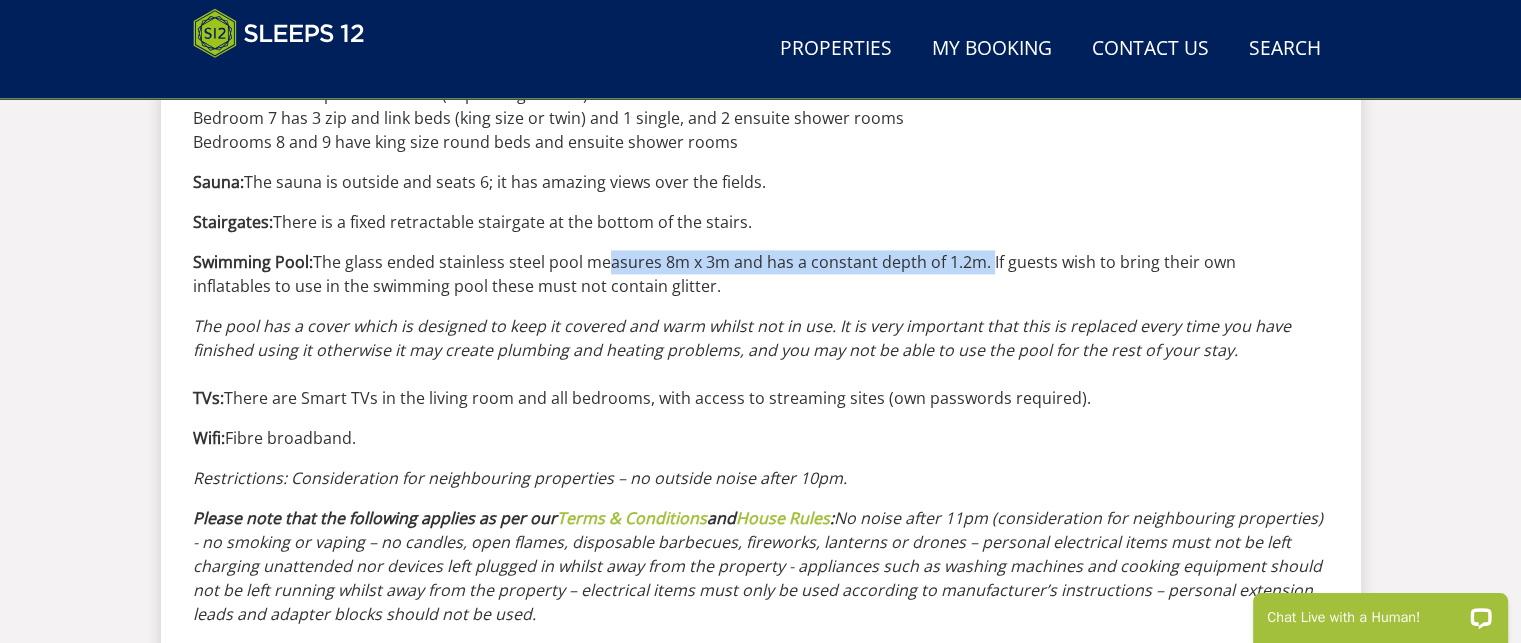 drag, startPoint x: 591, startPoint y: 257, endPoint x: 984, endPoint y: 260, distance: 393.01144 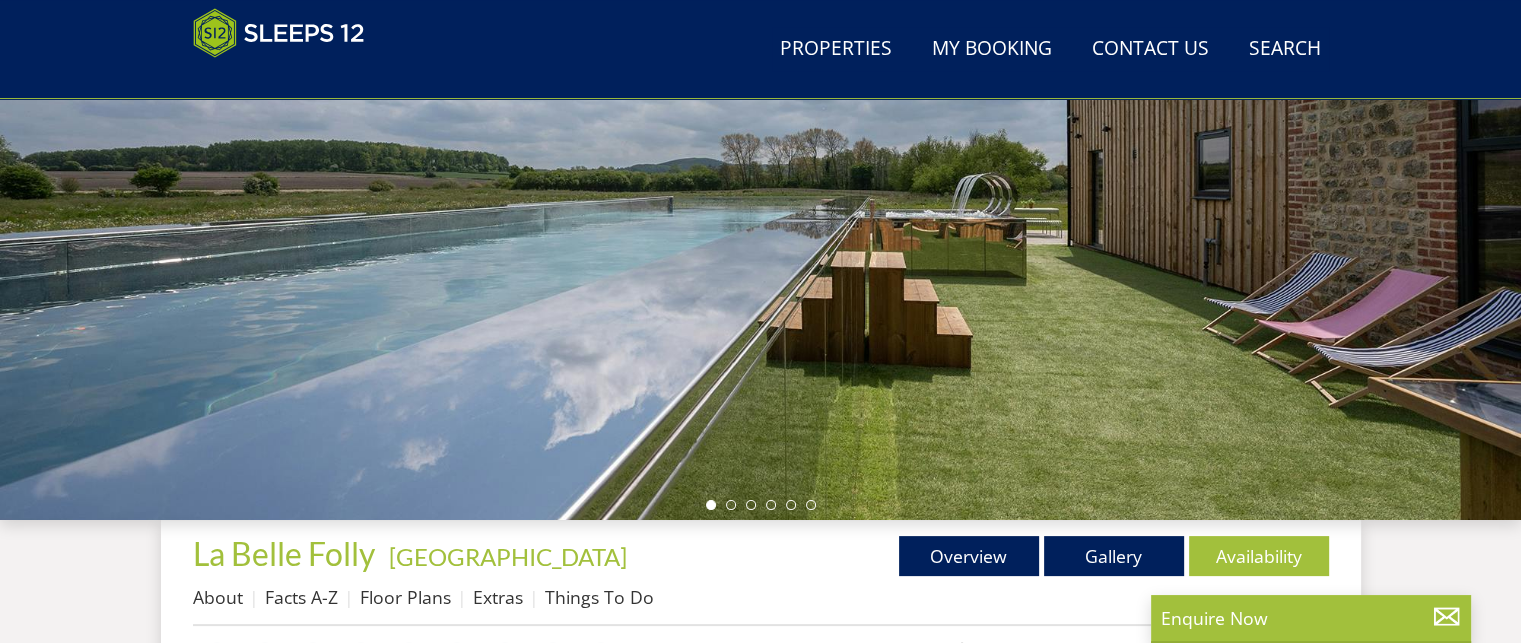 scroll, scrollTop: 322, scrollLeft: 0, axis: vertical 